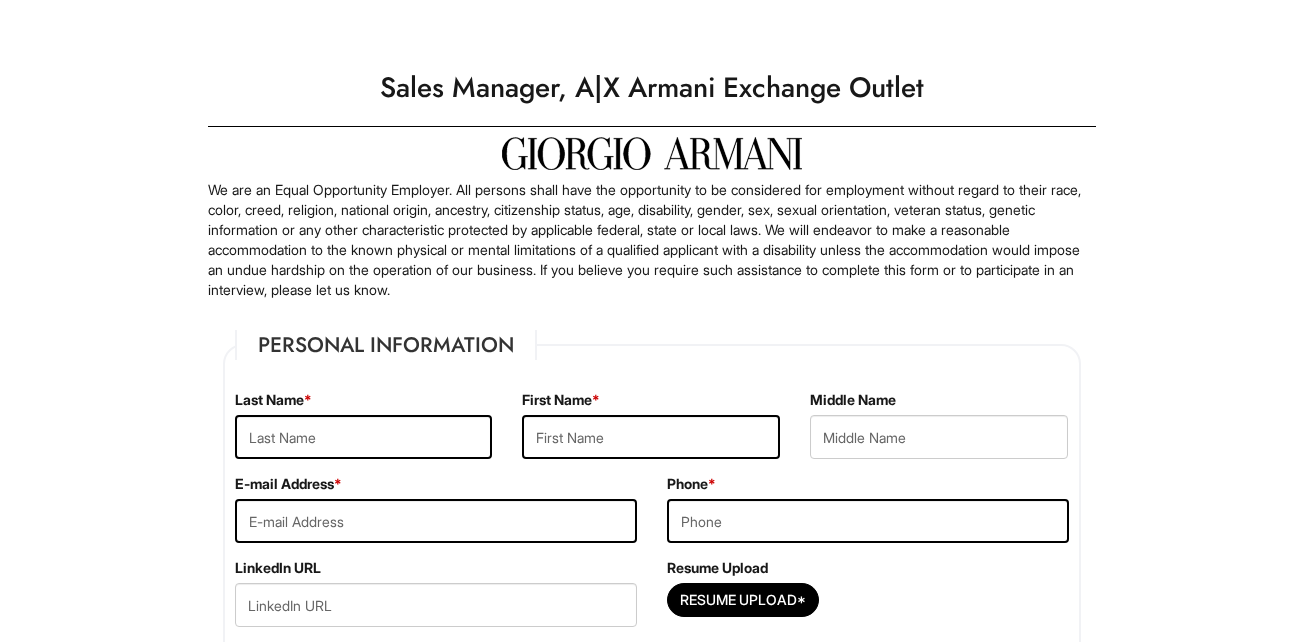 scroll, scrollTop: 0, scrollLeft: 0, axis: both 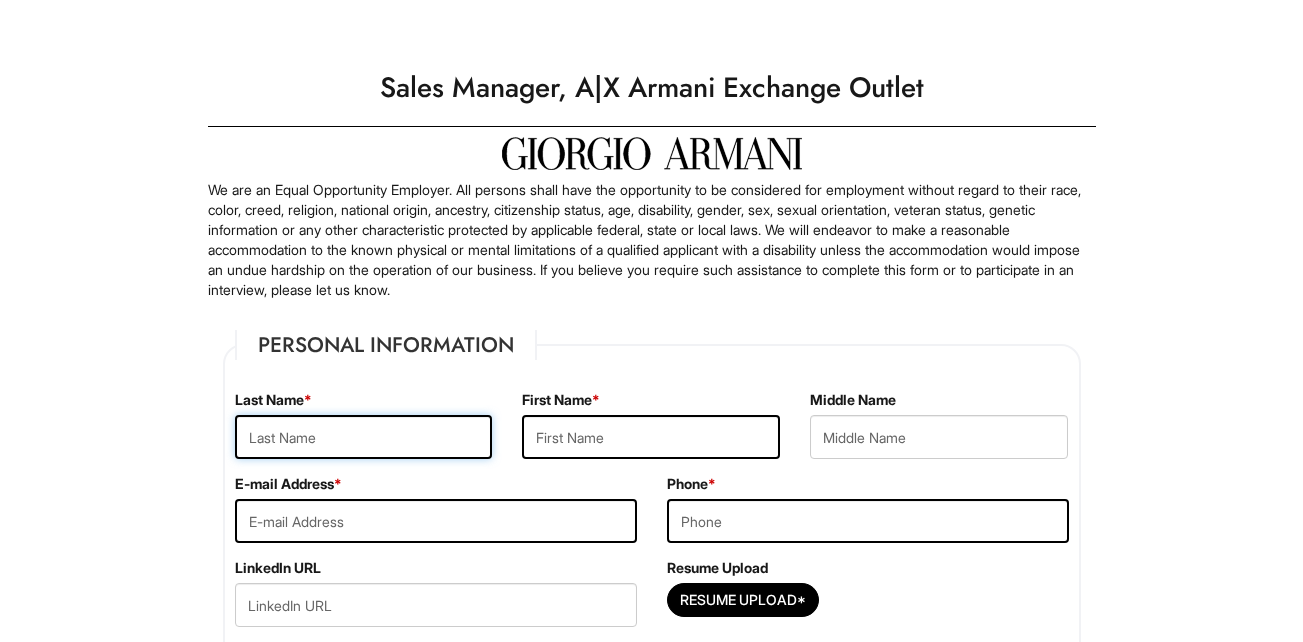 click at bounding box center [364, 437] 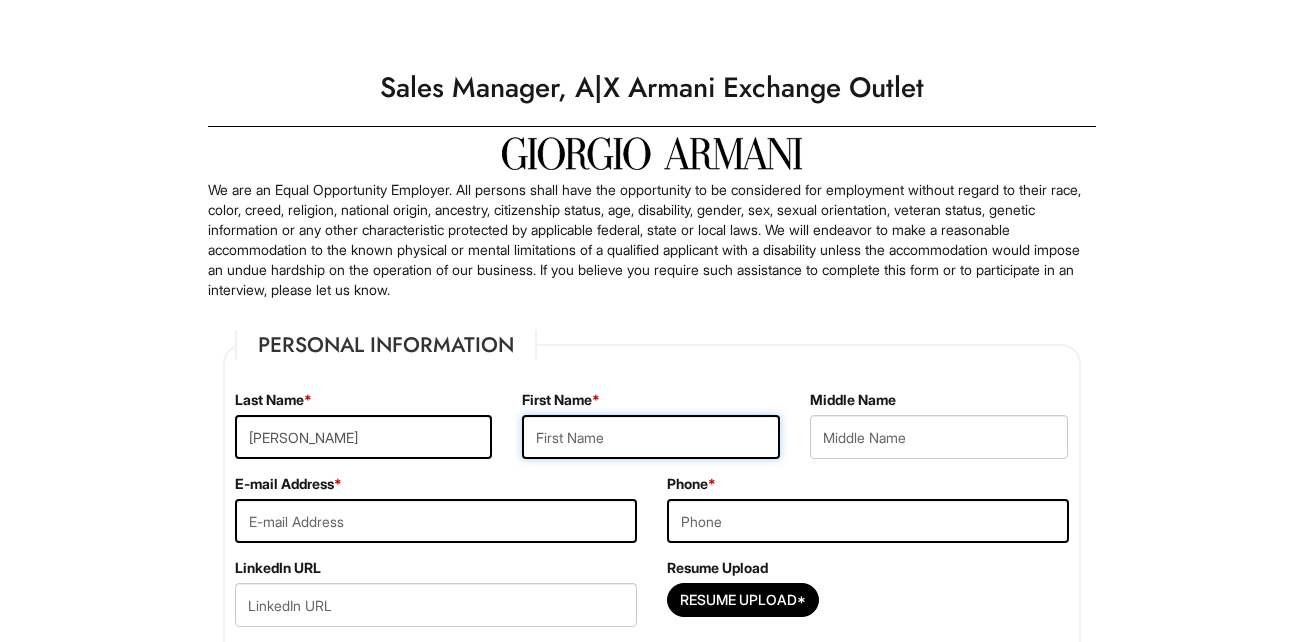 type on "[PERSON_NAME]" 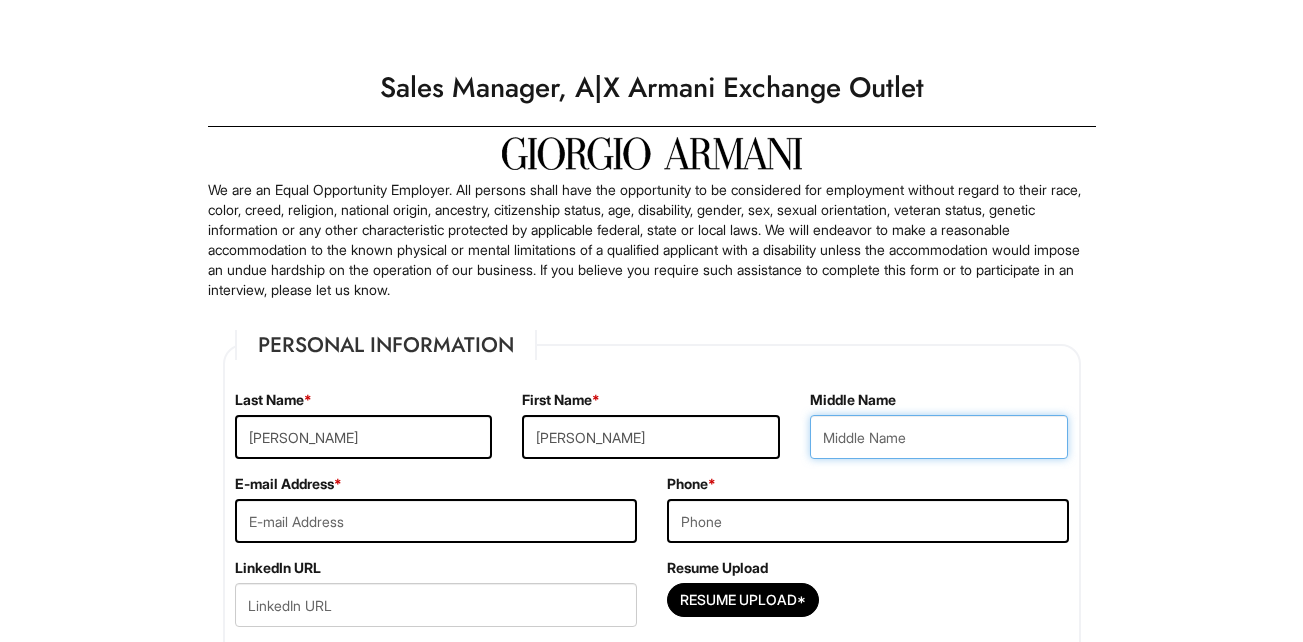 type on "[PERSON_NAME]" 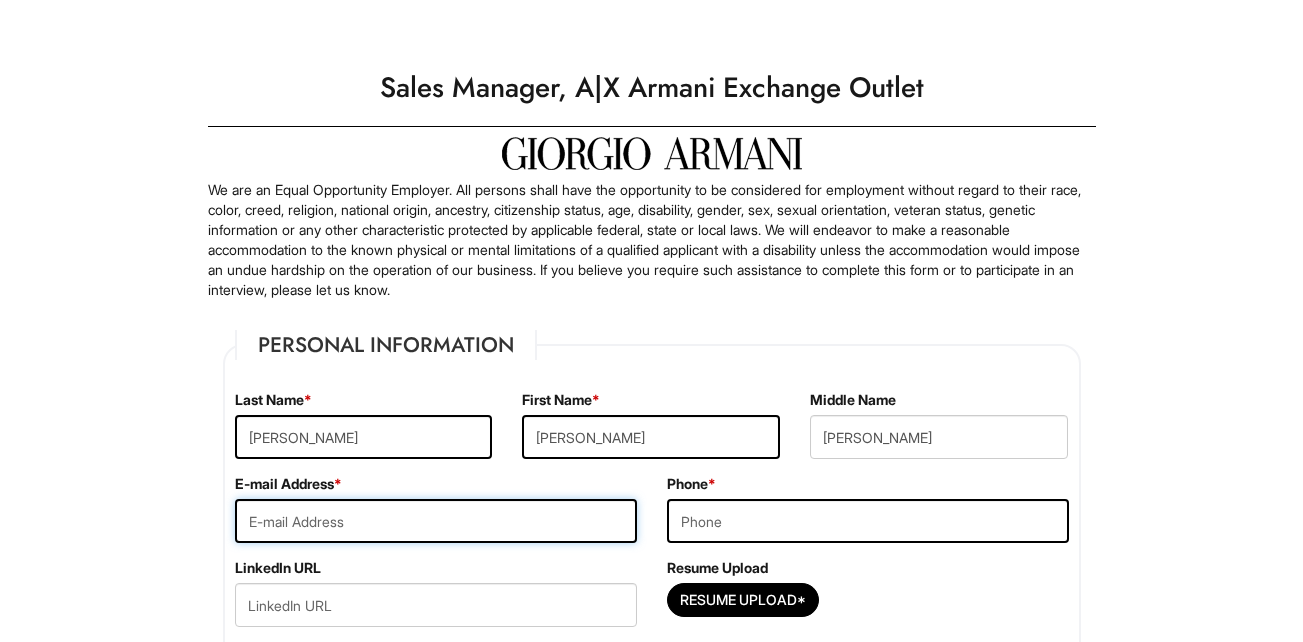 type on "[EMAIL_ADDRESS][DOMAIN_NAME]" 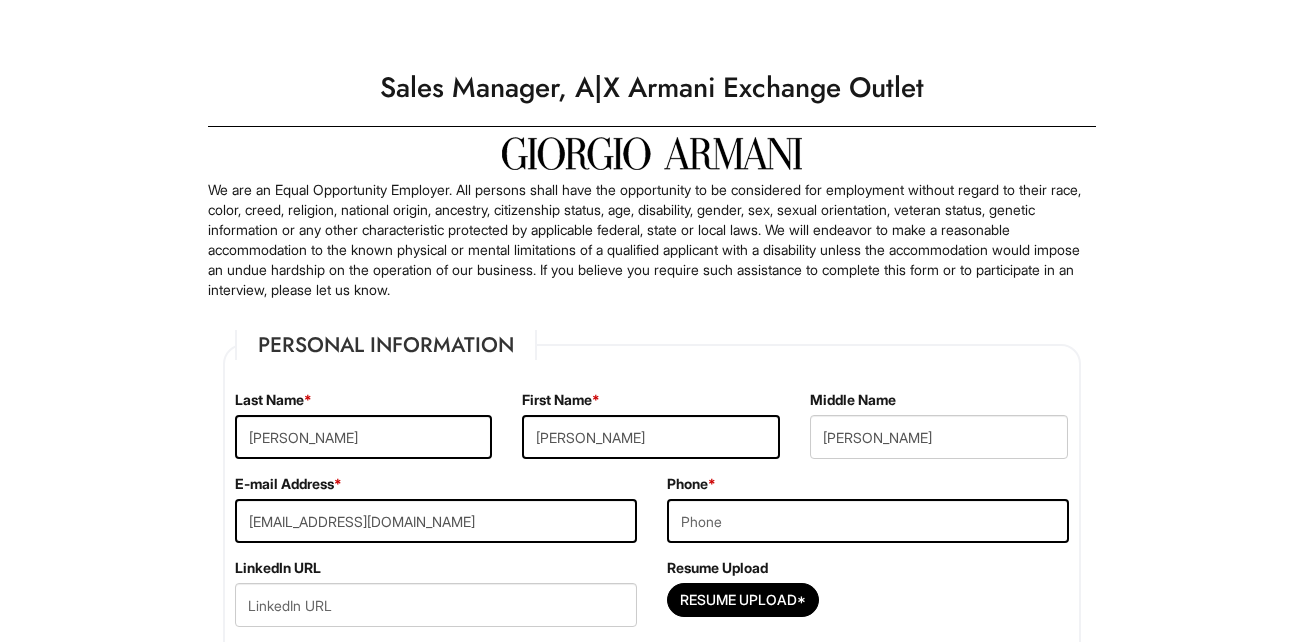 type on "6105851555" 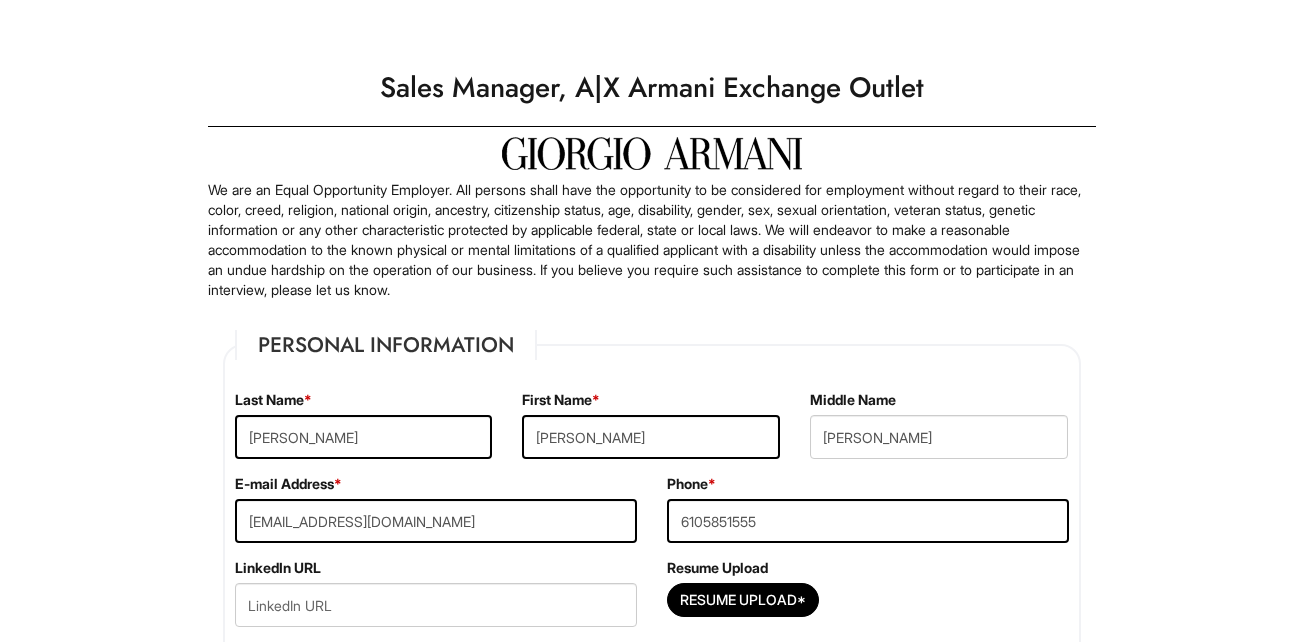 type on "[STREET_ADDRESS]" 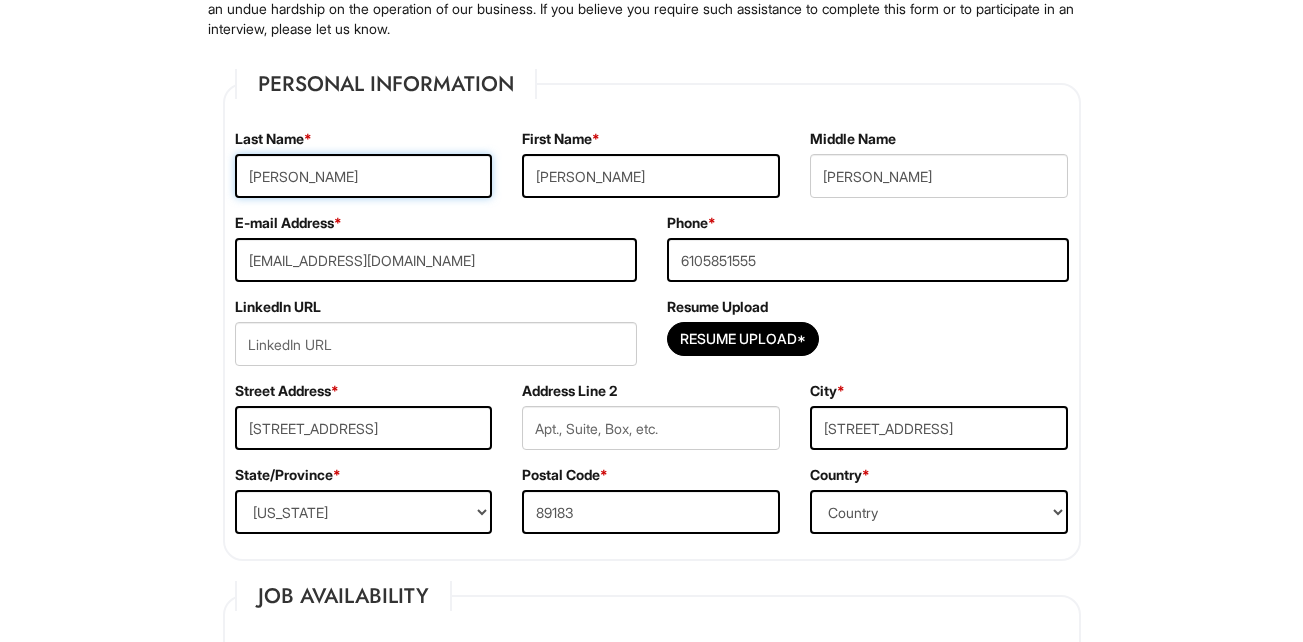 scroll, scrollTop: 281, scrollLeft: 0, axis: vertical 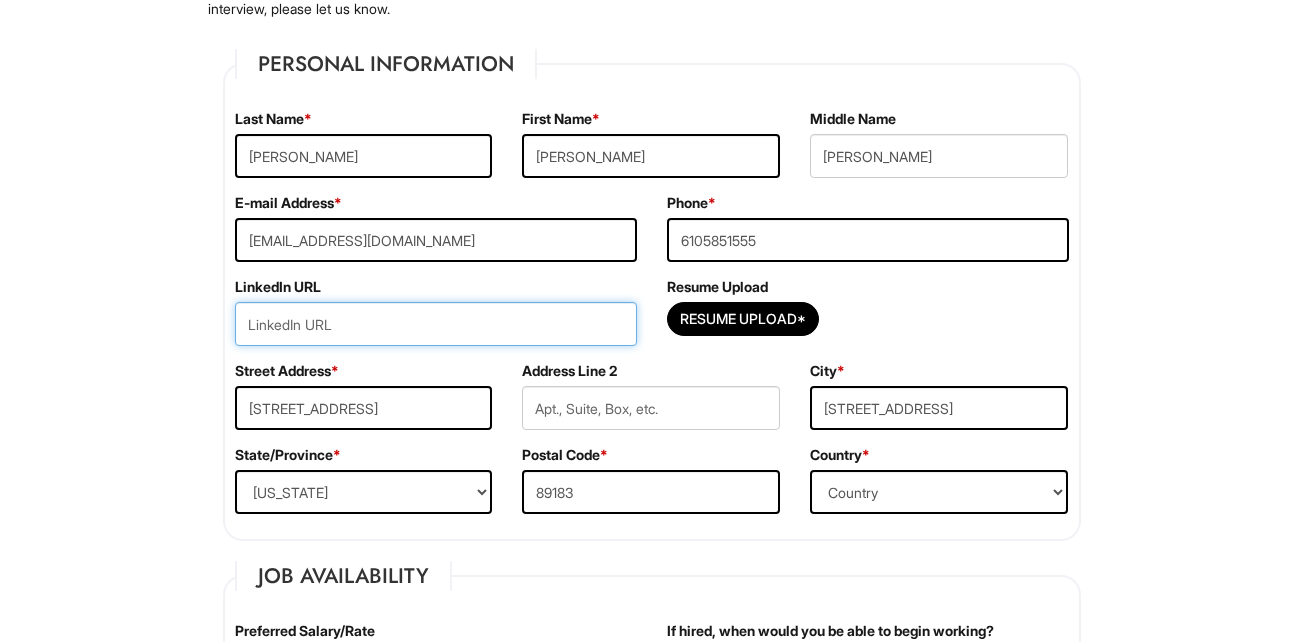 click at bounding box center (436, 324) 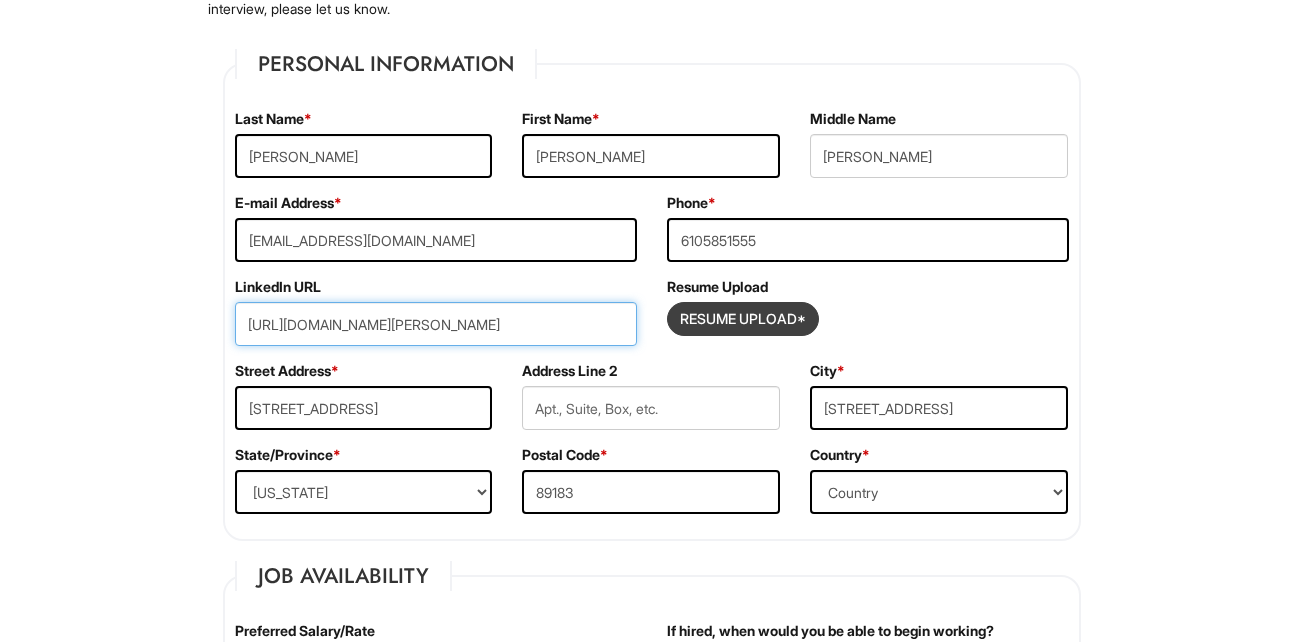 type on "[URL][DOMAIN_NAME][PERSON_NAME]" 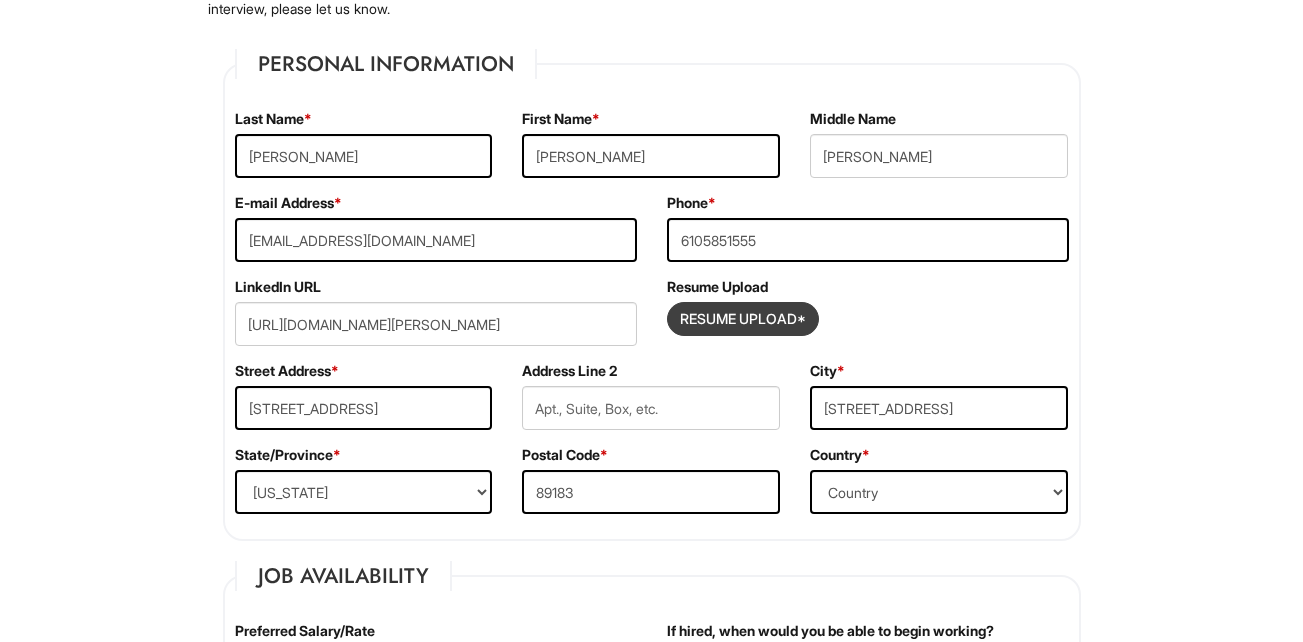 click at bounding box center (743, 319) 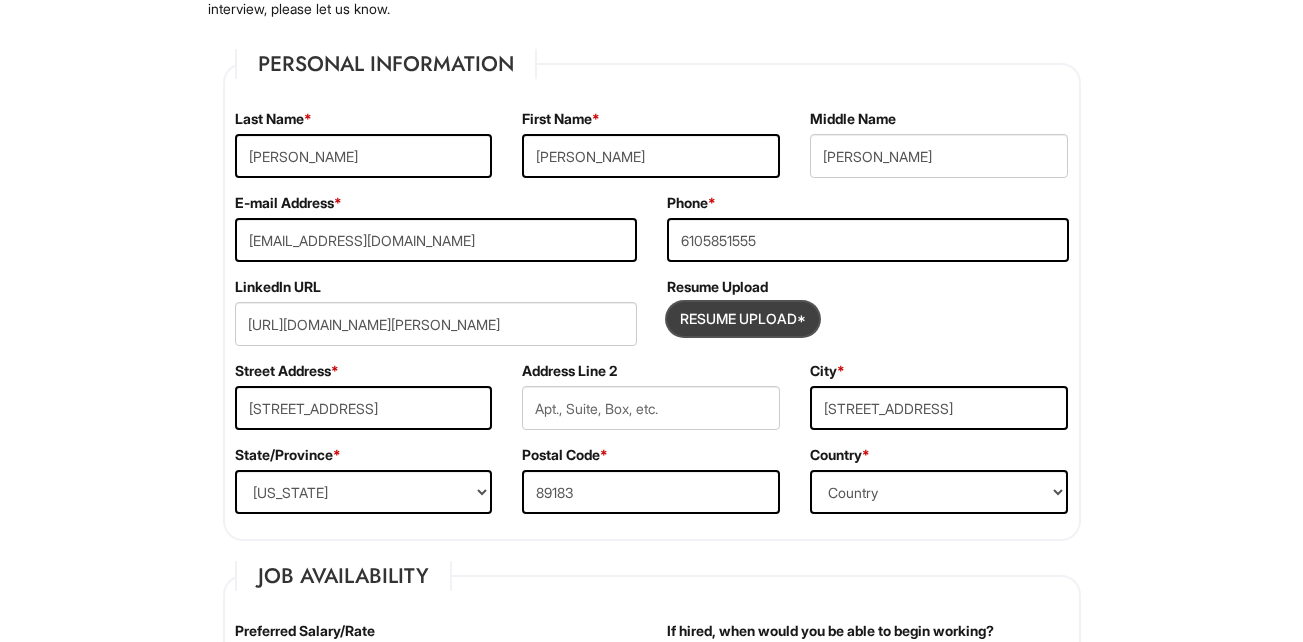 type on "C:\fakepath\IIIWoodruff [PERSON_NAME].pdf" 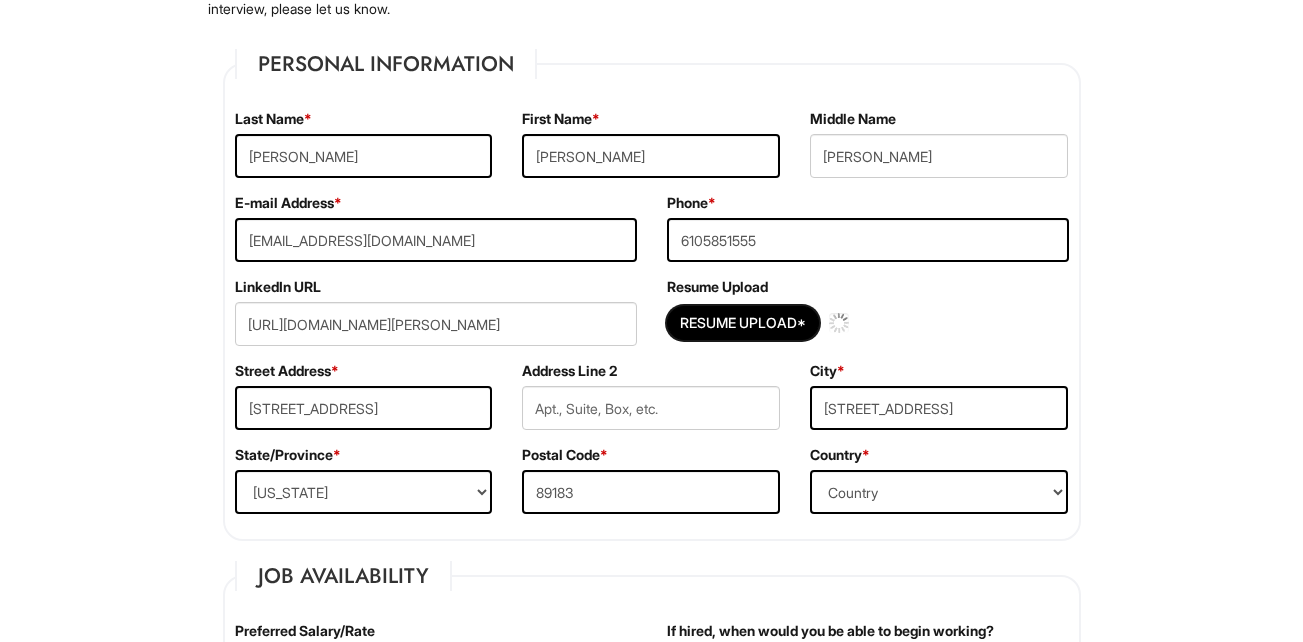 type 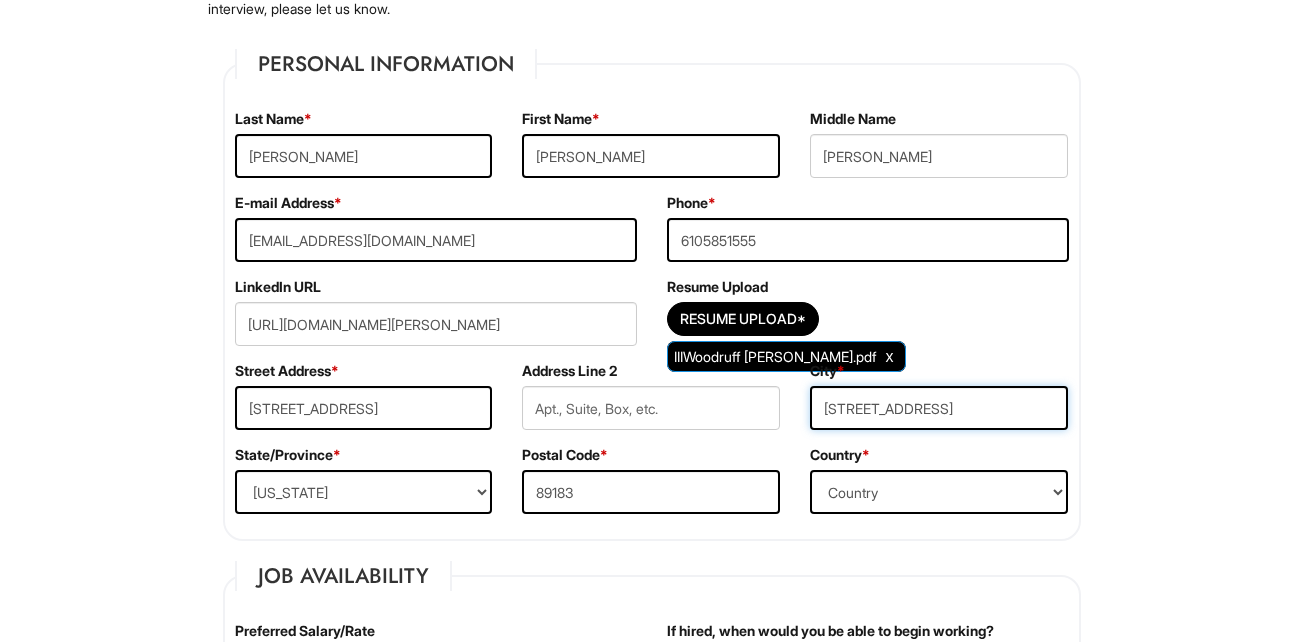 scroll, scrollTop: 0, scrollLeft: 105, axis: horizontal 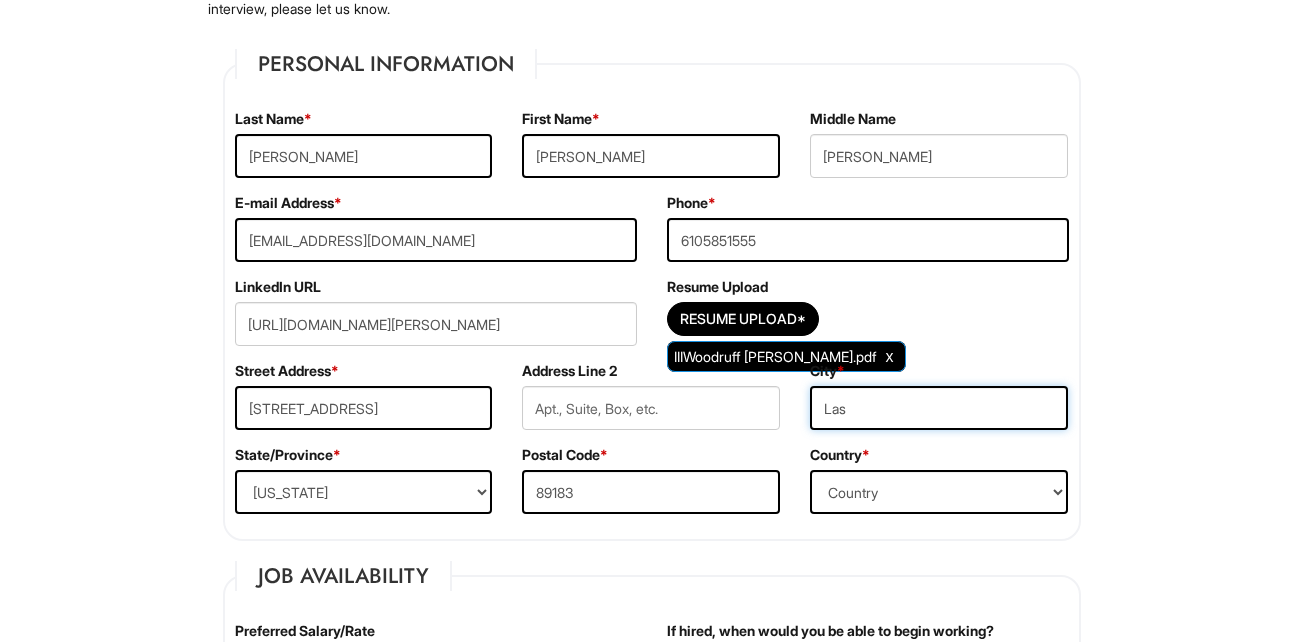 type on "[GEOGRAPHIC_DATA]" 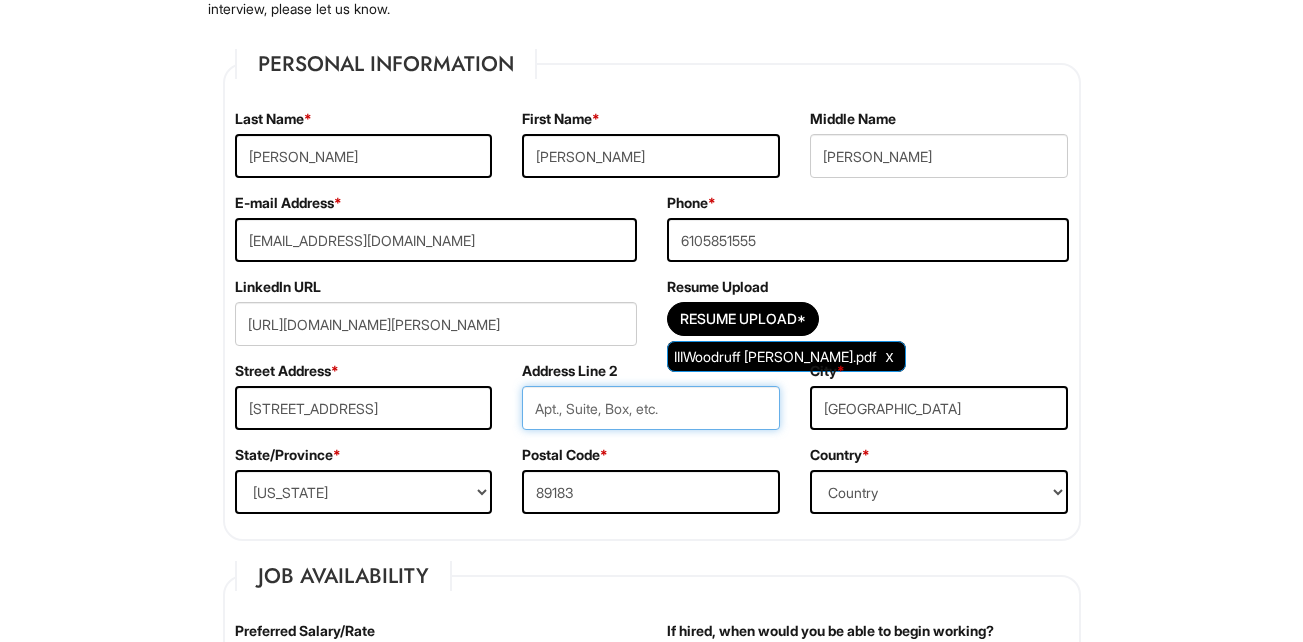type on "Unit 2" 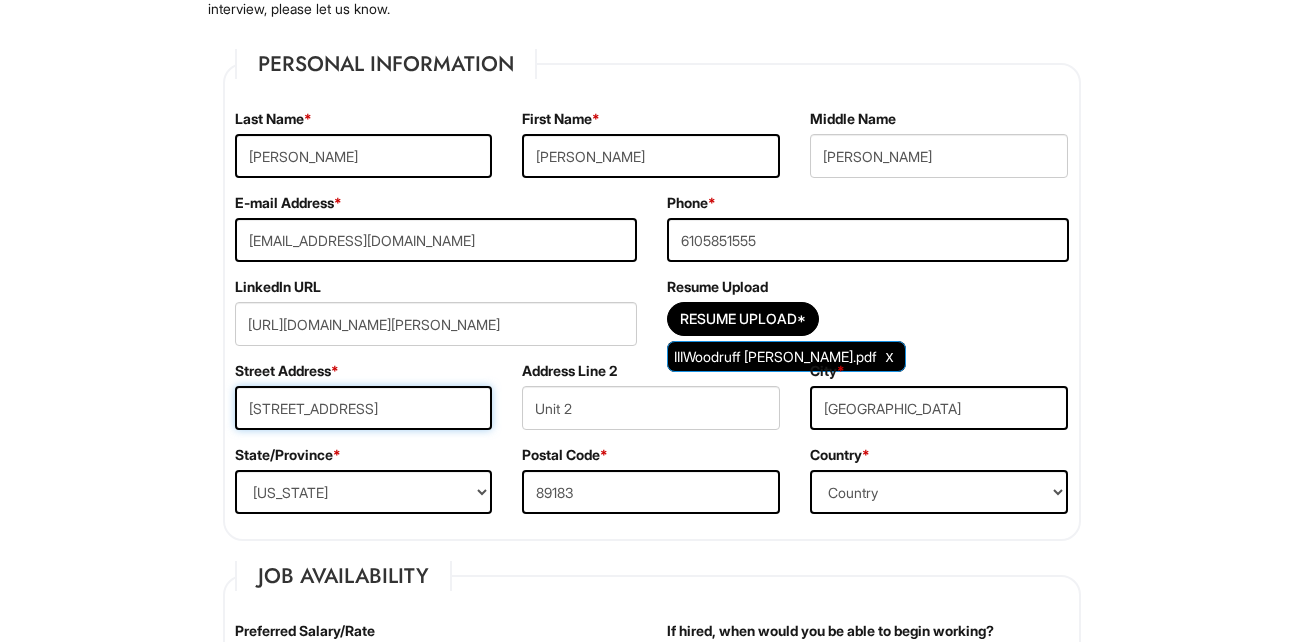 drag, startPoint x: 432, startPoint y: 411, endPoint x: 505, endPoint y: 411, distance: 73 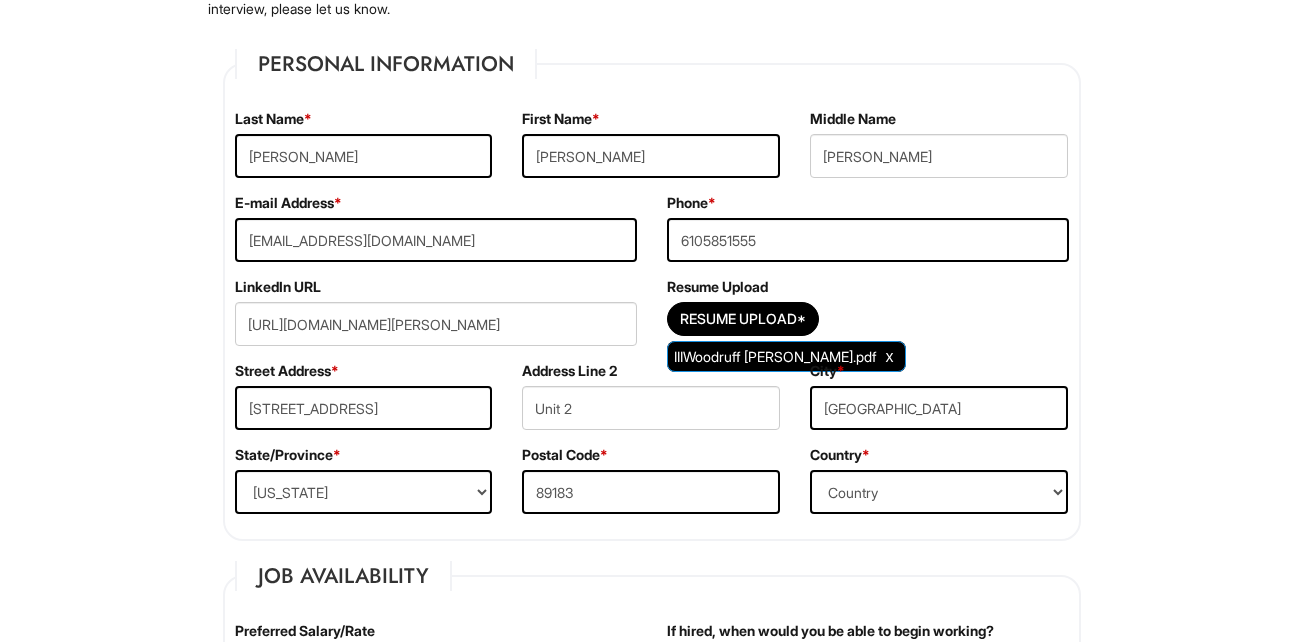 click on "Please Complete This Form 1 2 3 Sales Manager, A|X Armani Exchange Outlet PLEASE COMPLETE ALL REQUIRED FIELDS
We are an Equal Opportunity Employer. All persons shall have the opportunity to be considered for employment without regard to their race, color, creed, religion, national origin, ancestry, citizenship status, age, disability, gender, sex, sexual orientation, veteran status, genetic information or any other characteristic protected by applicable federal, state or local laws. We will endeavor to make a reasonable accommodation to the known physical or mental limitations of a qualified applicant with a disability unless the accommodation would impose an undue hardship on the operation of our business. If you believe you require such assistance to complete this form or to participate in an interview, please let us know.
Personal Information
Last Name  *   [PERSON_NAME]
First Name  *   [PERSON_NAME]
Middle Name   [PERSON_NAME]
E-mail Address  *   [EMAIL_ADDRESS][DOMAIN_NAME]
Phone  *   [PHONE_NUMBER]" at bounding box center [651, 1672] 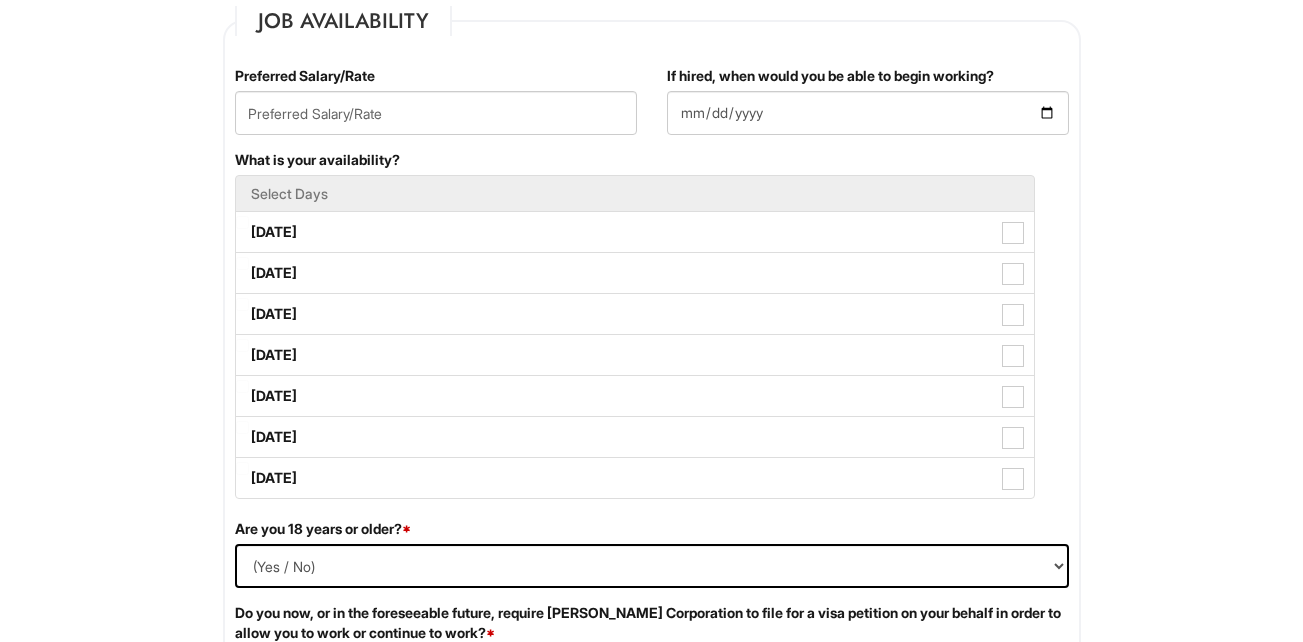 scroll, scrollTop: 830, scrollLeft: 0, axis: vertical 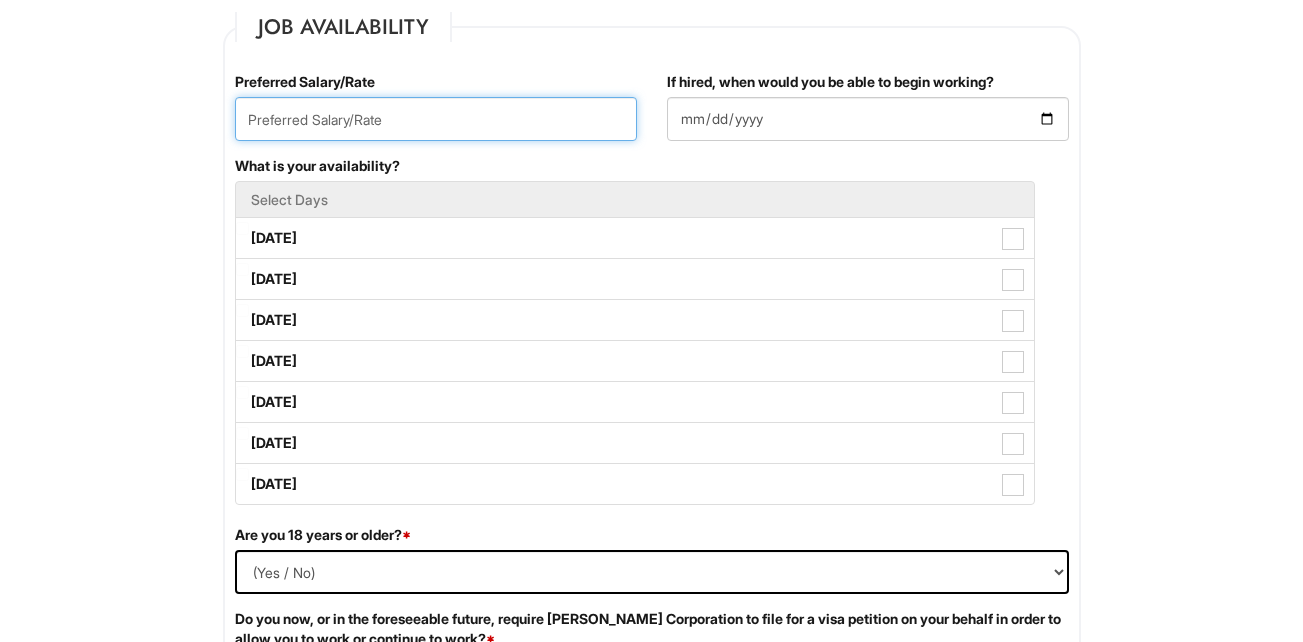 click at bounding box center [436, 119] 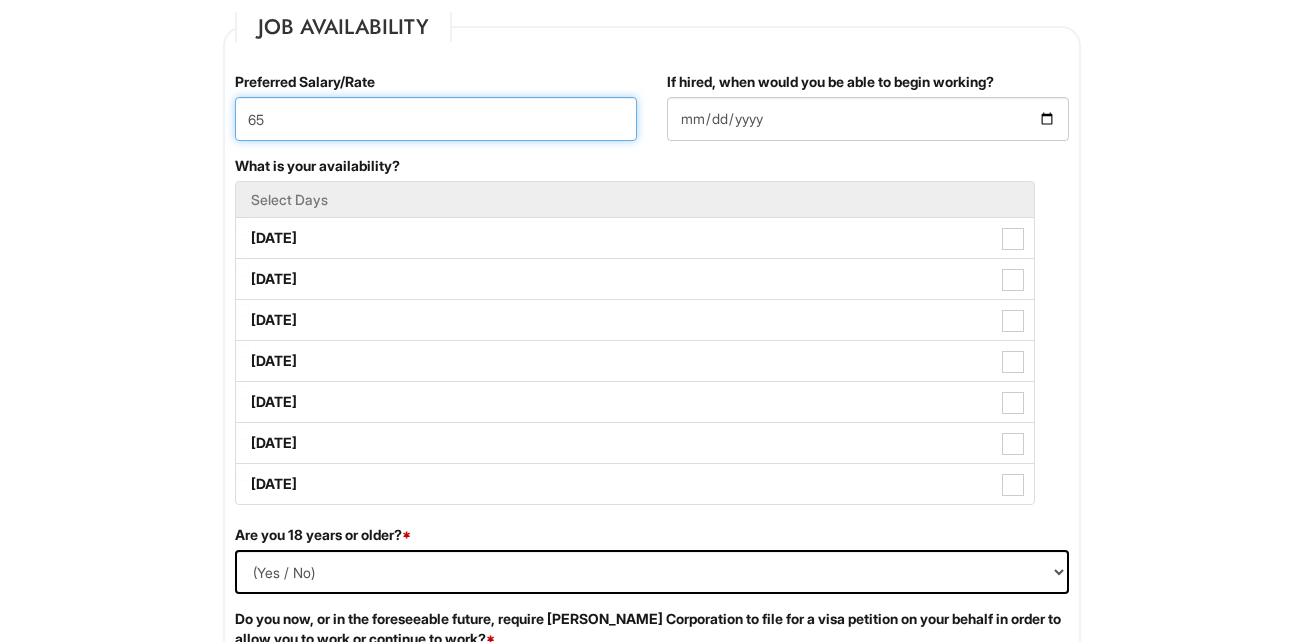 type on "6" 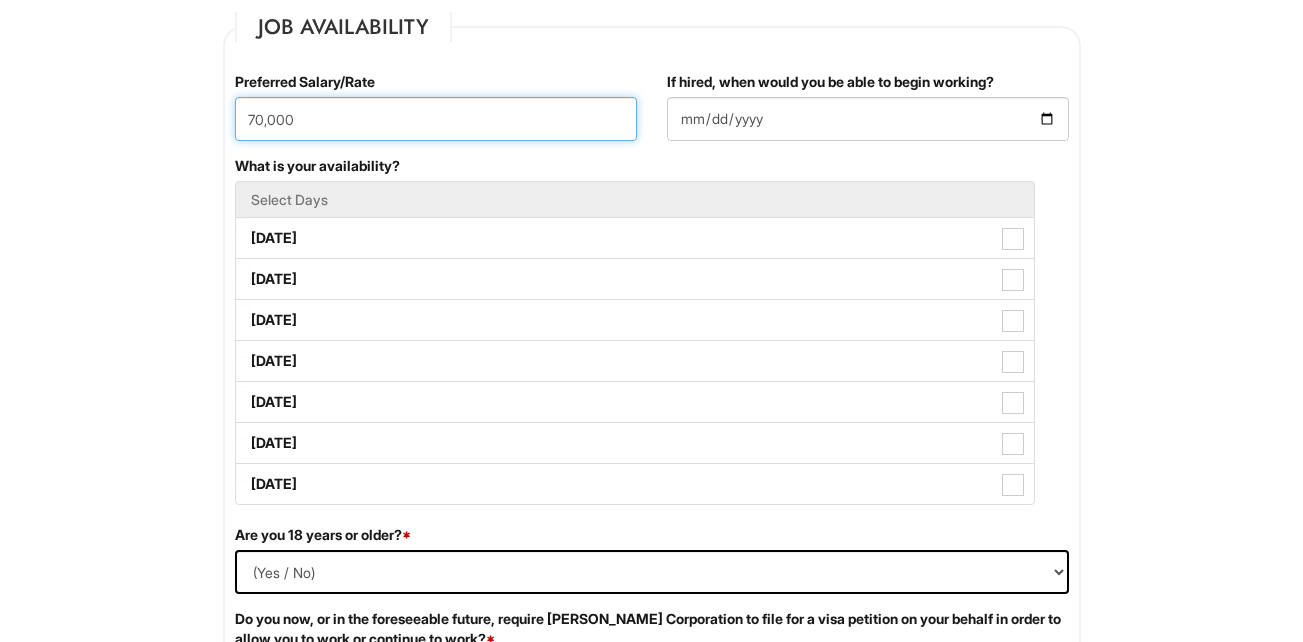 type on "70,000" 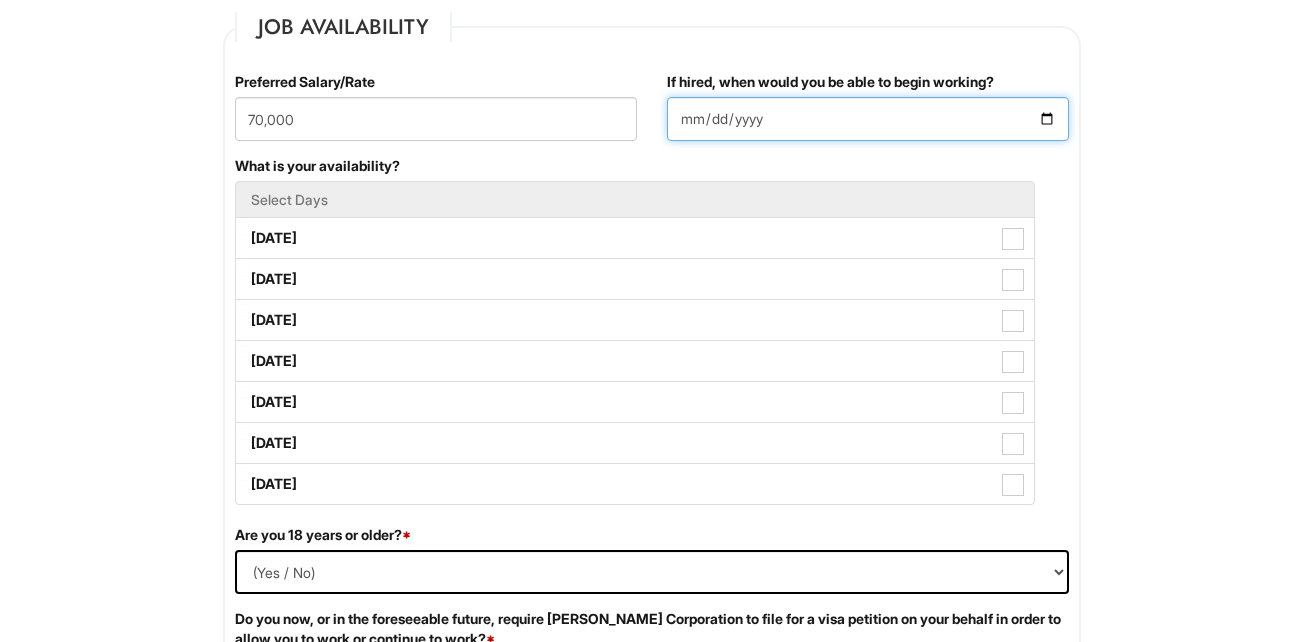 click on "If hired, when would you be able to begin working?" at bounding box center (868, 119) 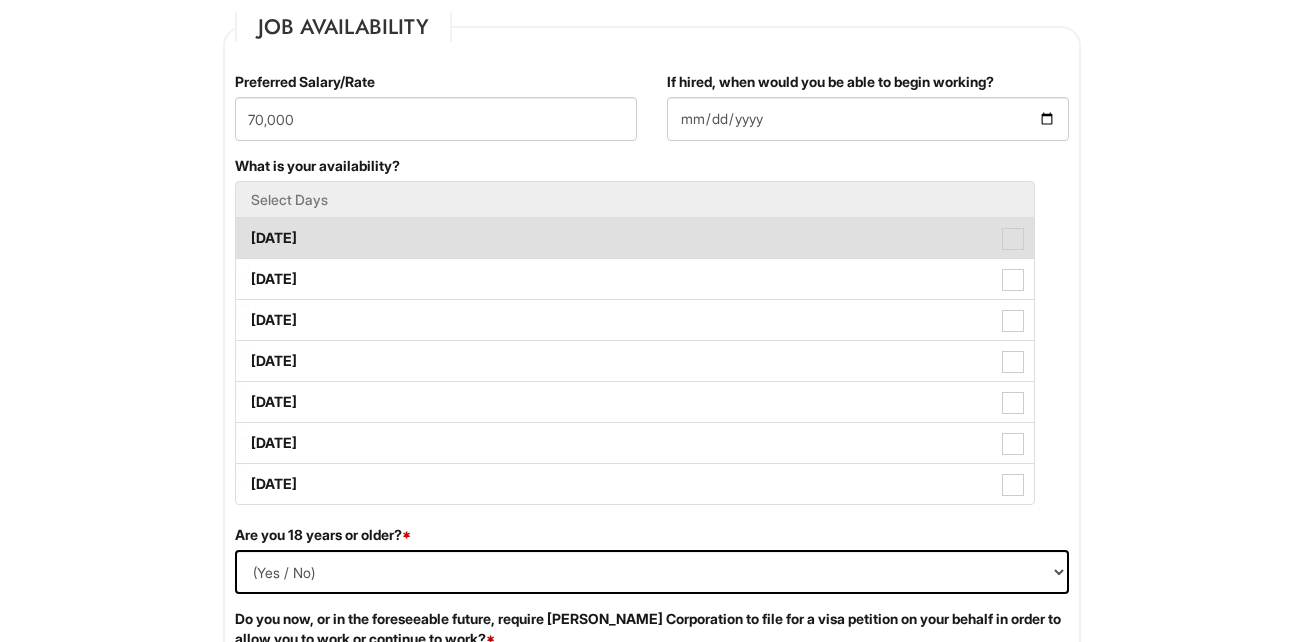 click at bounding box center (1013, 239) 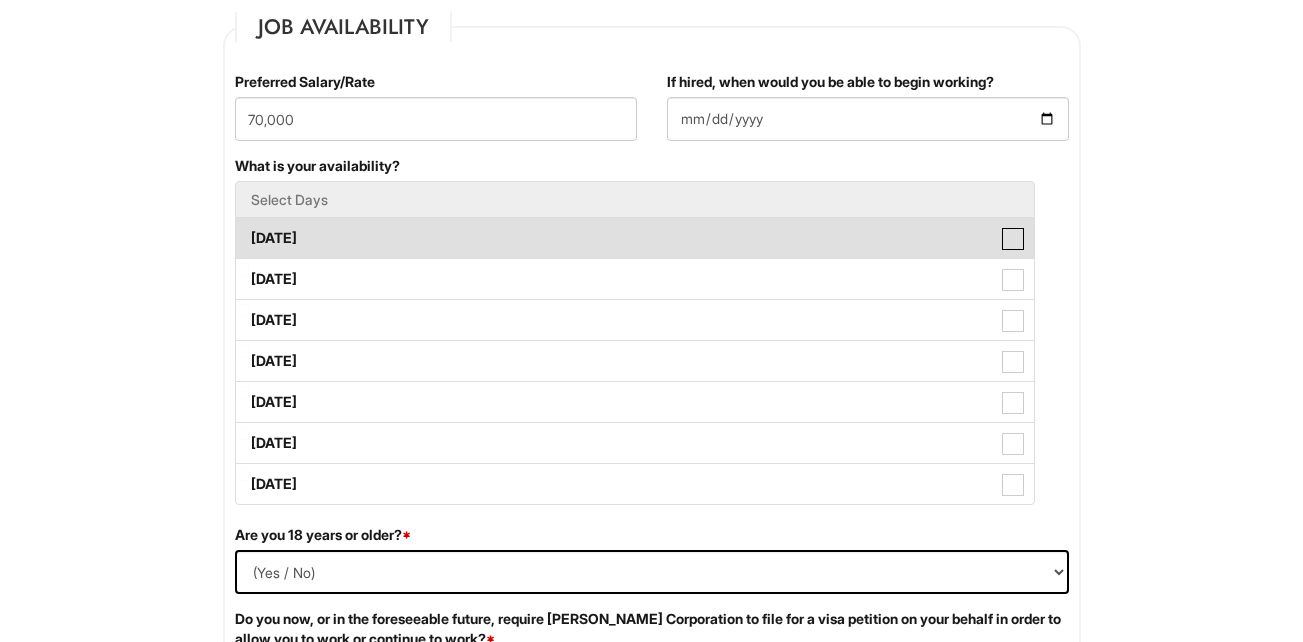 click on "[DATE]" at bounding box center (242, 228) 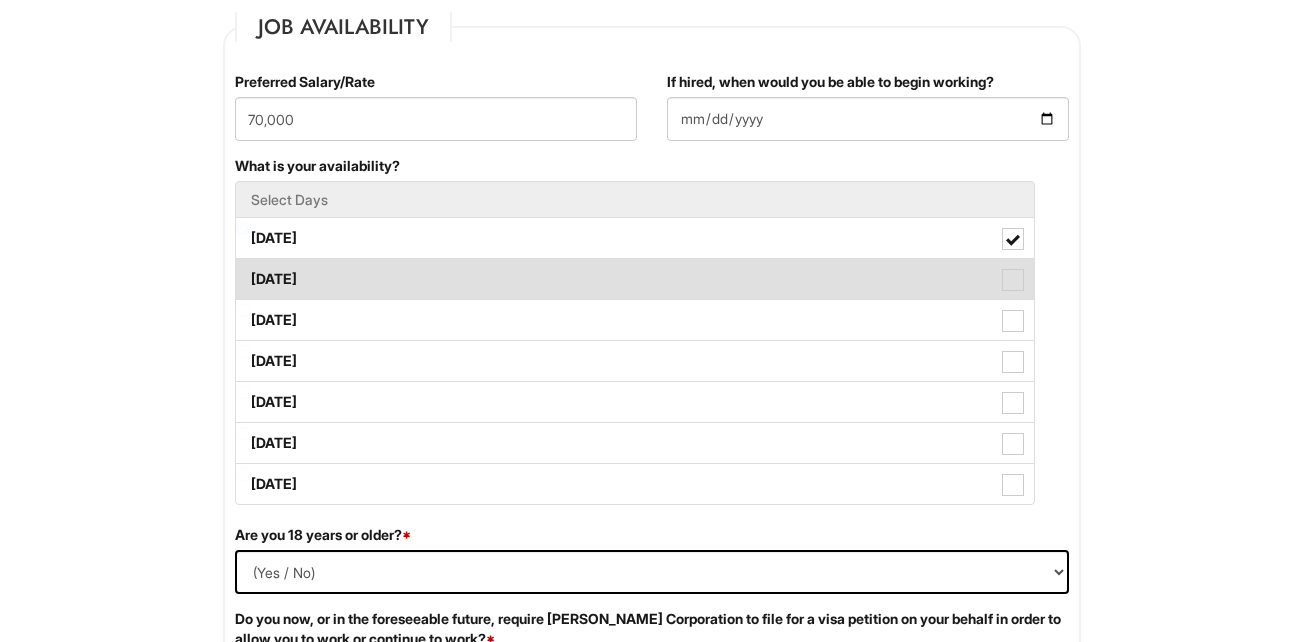 click at bounding box center (1013, 280) 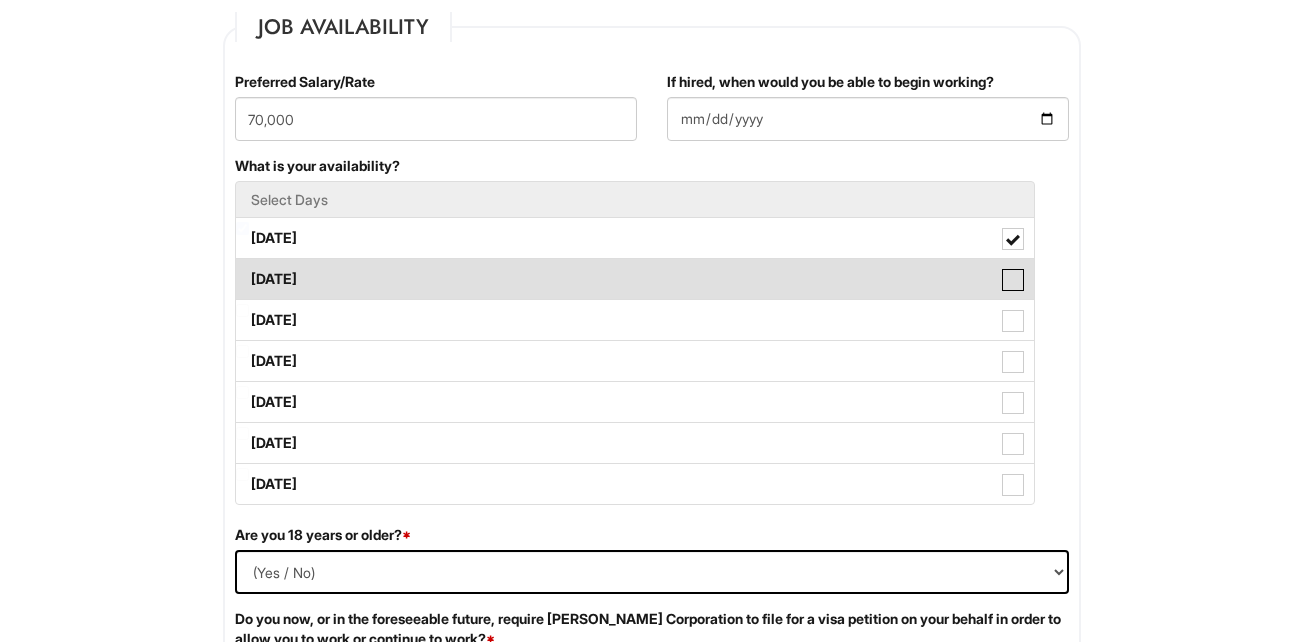 click on "[DATE]" at bounding box center [242, 269] 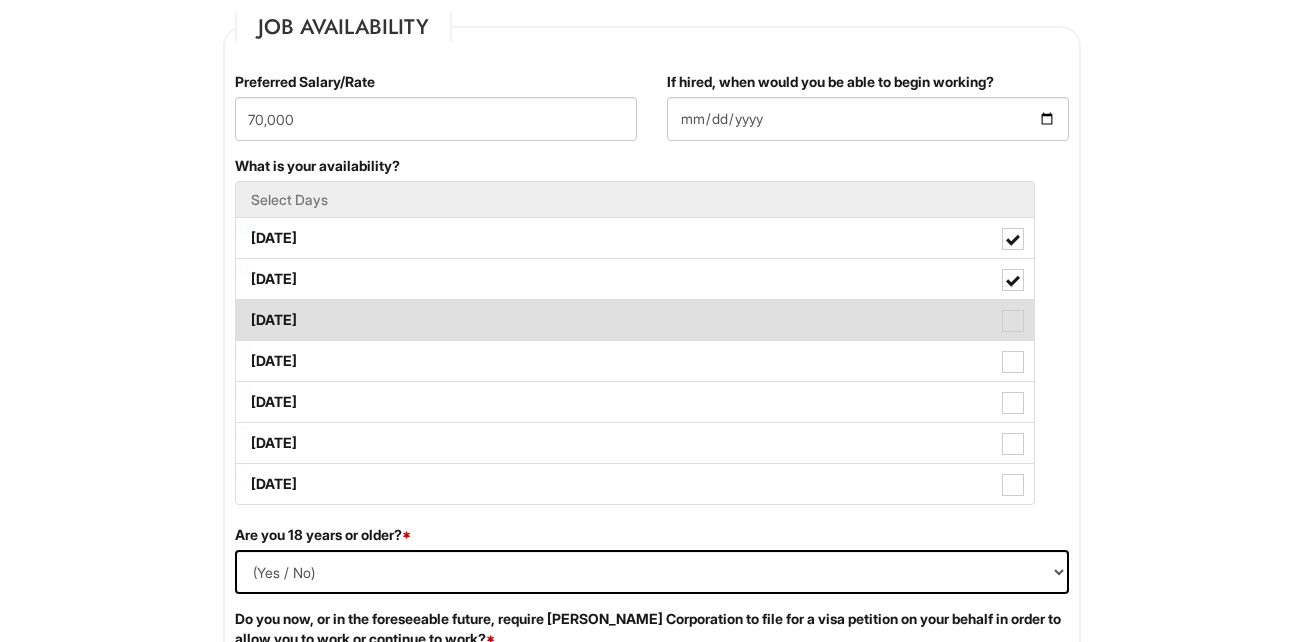 click at bounding box center (1013, 321) 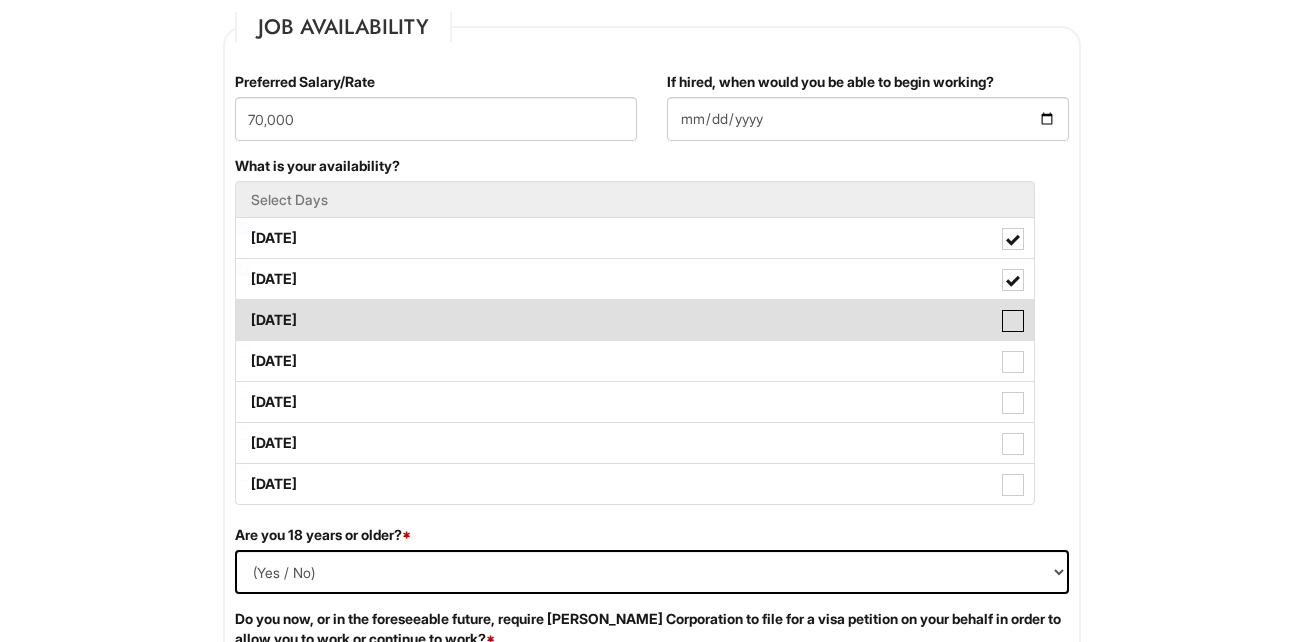 click on "[DATE]" at bounding box center (242, 310) 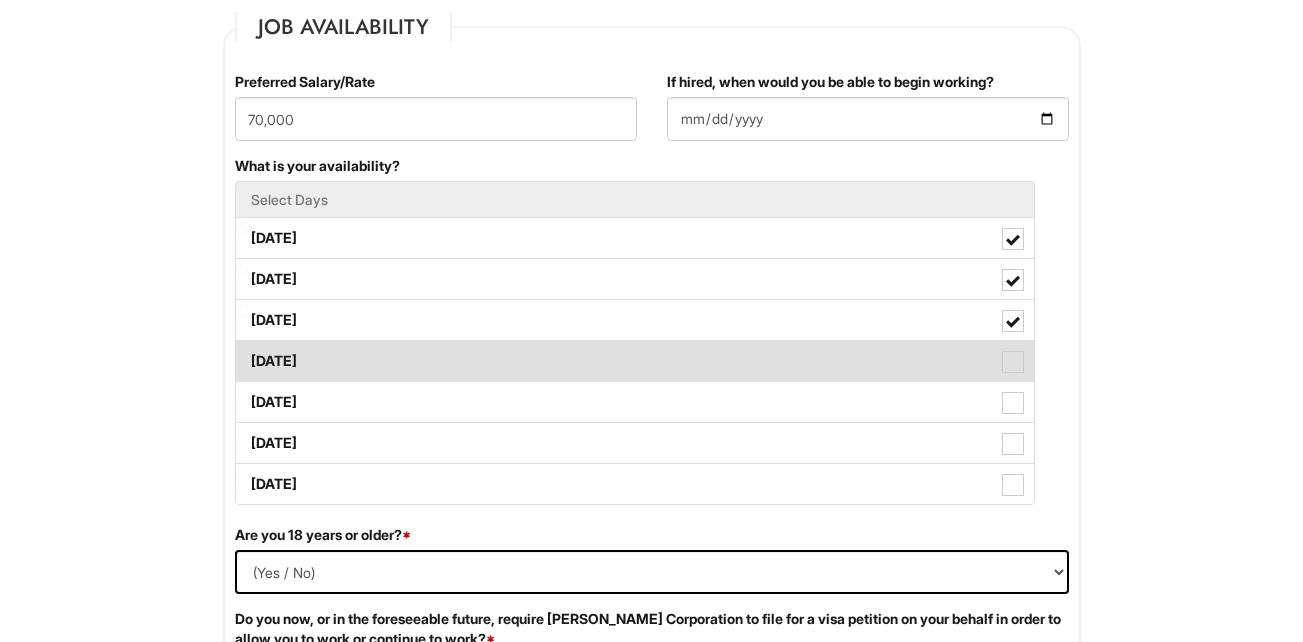 click at bounding box center (1013, 362) 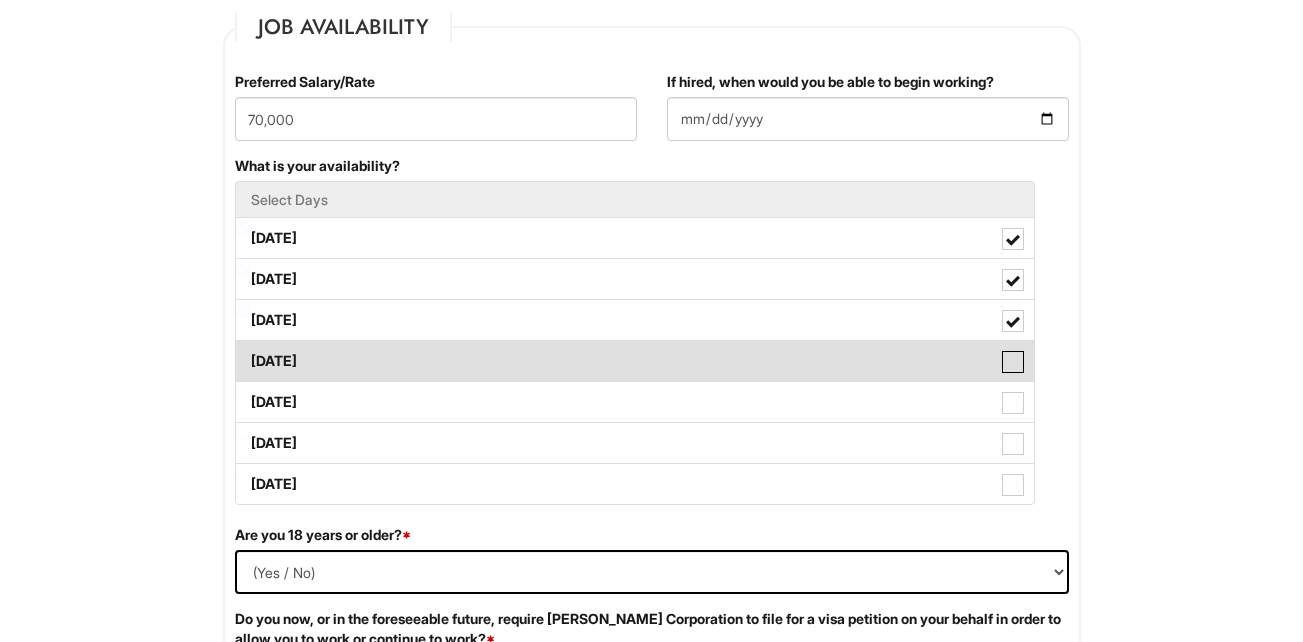 click on "[DATE]" at bounding box center [242, 351] 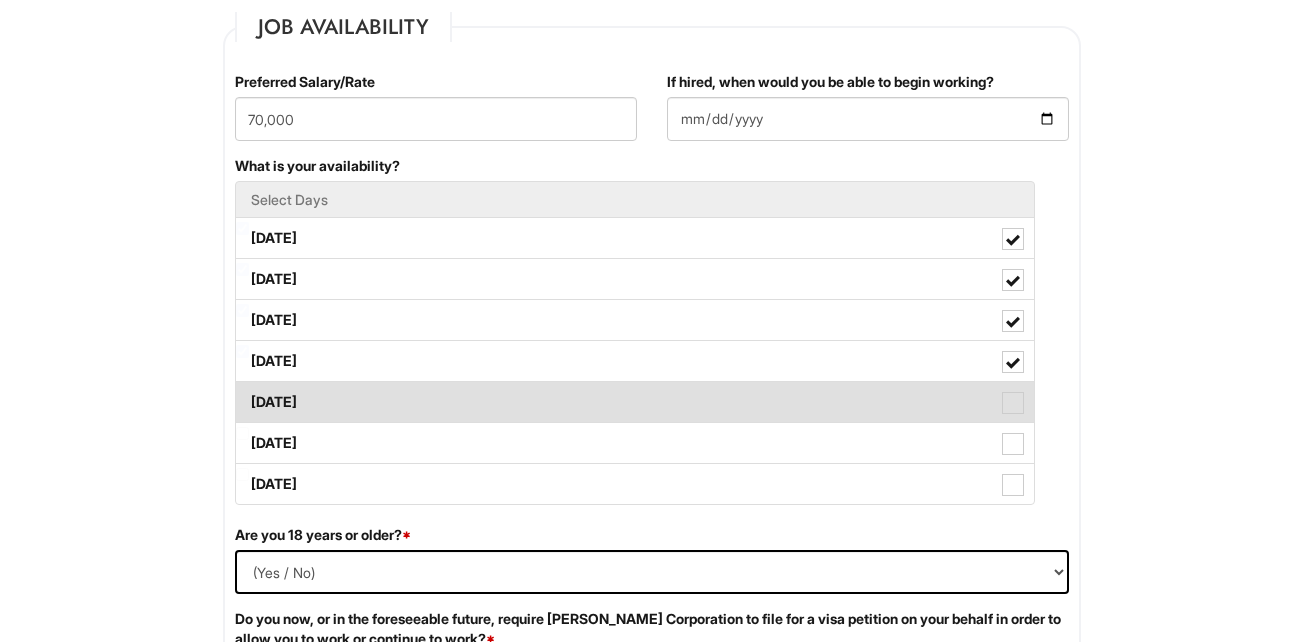 click at bounding box center (1013, 403) 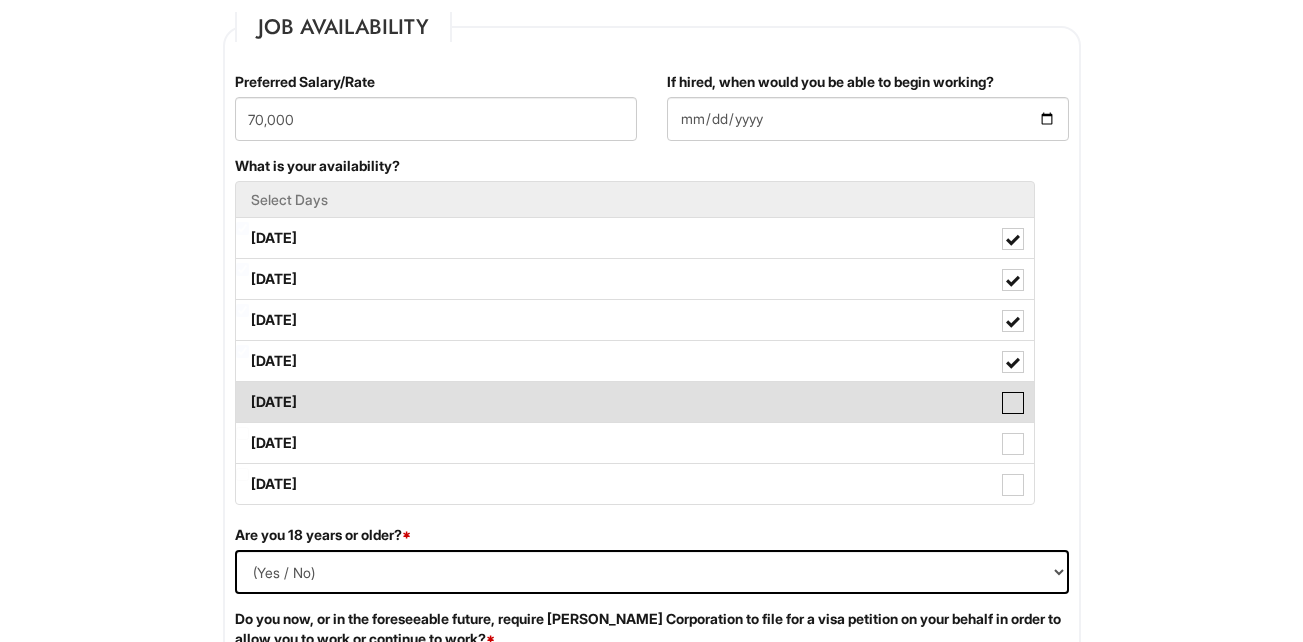 click on "[DATE]" at bounding box center [242, 392] 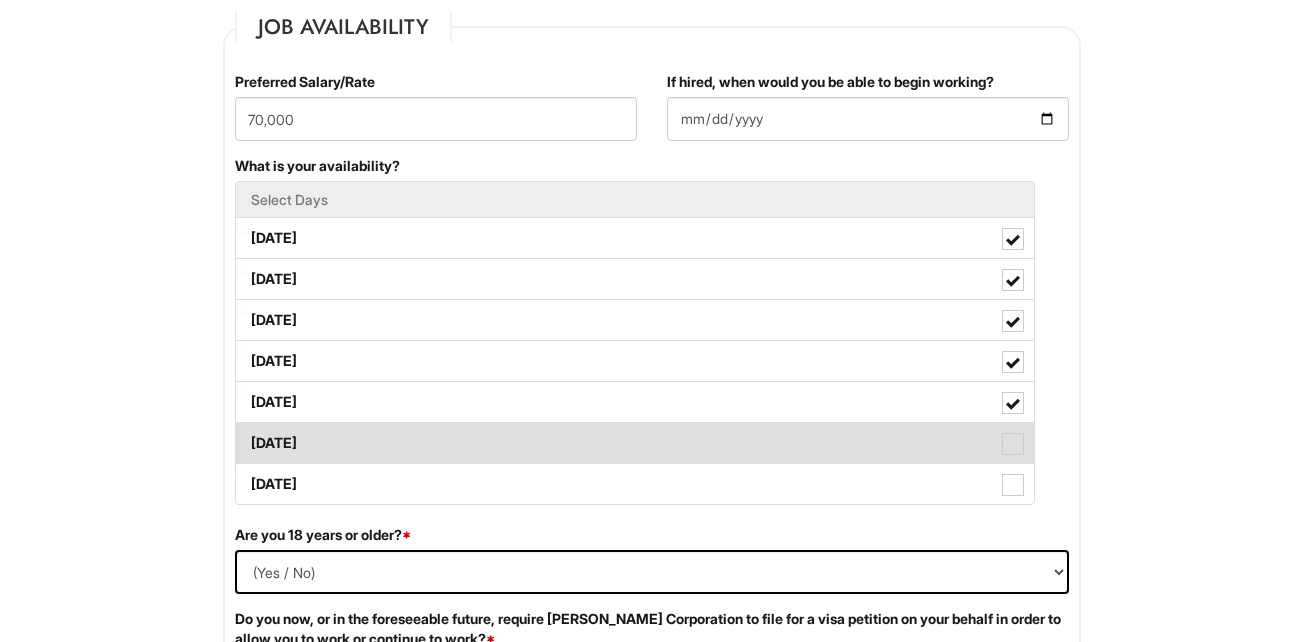 click at bounding box center (1013, 444) 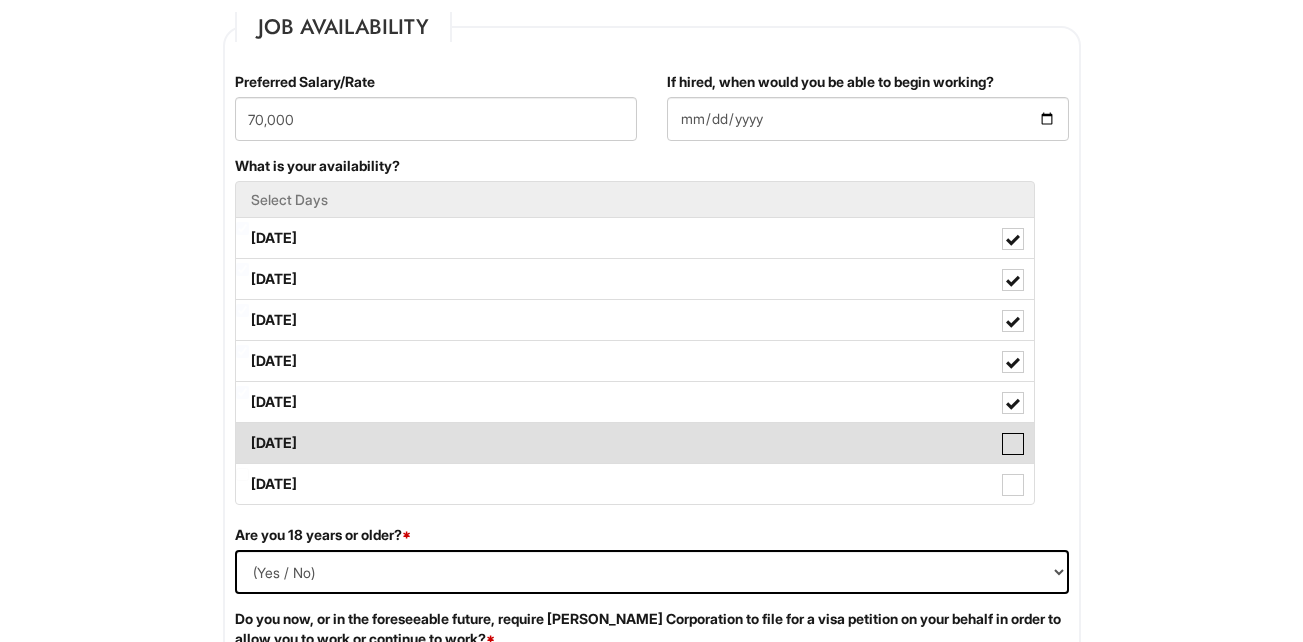 click on "[DATE]" at bounding box center [242, 433] 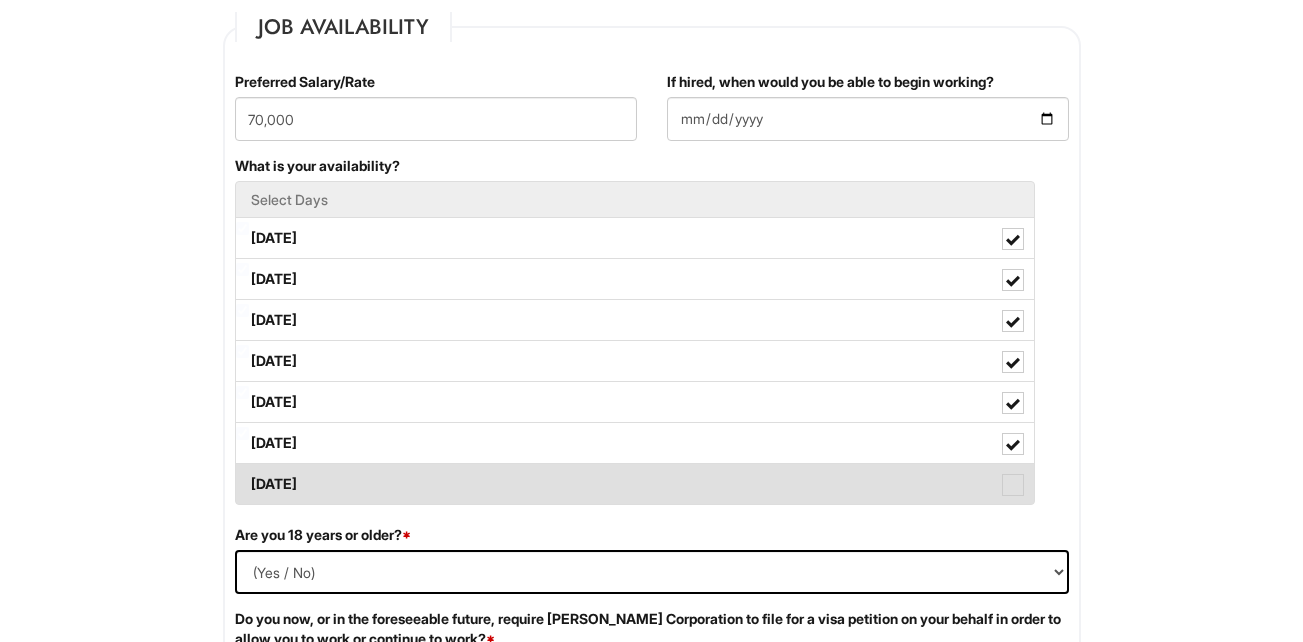 click at bounding box center [1013, 485] 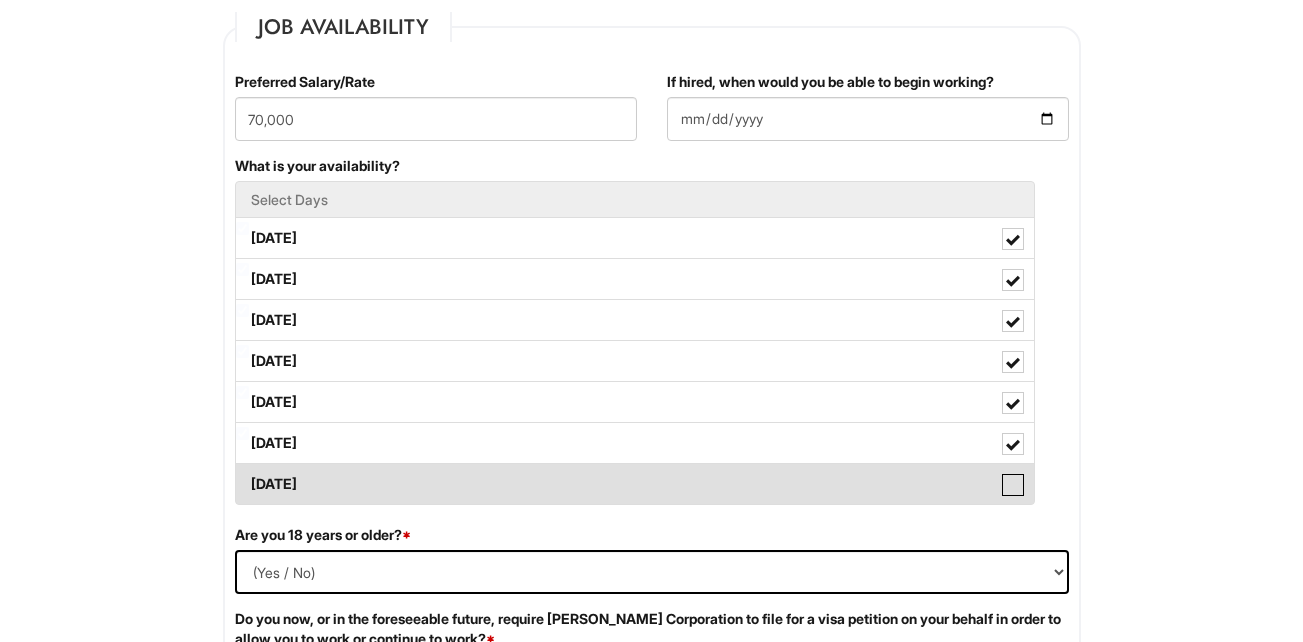 click on "[DATE]" at bounding box center (242, 474) 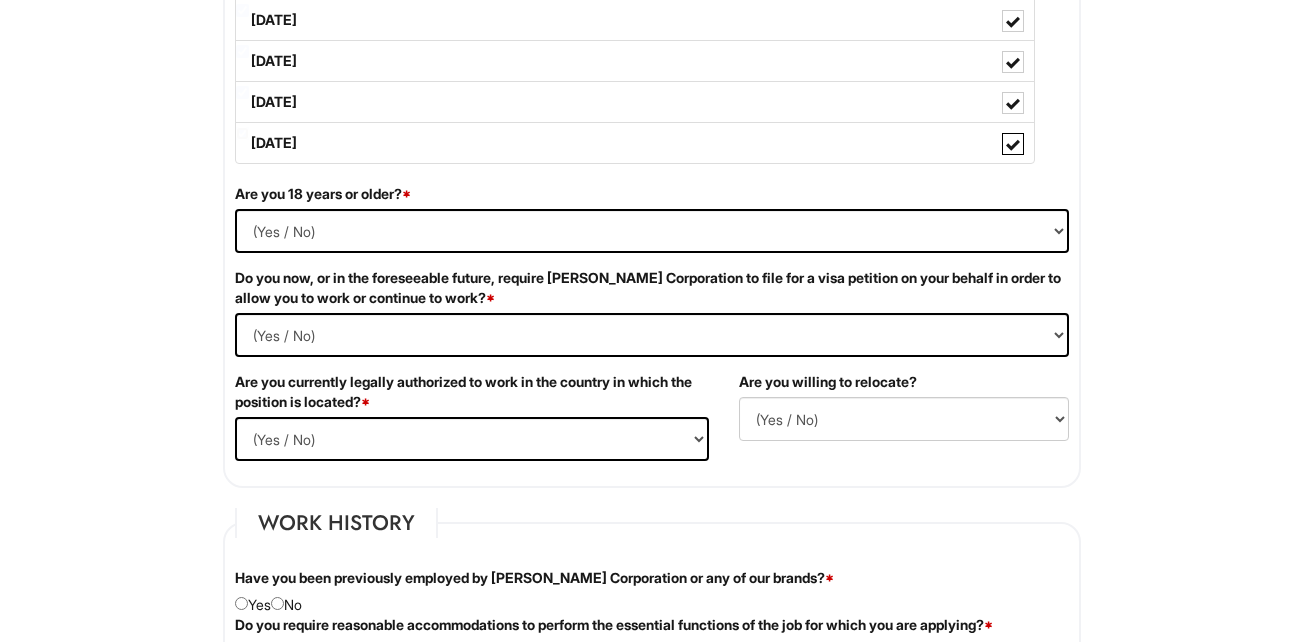 scroll, scrollTop: 1184, scrollLeft: 0, axis: vertical 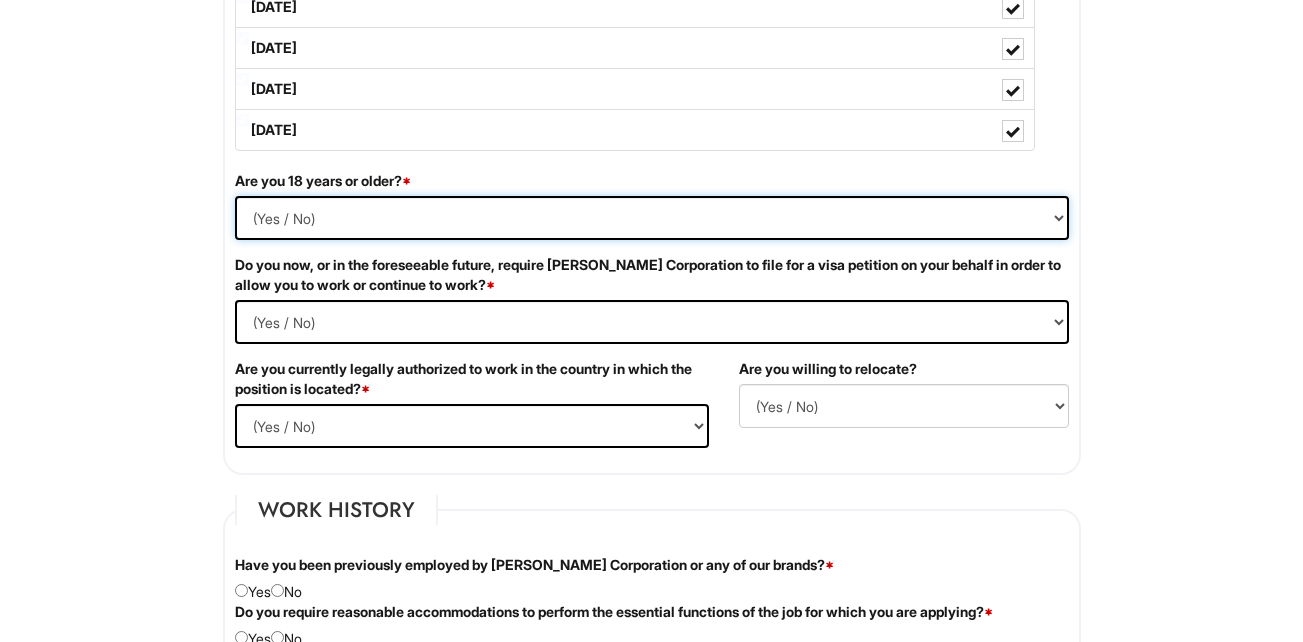 click on "(Yes / No) Yes No" at bounding box center (652, 218) 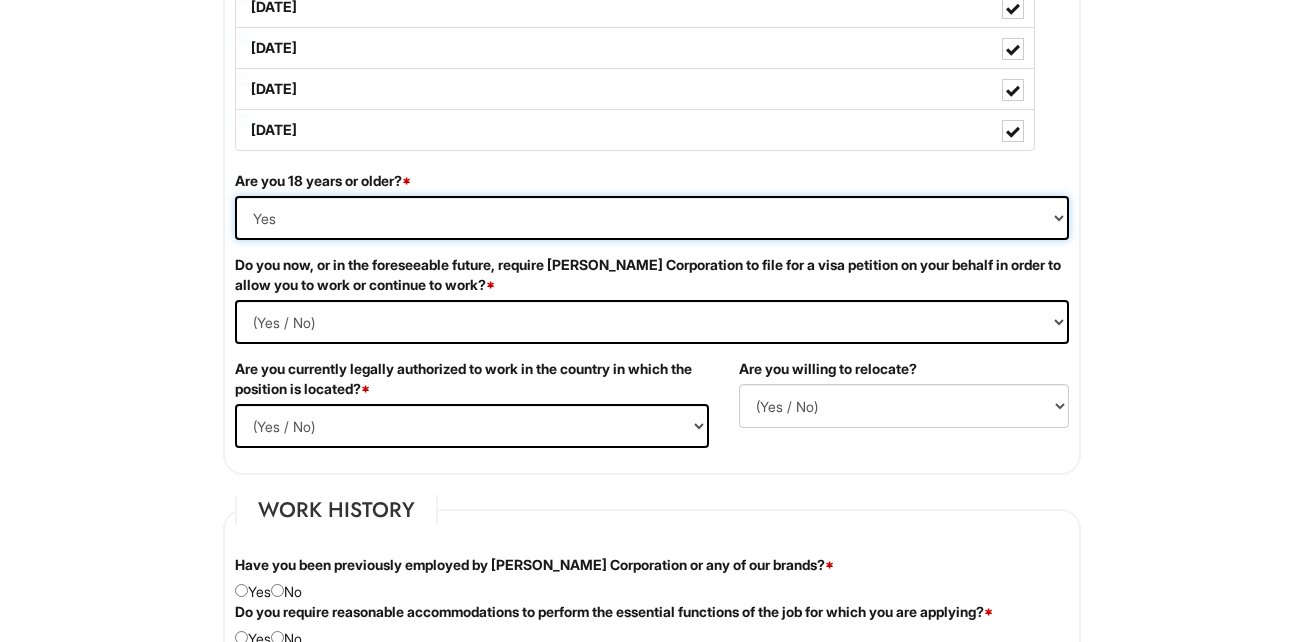 click on "(Yes / No) Yes No" at bounding box center (652, 218) 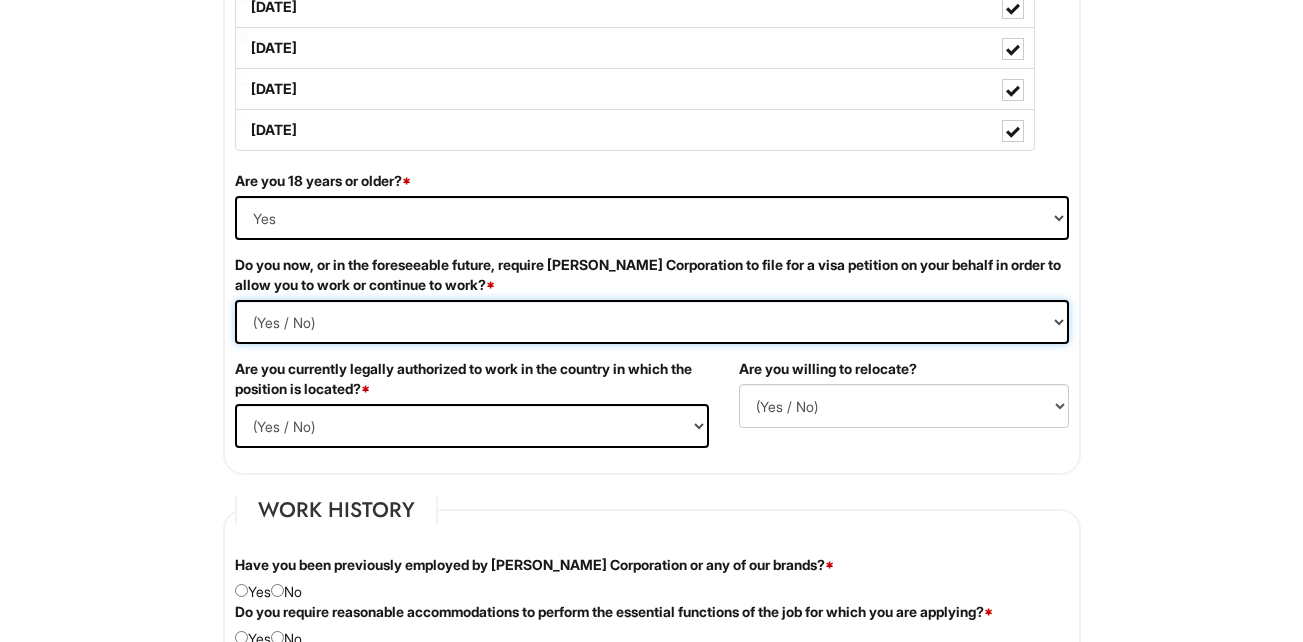 click on "(Yes / No) Yes No" at bounding box center (652, 322) 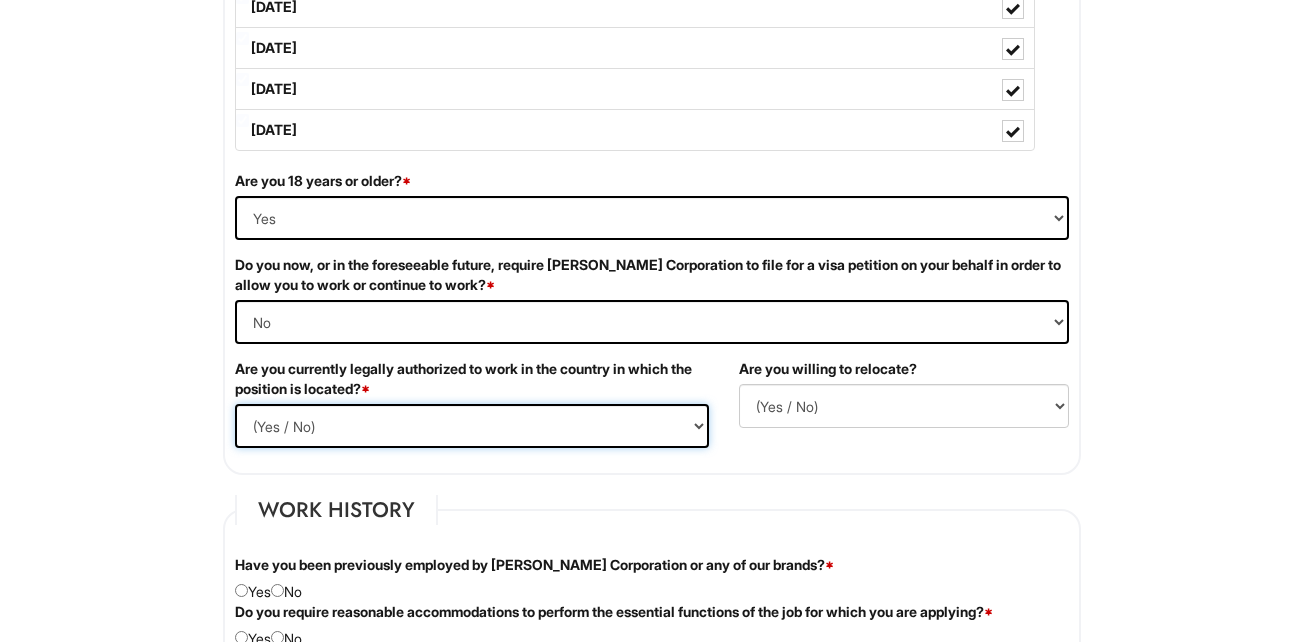 click on "(Yes / No) Yes No" at bounding box center (472, 426) 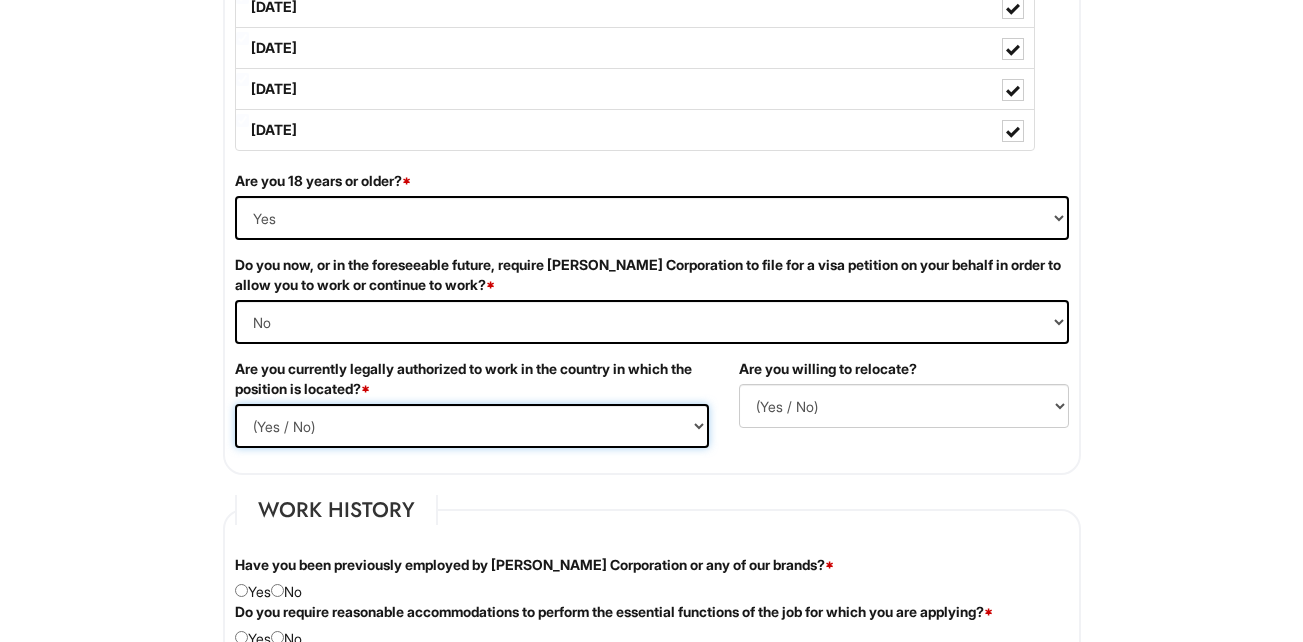 select on "Yes" 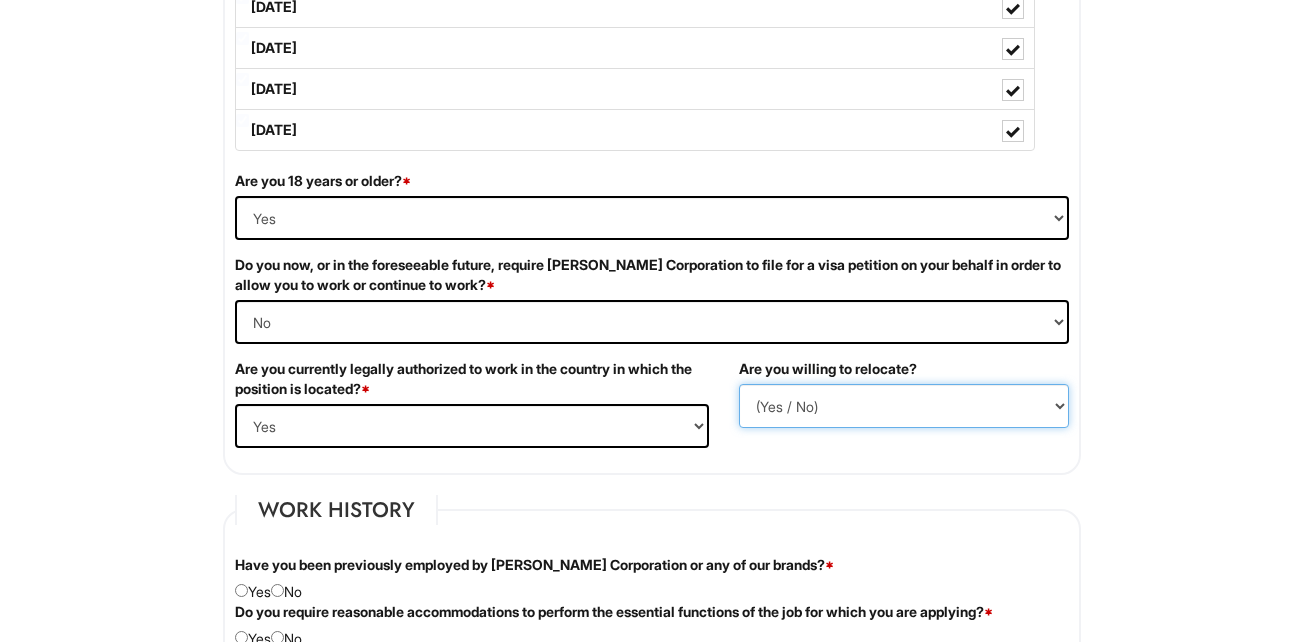 click on "(Yes / No) No Yes" at bounding box center (904, 406) 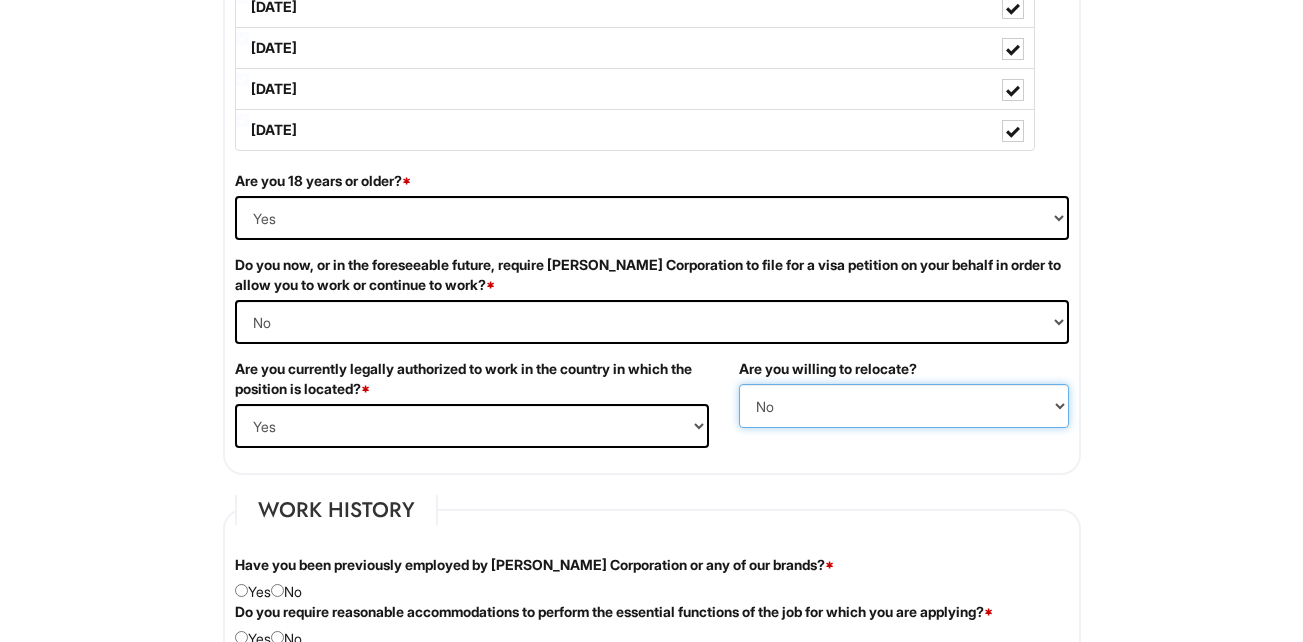 click on "(Yes / No) No Yes" at bounding box center (904, 406) 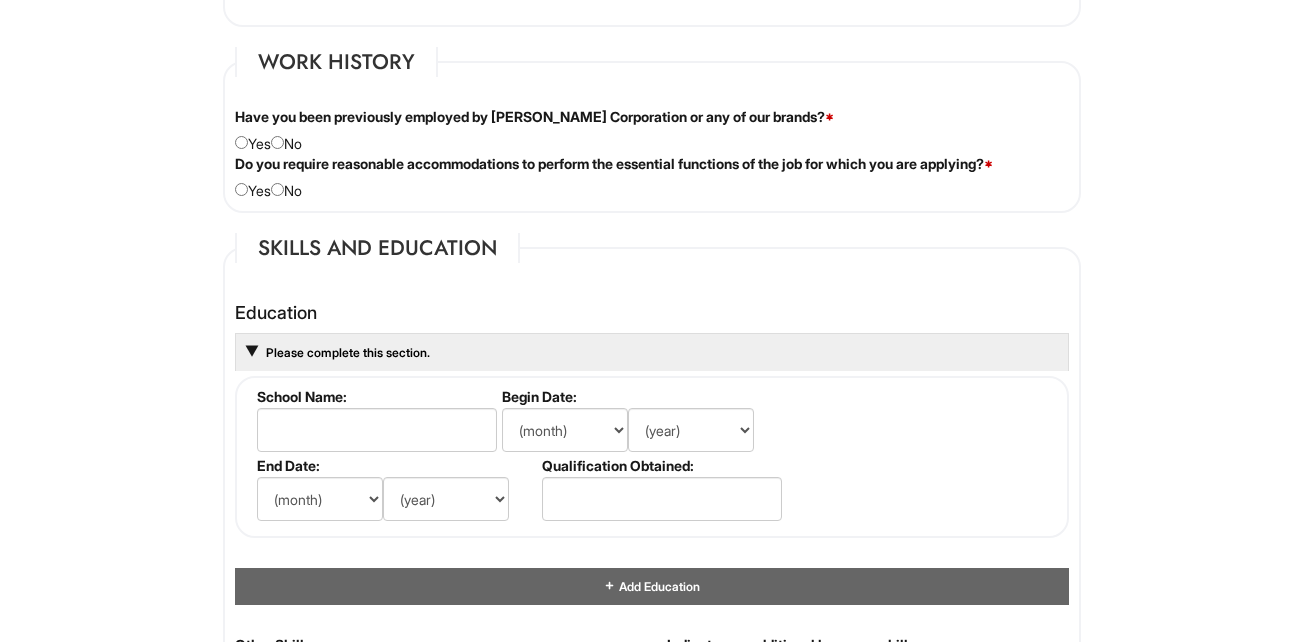 scroll, scrollTop: 1619, scrollLeft: 0, axis: vertical 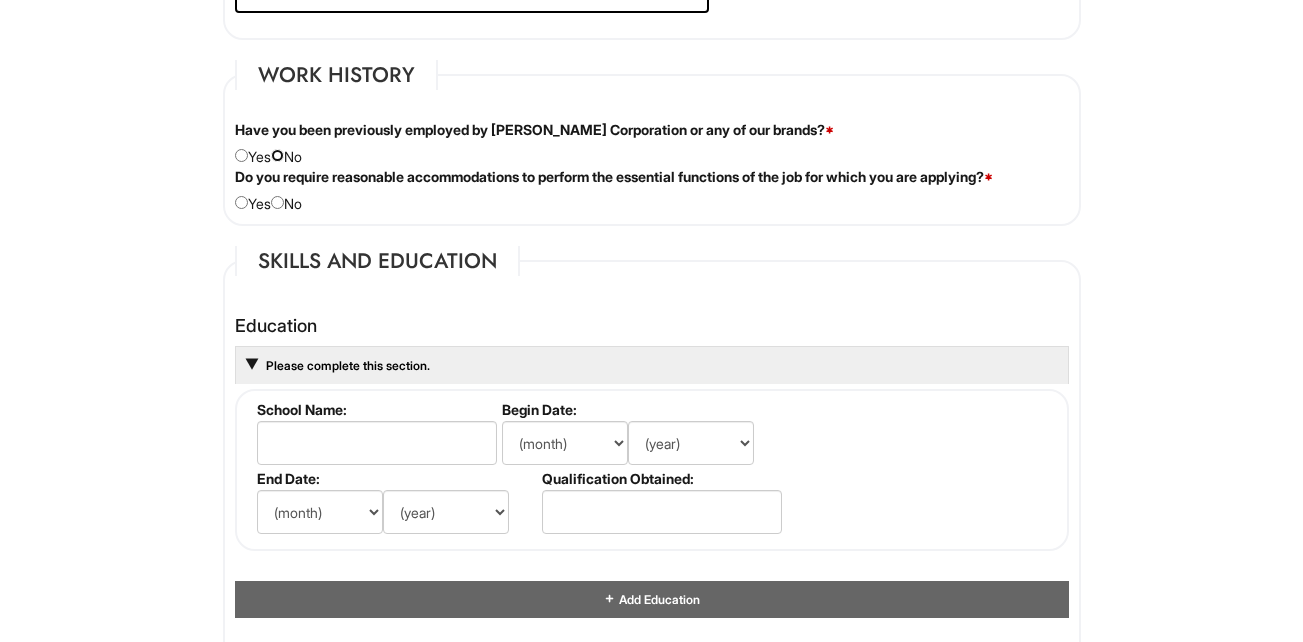 click at bounding box center (277, 155) 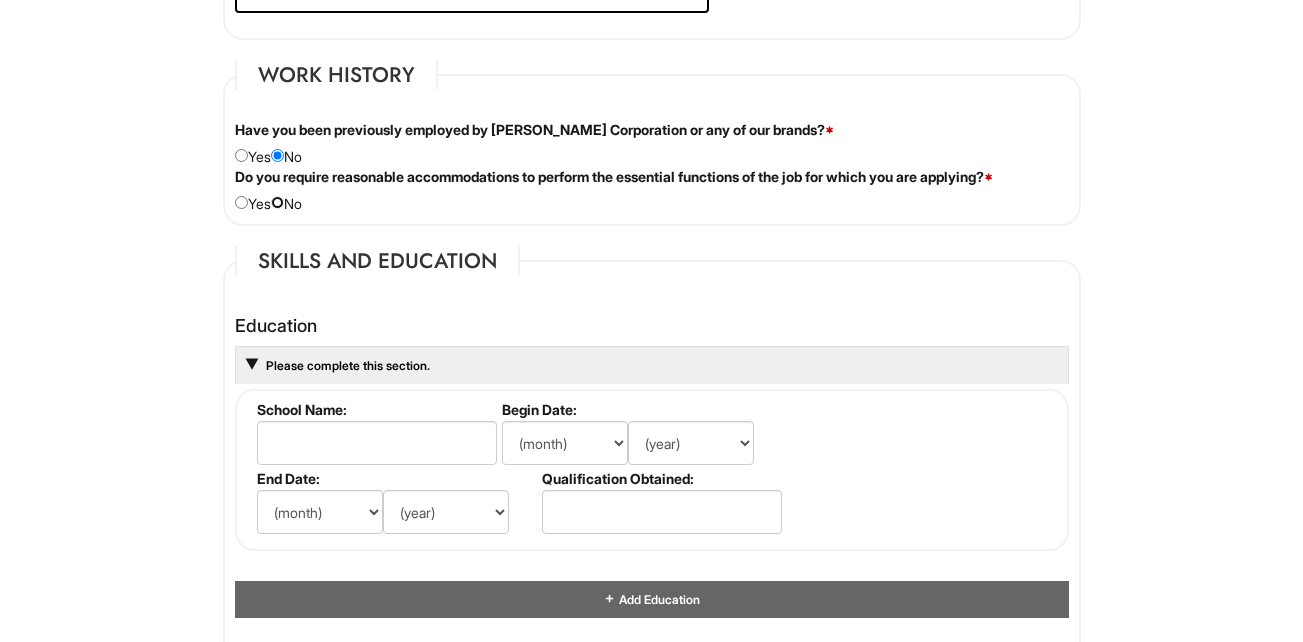 click at bounding box center (277, 202) 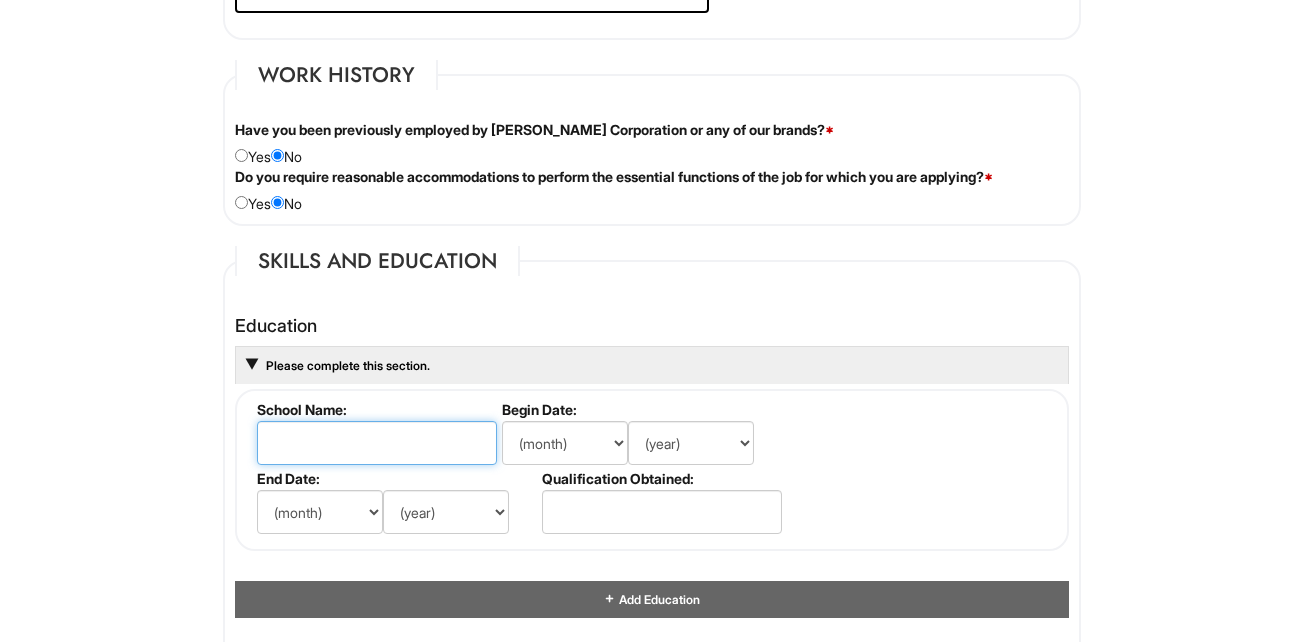 click at bounding box center (377, 443) 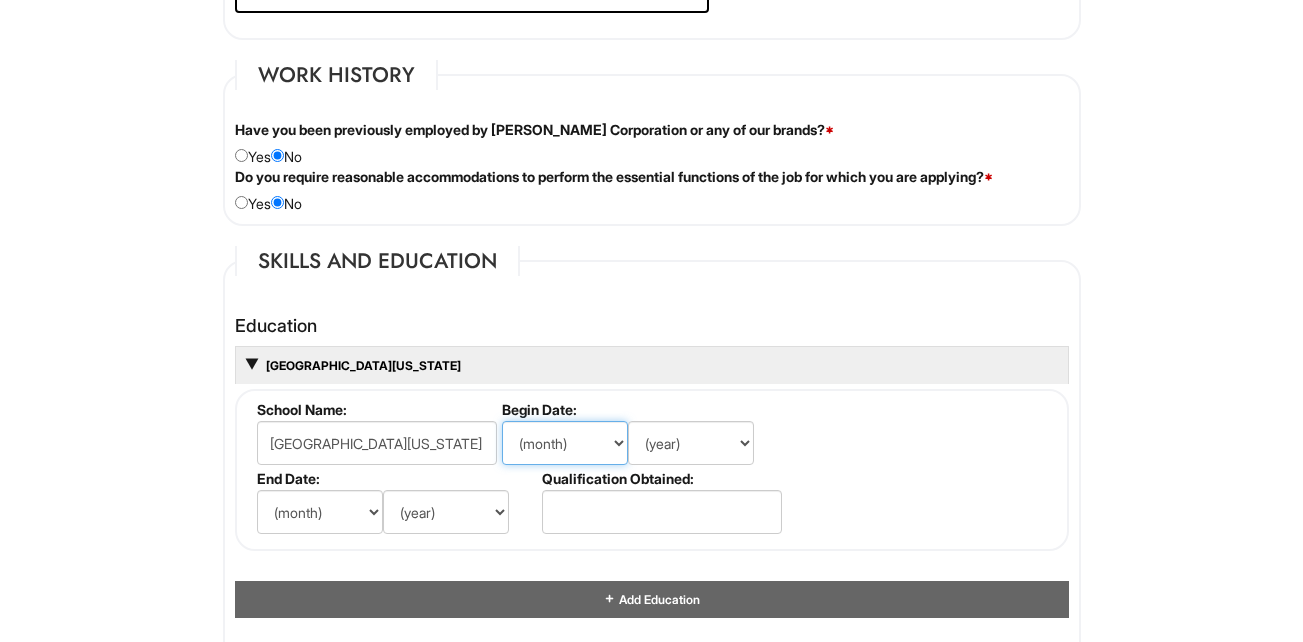 click on "(month) Jan Feb Mar Apr May Jun [DATE] Aug Sep Oct Nov Dec" at bounding box center (565, 443) 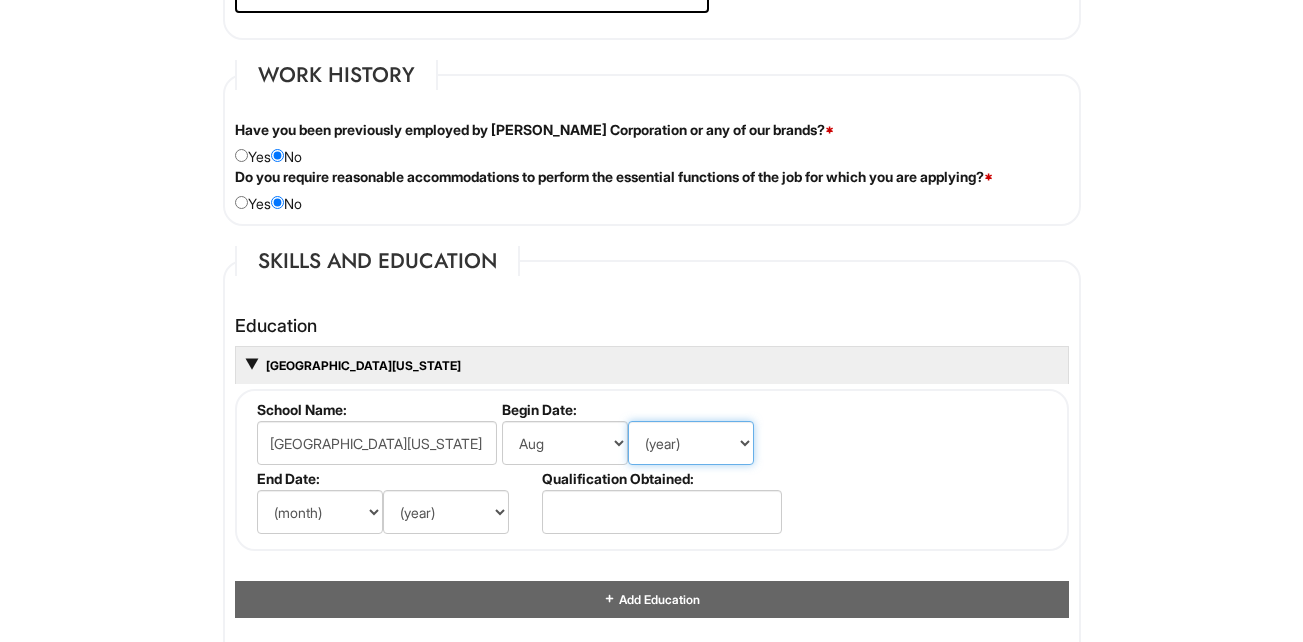 click on "(year) 2029 2028 2027 2026 2025 2024 2023 2022 2021 2020 2019 2018 2017 2016 2015 2014 2013 2012 2011 2010 2009 2008 2007 2006 2005 2004 2003 2002 2001 2000 1999 1998 1997 1996 1995 1994 1993 1992 1991 1990 1989 1988 1987 1986 1985 1984 1983 1982 1981 1980 1979 1978 1977 1976 1975 1974 1973 1972 1971 1970 1969 1968 1967 1966 1965 1964 1963 1962 1961 1960 1959 1958 1957 1956 1955 1954 1953 1952 1951 1950 1949 1948 1947 1946  --  2030 2031 2032 2033 2034 2035 2036 2037 2038 2039 2040 2041 2042 2043 2044 2045 2046 2047 2048 2049 2050 2051 2052 2053 2054 2055 2056 2057 2058 2059 2060 2061 2062 2063 2064" at bounding box center [691, 443] 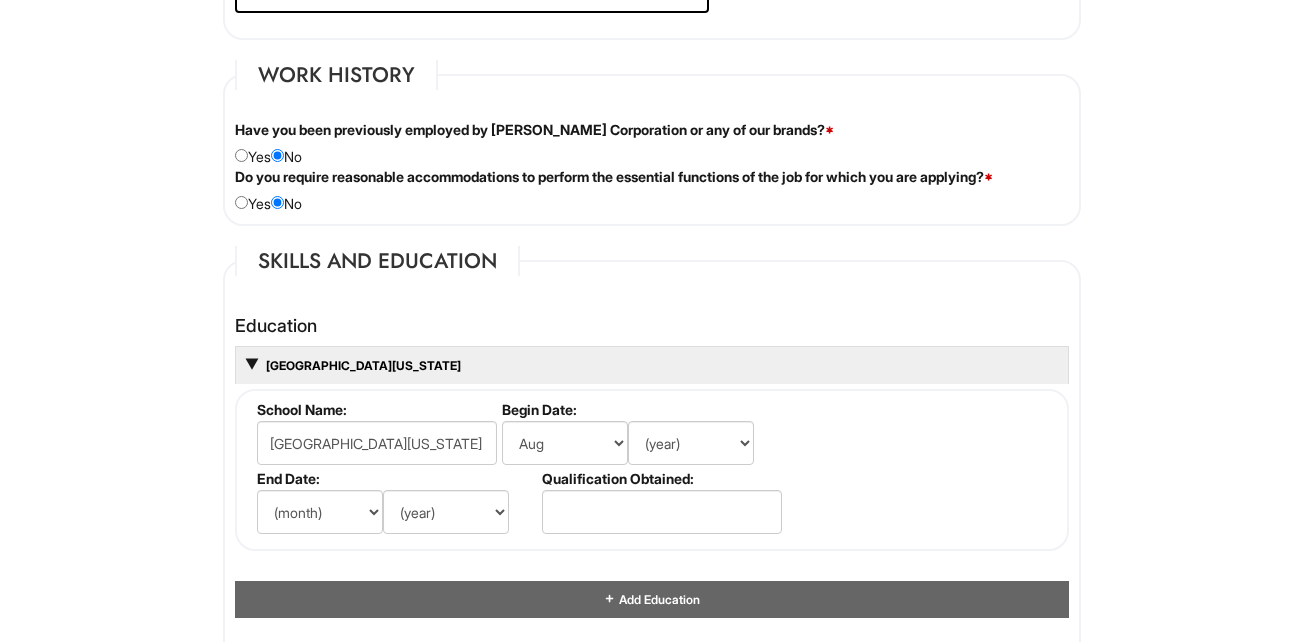 click on "[GEOGRAPHIC_DATA][US_STATE]
School Name:
[GEOGRAPHIC_DATA][US_STATE]
Begin Date:
(month) Jan Feb Mar Apr May Jun [DATE] Aug Sep Oct Nov Dec (year) 2029 2028 2027 2026 2025 2024 2023 2022 2021 2020 2019 2018 2017 2016 2015 2014 2013 2012 2011 2010 2009 2008 2007 2006 2005 2004 2003 2002 2001 2000 1999 1998 1997 1996 1995 1994 1993 1992 1991 1990 1989 1988 1987 1986 1985 1984 1983 1982 1981 1980 1979 1978 1977 1976 1975 1974 1973 1972 1971 1970 1969 1968 1967 1966 1965 1964 1963 1962 1961 1960 1959 1958 1957 1956 1955 1954 1953 1952 1951 1950 1949 1948 1947 1946  --  2030 2031 2032 2033 2034 2035 2036 2037 2038 2039 2040 2041 2042 2043 2044 2045 2046 2047 2048 2049 2050 2051 2052 2053 2054 2055 2056 2057 2058 2059 2060 2061 2062 2063 2064
End Date:
(month) Jan Feb Mar Apr May Jun [DATE] Aug Sep Oct Nov Dec (year) 2029 2028 2027 2026 2025 2024 2023 2022 2021 2020 2019 2018 2017 2016 2015 2014 2013 2012 2011 2010 2009 2008 2007 2006 2005 2004 2003 2002 2001 2000 1999 1998 1997 1996" at bounding box center [652, 448] 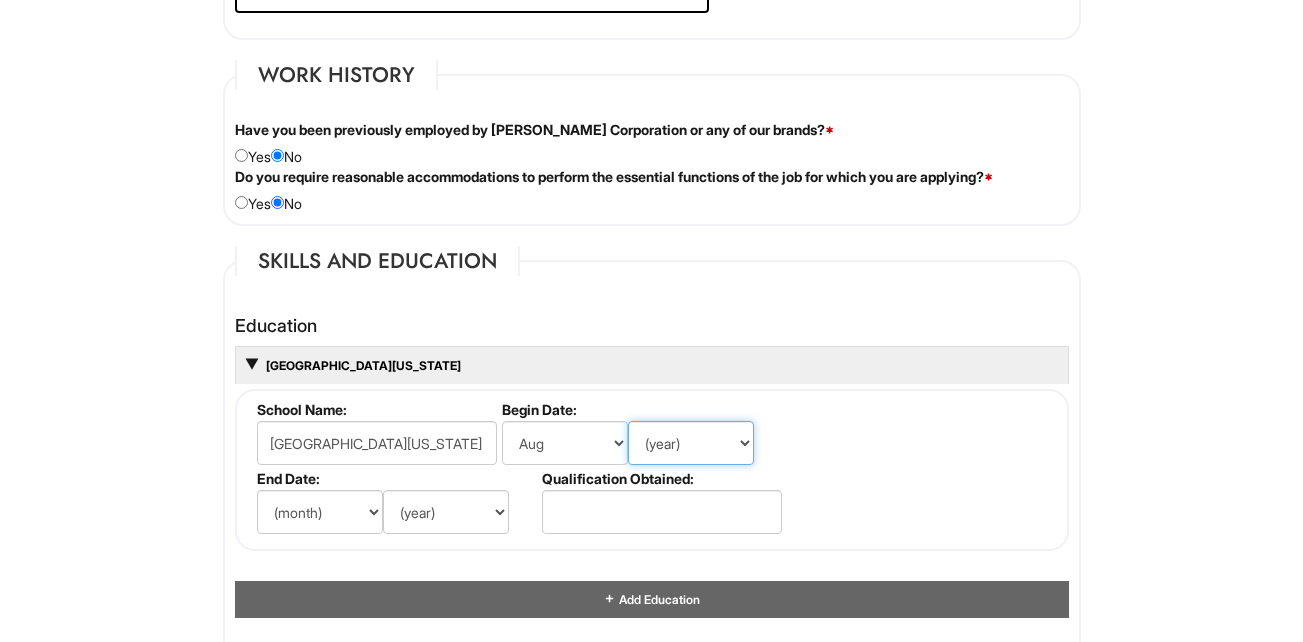 click on "(year) 2029 2028 2027 2026 2025 2024 2023 2022 2021 2020 2019 2018 2017 2016 2015 2014 2013 2012 2011 2010 2009 2008 2007 2006 2005 2004 2003 2002 2001 2000 1999 1998 1997 1996 1995 1994 1993 1992 1991 1990 1989 1988 1987 1986 1985 1984 1983 1982 1981 1980 1979 1978 1977 1976 1975 1974 1973 1972 1971 1970 1969 1968 1967 1966 1965 1964 1963 1962 1961 1960 1959 1958 1957 1956 1955 1954 1953 1952 1951 1950 1949 1948 1947 1946  --  2030 2031 2032 2033 2034 2035 2036 2037 2038 2039 2040 2041 2042 2043 2044 2045 2046 2047 2048 2049 2050 2051 2052 2053 2054 2055 2056 2057 2058 2059 2060 2061 2062 2063 2064" at bounding box center (691, 443) 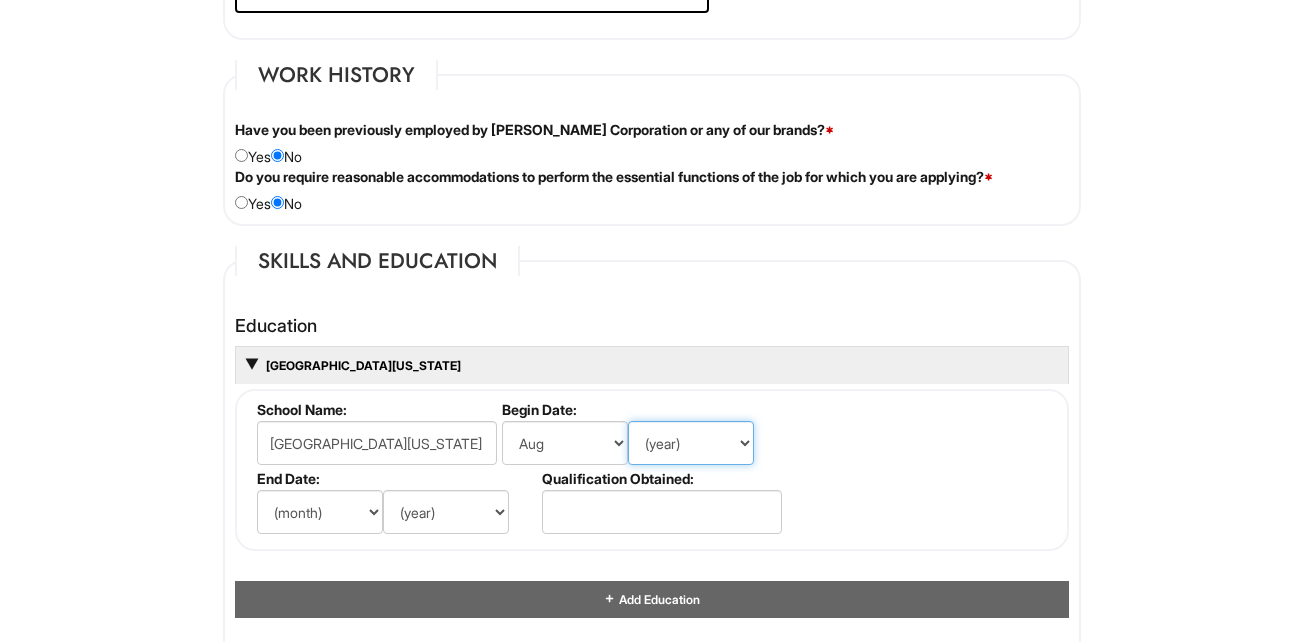 select on "2001" 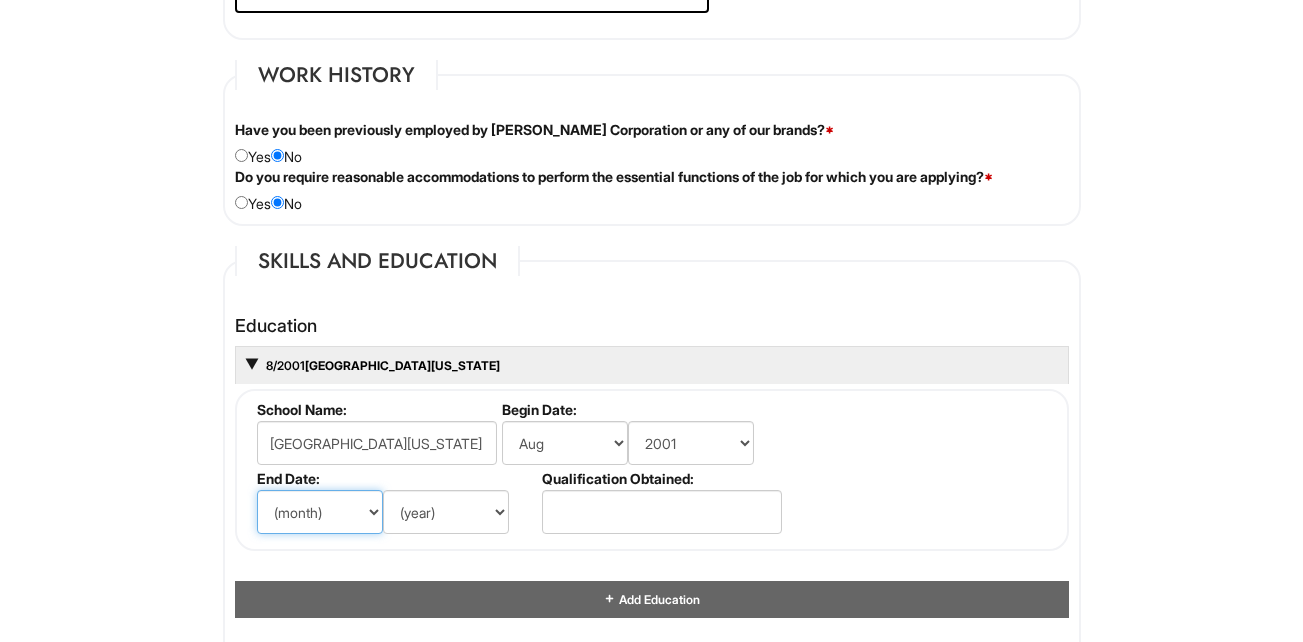 click on "(month) Jan Feb Mar Apr May Jun [DATE] Aug Sep Oct Nov Dec" at bounding box center [320, 512] 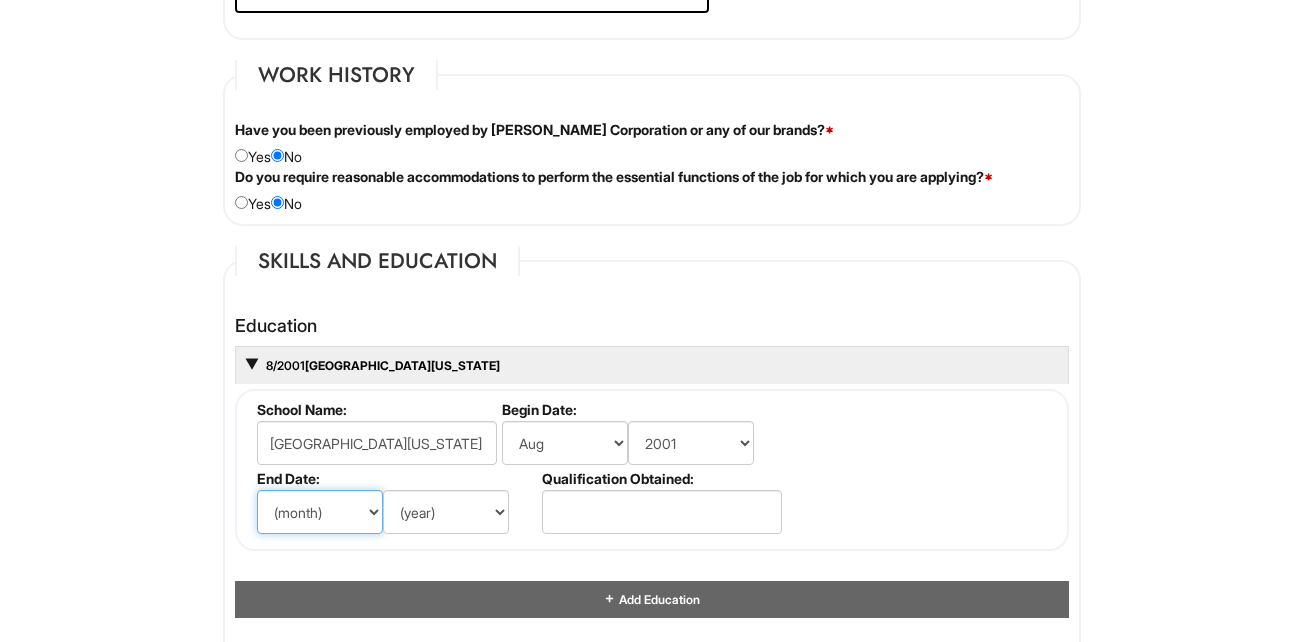 select on "5" 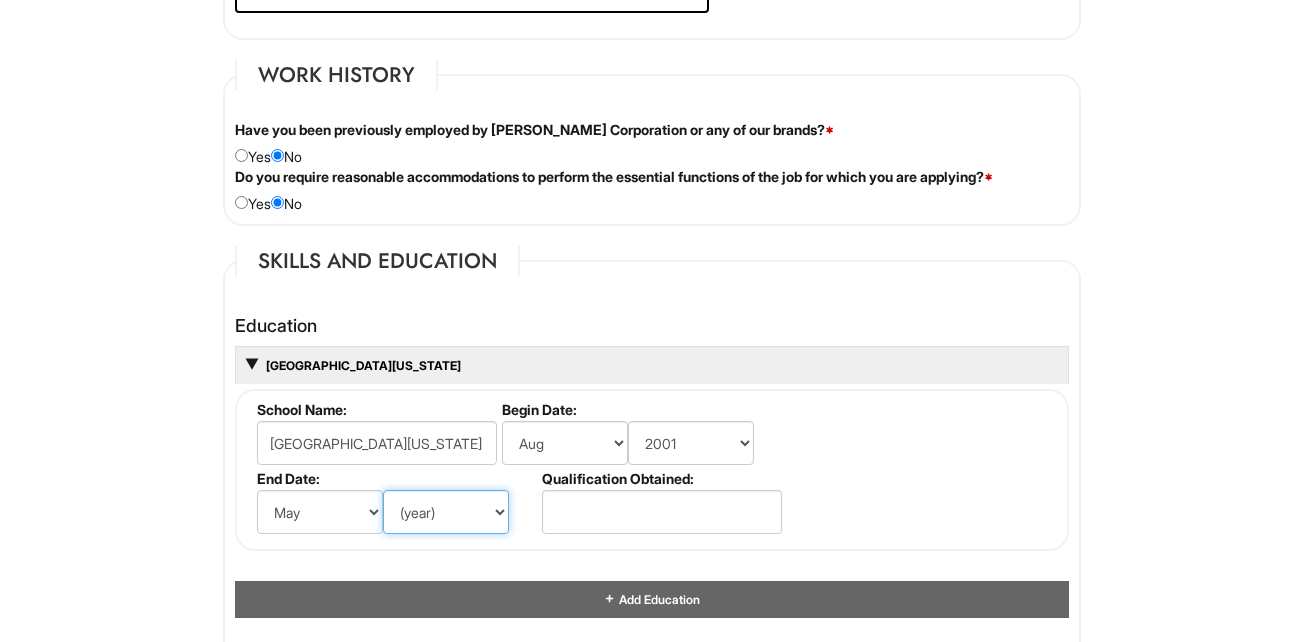 click on "(year) 2029 2028 2027 2026 2025 2024 2023 2022 2021 2020 2019 2018 2017 2016 2015 2014 2013 2012 2011 2010 2009 2008 2007 2006 2005 2004 2003 2002 2001 2000 1999 1998 1997 1996 1995 1994 1993 1992 1991 1990 1989 1988 1987 1986 1985 1984 1983 1982 1981 1980 1979 1978 1977 1976 1975 1974 1973 1972 1971 1970 1969 1968 1967 1966 1965 1964 1963 1962 1961 1960 1959 1958 1957 1956 1955 1954 1953 1952 1951 1950 1949 1948 1947 1946  --  2030 2031 2032 2033 2034 2035 2036 2037 2038 2039 2040 2041 2042 2043 2044 2045 2046 2047 2048 2049 2050 2051 2052 2053 2054 2055 2056 2057 2058 2059 2060 2061 2062 2063 2064" at bounding box center [446, 512] 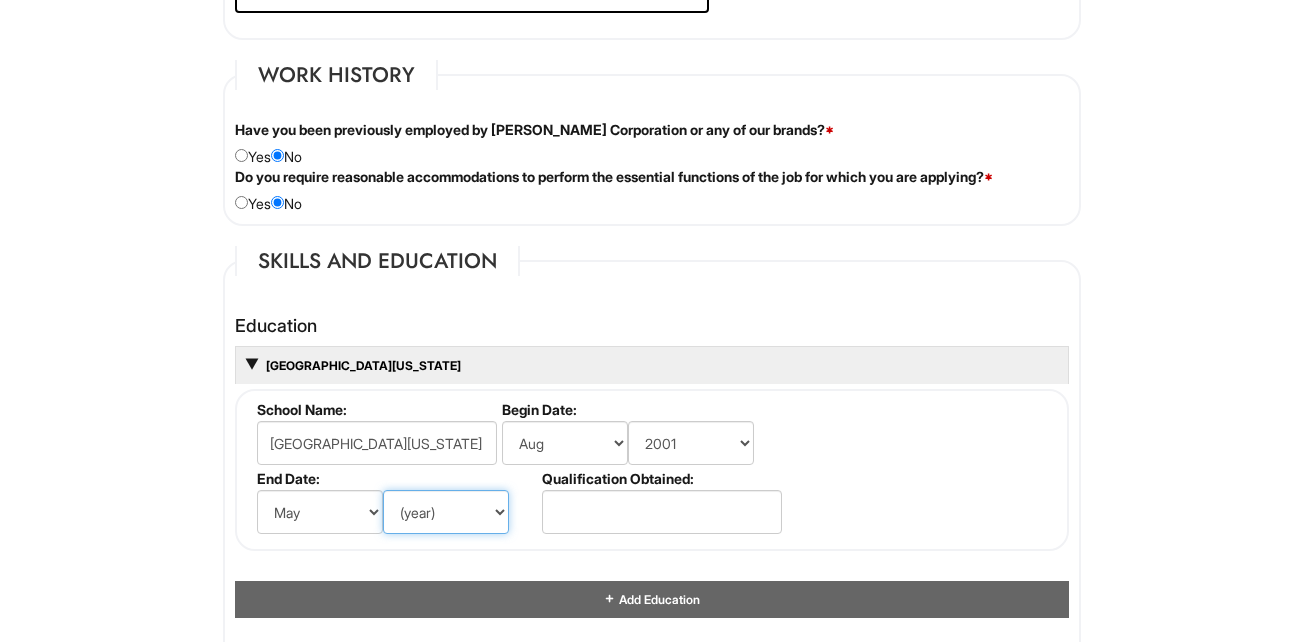 select on "2005" 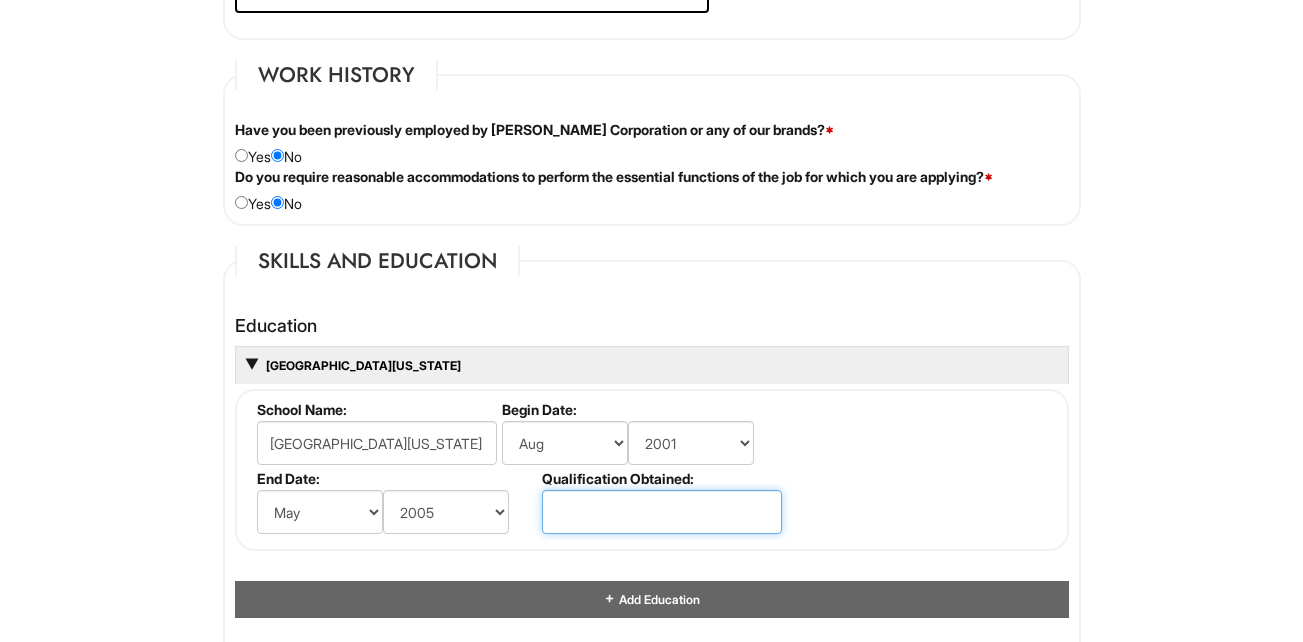 click at bounding box center [662, 512] 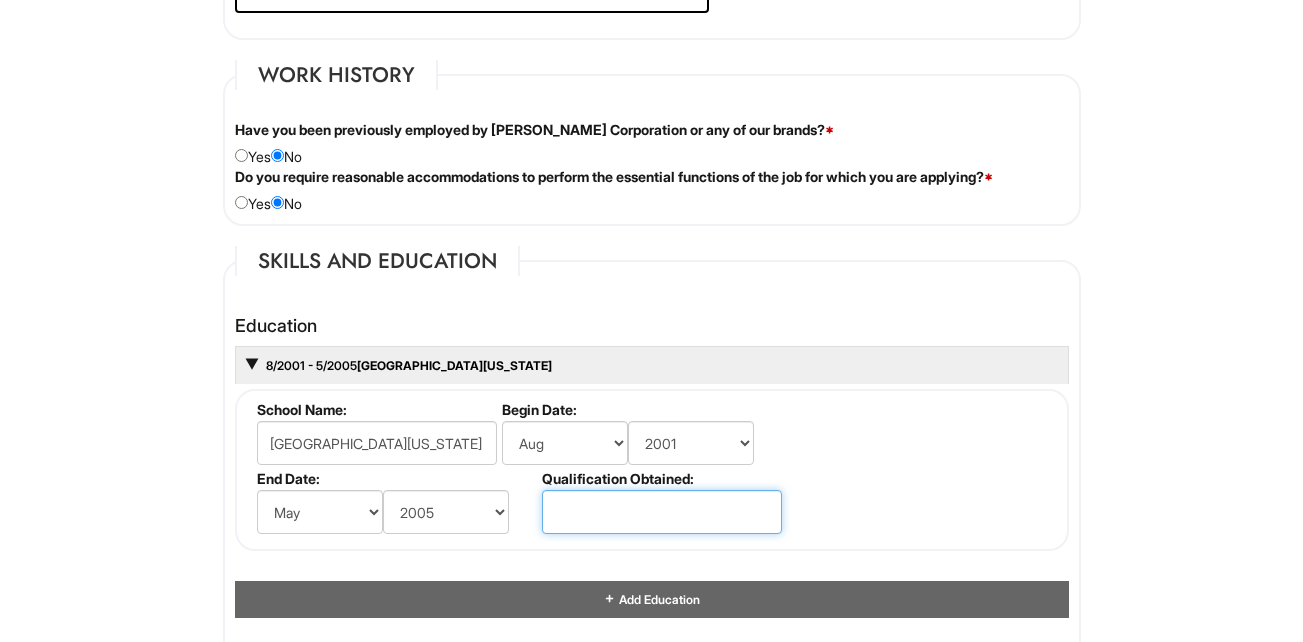 type on "Bachelor of Arts" 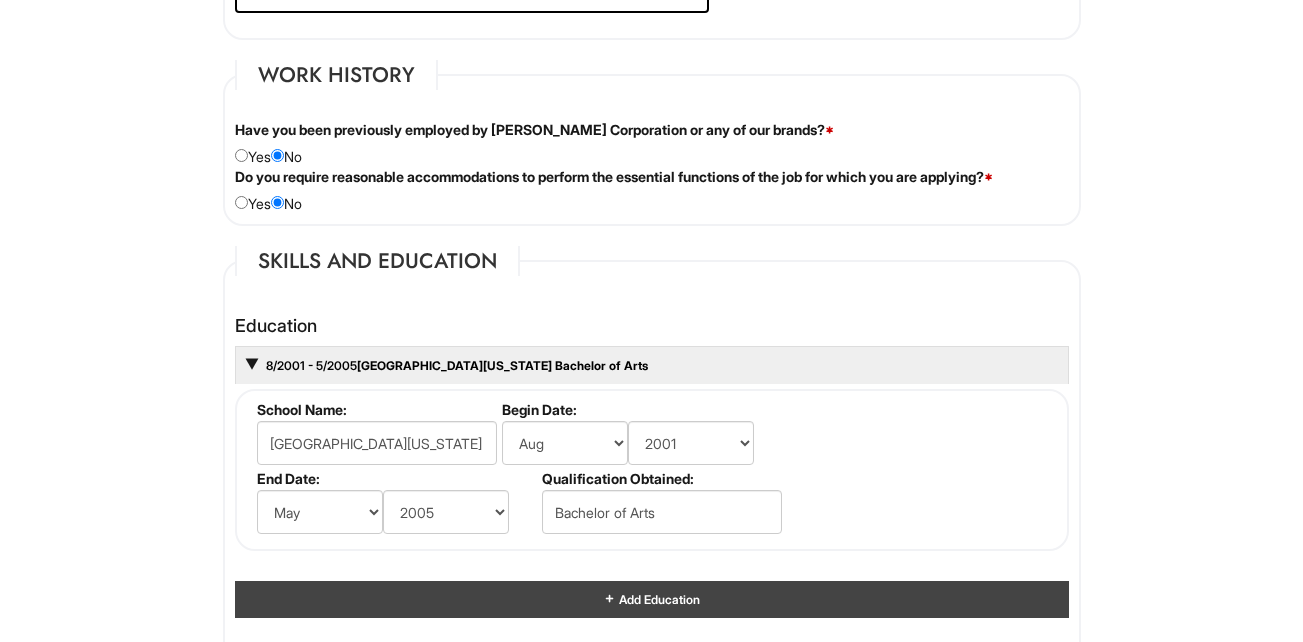 click on "Add Education" at bounding box center [652, 599] 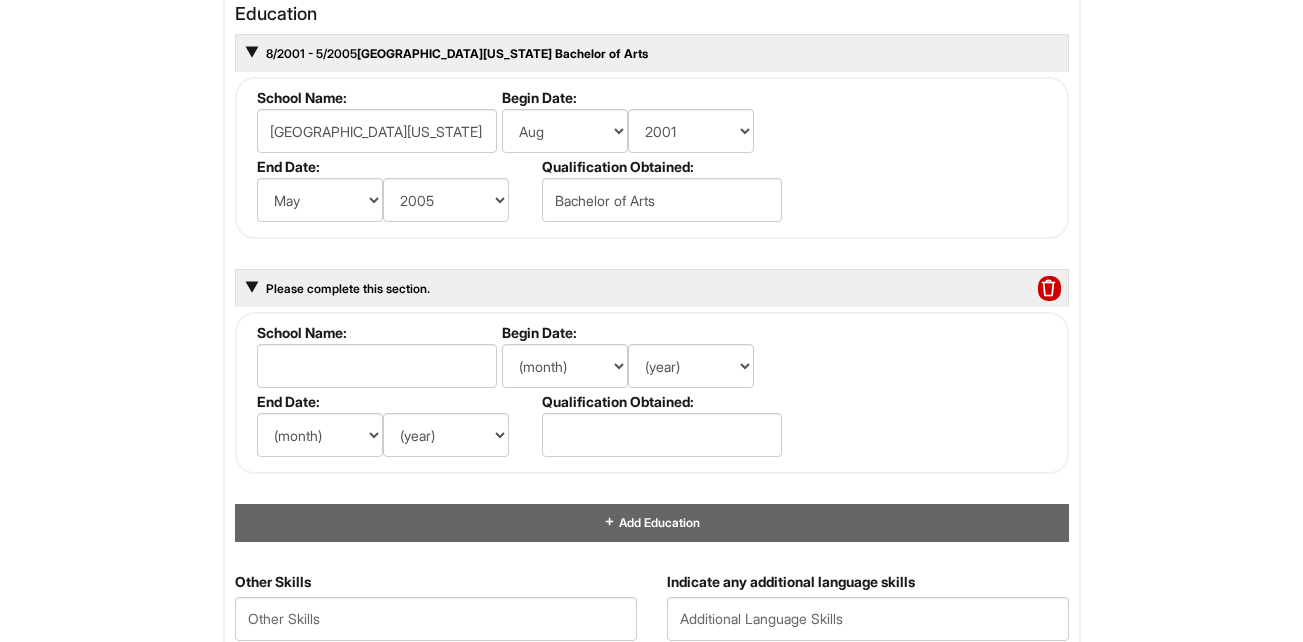 scroll, scrollTop: 2037, scrollLeft: 0, axis: vertical 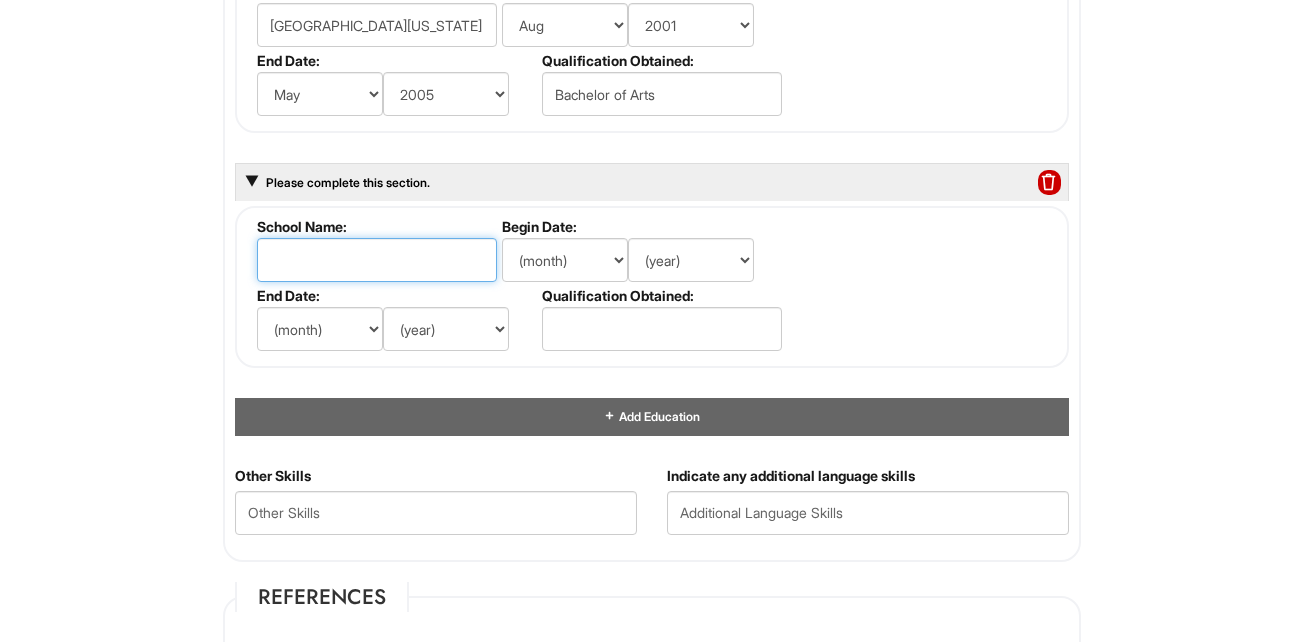 click at bounding box center [377, 260] 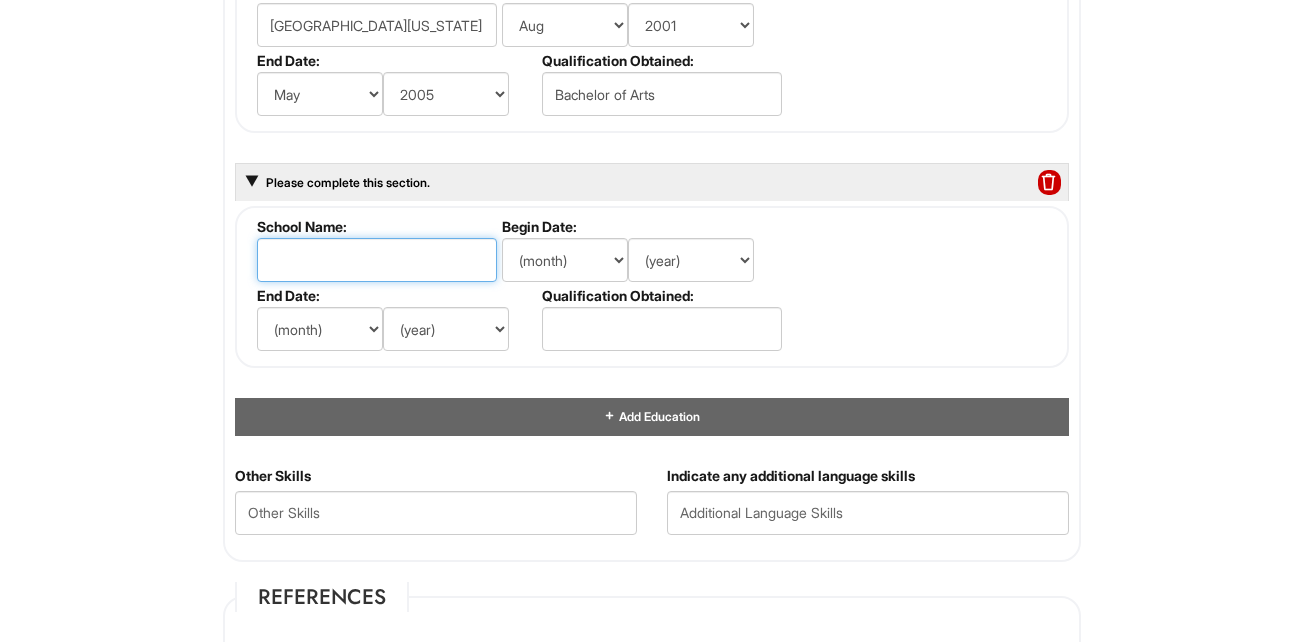type on "[GEOGRAPHIC_DATA][US_STATE]" 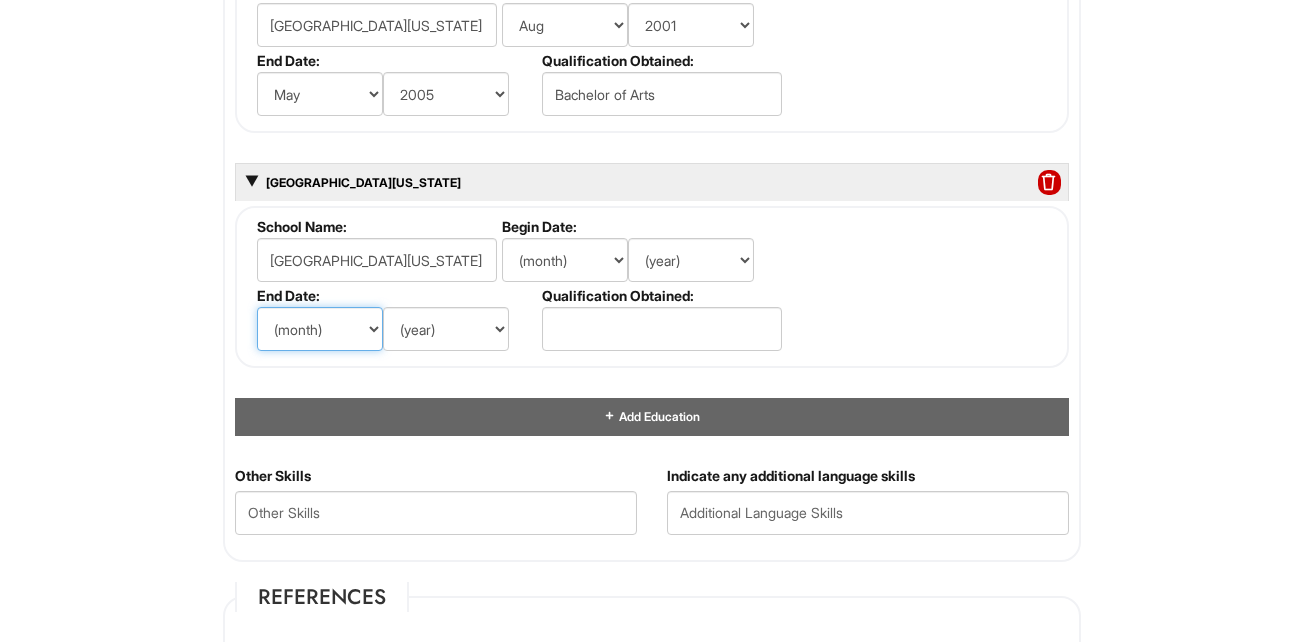 click on "(month) Jan Feb Mar Apr May Jun [DATE] Aug Sep Oct Nov Dec" at bounding box center [320, 329] 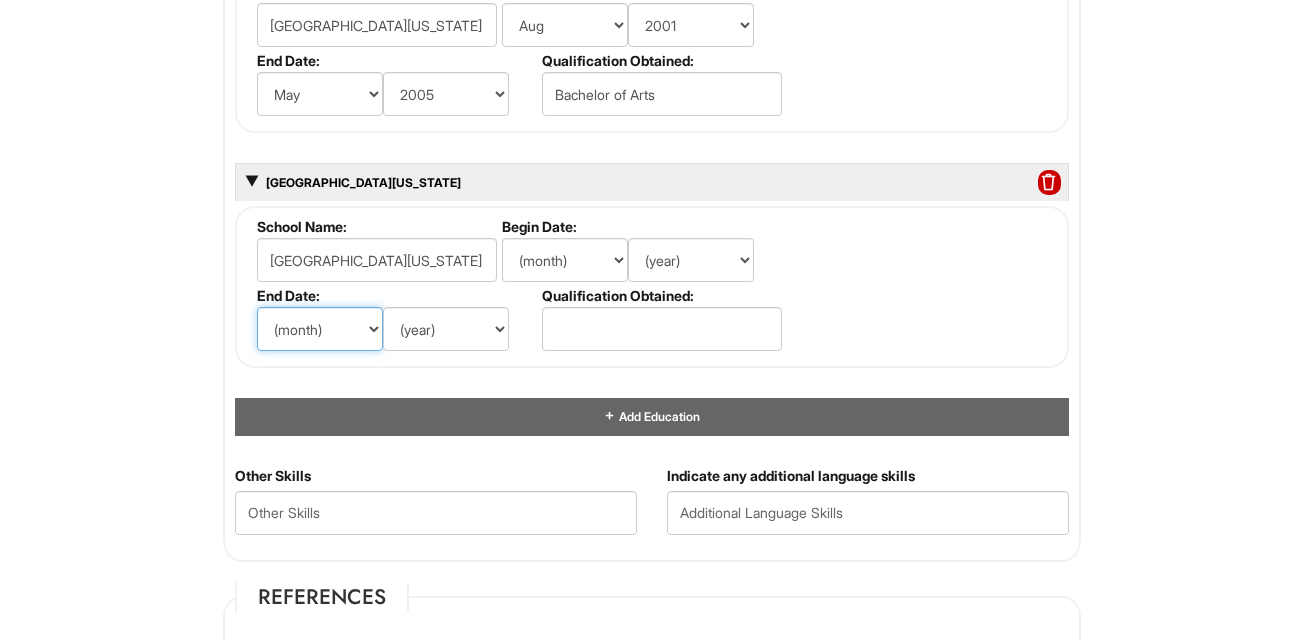 select on "5" 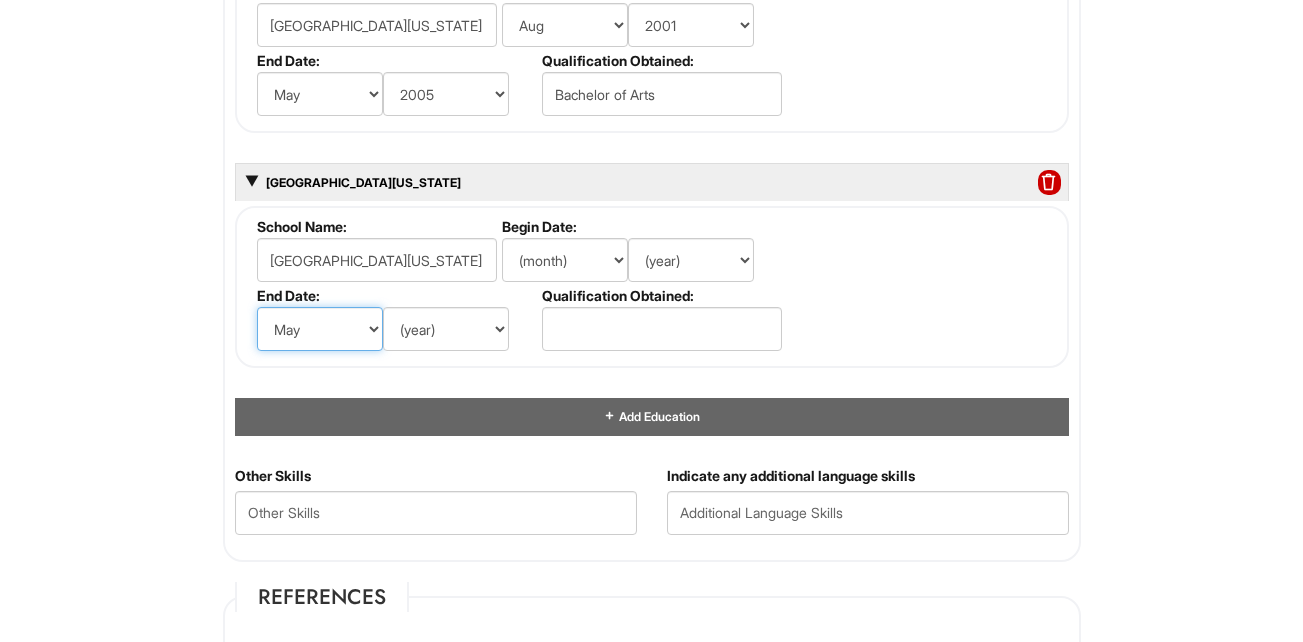 click on "(month) Jan Feb Mar Apr May Jun [DATE] Aug Sep Oct Nov Dec" at bounding box center (320, 329) 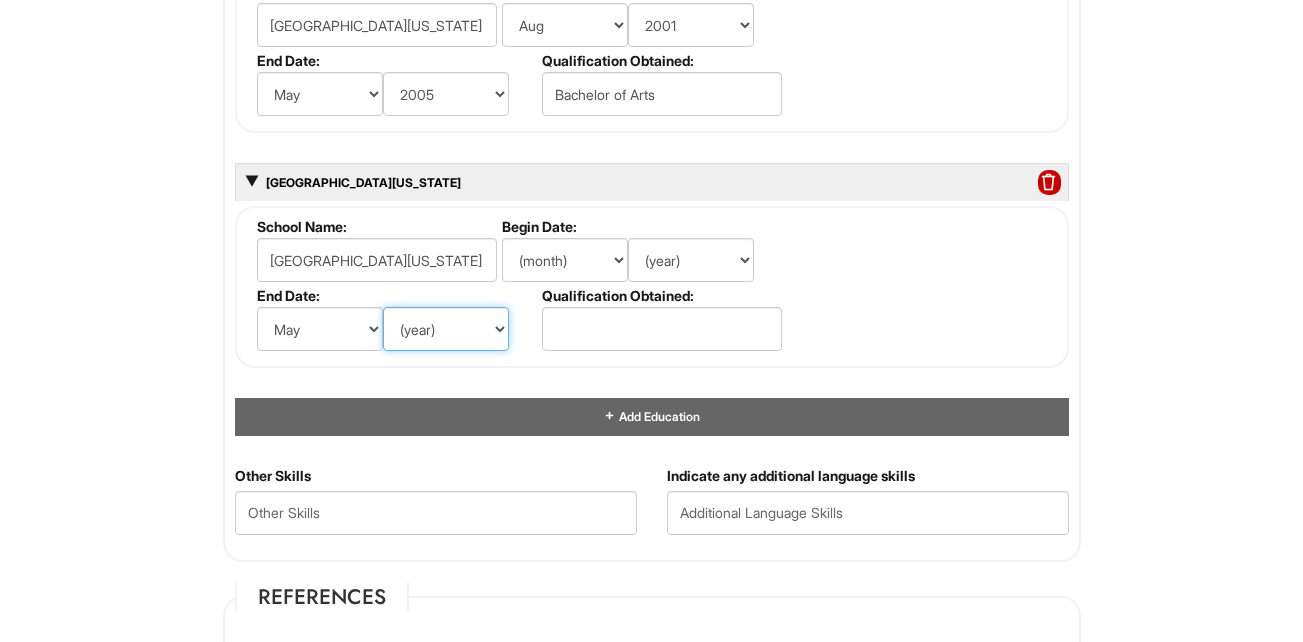 click on "(year) 2029 2028 2027 2026 2025 2024 2023 2022 2021 2020 2019 2018 2017 2016 2015 2014 2013 2012 2011 2010 2009 2008 2007 2006 2005 2004 2003 2002 2001 2000 1999 1998 1997 1996 1995 1994 1993 1992 1991 1990 1989 1988 1987 1986 1985 1984 1983 1982 1981 1980 1979 1978 1977 1976 1975 1974 1973 1972 1971 1970 1969 1968 1967 1966 1965 1964 1963 1962 1961 1960 1959 1958 1957 1956 1955 1954 1953 1952 1951 1950 1949 1948 1947 1946  --  2030 2031 2032 2033 2034 2035 2036 2037 2038 2039 2040 2041 2042 2043 2044 2045 2046 2047 2048 2049 2050 2051 2052 2053 2054 2055 2056 2057 2058 2059 2060 2061 2062 2063 2064" at bounding box center [446, 329] 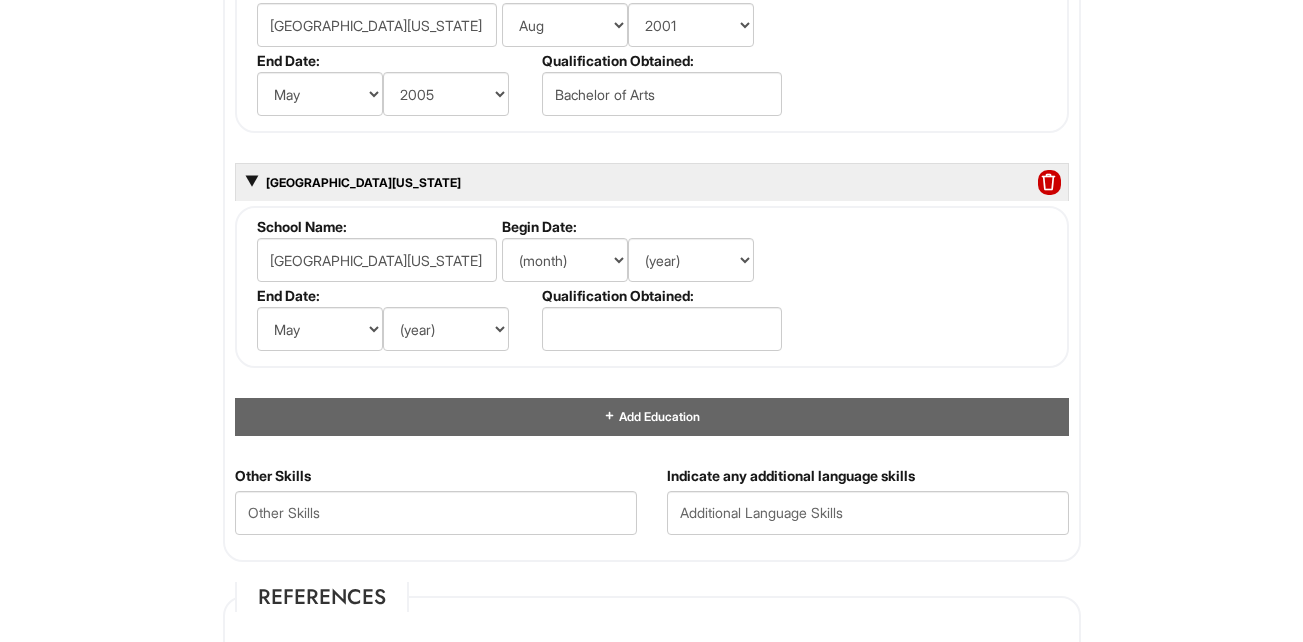 click on "Begin Date:" at bounding box center (640, 226) 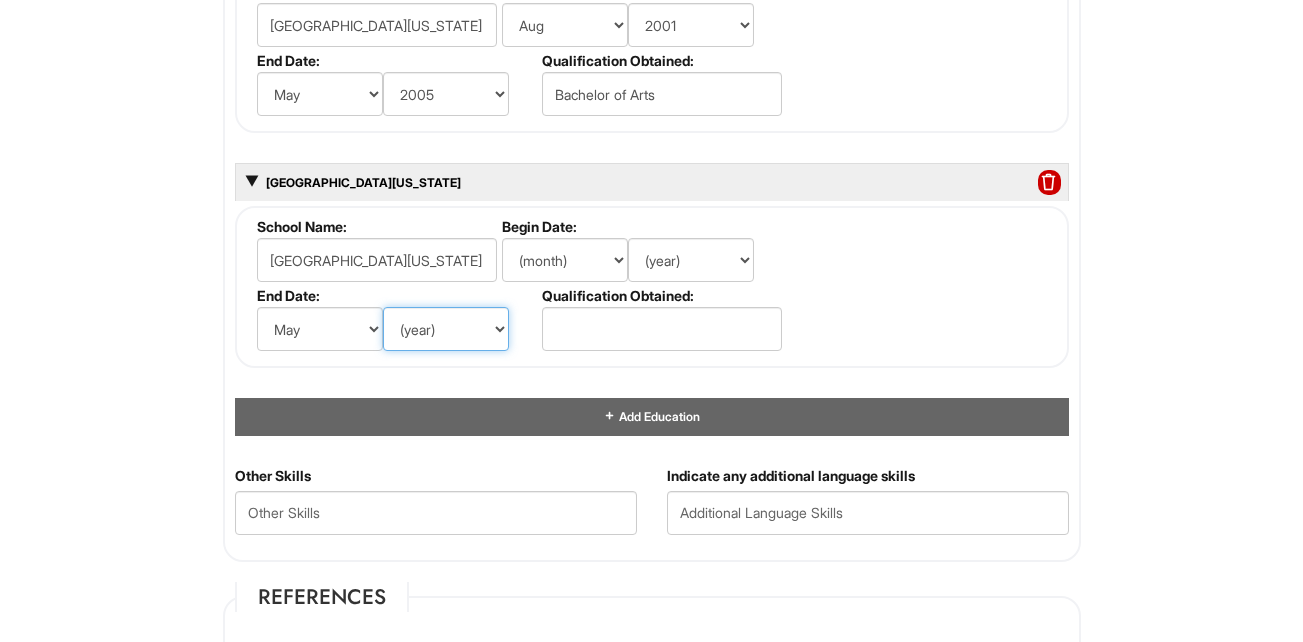 click on "(year) 2029 2028 2027 2026 2025 2024 2023 2022 2021 2020 2019 2018 2017 2016 2015 2014 2013 2012 2011 2010 2009 2008 2007 2006 2005 2004 2003 2002 2001 2000 1999 1998 1997 1996 1995 1994 1993 1992 1991 1990 1989 1988 1987 1986 1985 1984 1983 1982 1981 1980 1979 1978 1977 1976 1975 1974 1973 1972 1971 1970 1969 1968 1967 1966 1965 1964 1963 1962 1961 1960 1959 1958 1957 1956 1955 1954 1953 1952 1951 1950 1949 1948 1947 1946  --  2030 2031 2032 2033 2034 2035 2036 2037 2038 2039 2040 2041 2042 2043 2044 2045 2046 2047 2048 2049 2050 2051 2052 2053 2054 2055 2056 2057 2058 2059 2060 2061 2062 2063 2064" at bounding box center (446, 329) 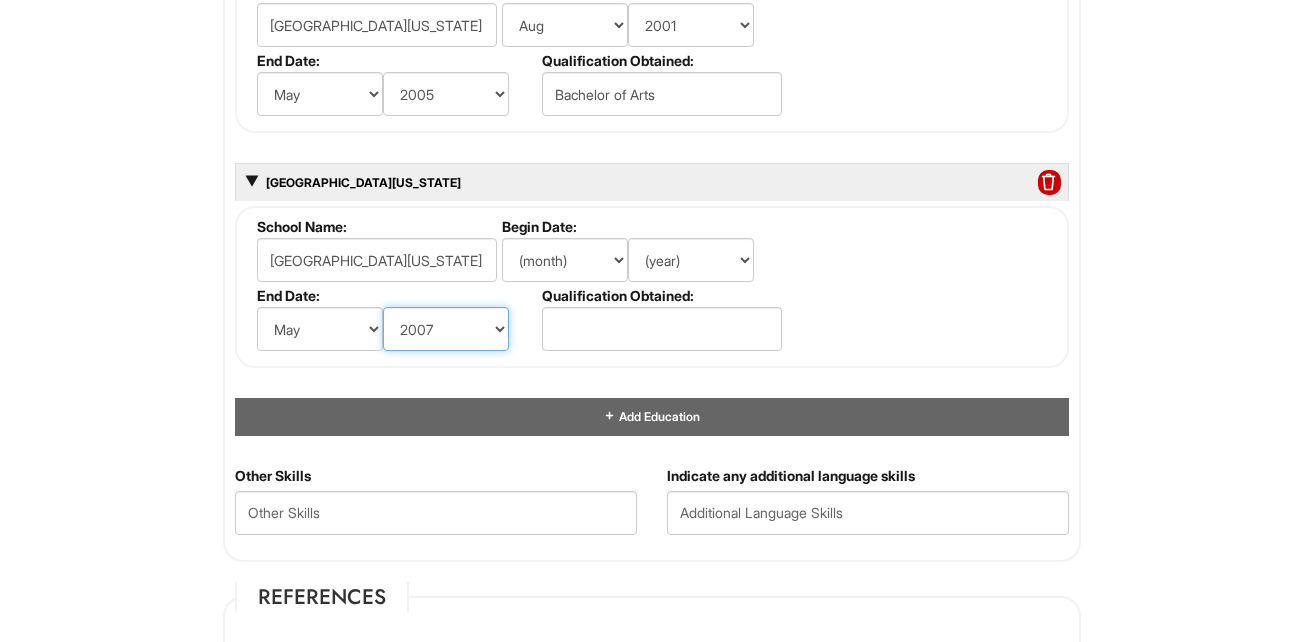 click on "(year) 2029 2028 2027 2026 2025 2024 2023 2022 2021 2020 2019 2018 2017 2016 2015 2014 2013 2012 2011 2010 2009 2008 2007 2006 2005 2004 2003 2002 2001 2000 1999 1998 1997 1996 1995 1994 1993 1992 1991 1990 1989 1988 1987 1986 1985 1984 1983 1982 1981 1980 1979 1978 1977 1976 1975 1974 1973 1972 1971 1970 1969 1968 1967 1966 1965 1964 1963 1962 1961 1960 1959 1958 1957 1956 1955 1954 1953 1952 1951 1950 1949 1948 1947 1946  --  2030 2031 2032 2033 2034 2035 2036 2037 2038 2039 2040 2041 2042 2043 2044 2045 2046 2047 2048 2049 2050 2051 2052 2053 2054 2055 2056 2057 2058 2059 2060 2061 2062 2063 2064" at bounding box center [446, 329] 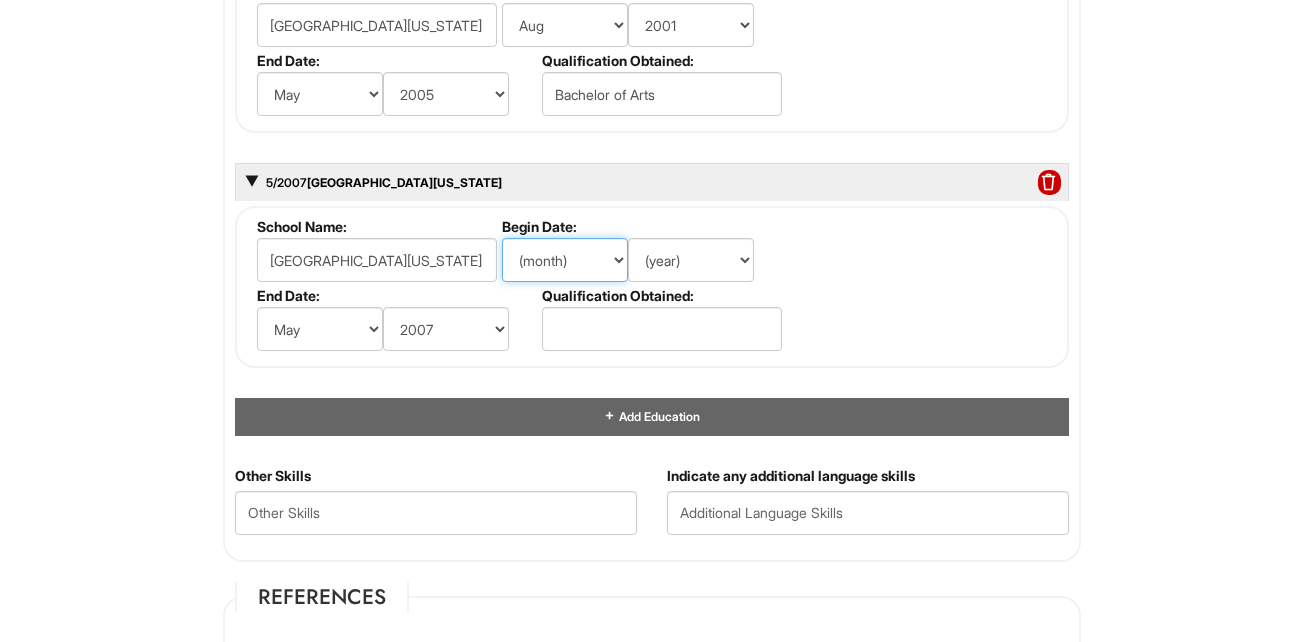 click on "(month) Jan Feb Mar Apr May Jun [DATE] Aug Sep Oct Nov Dec" at bounding box center [565, 260] 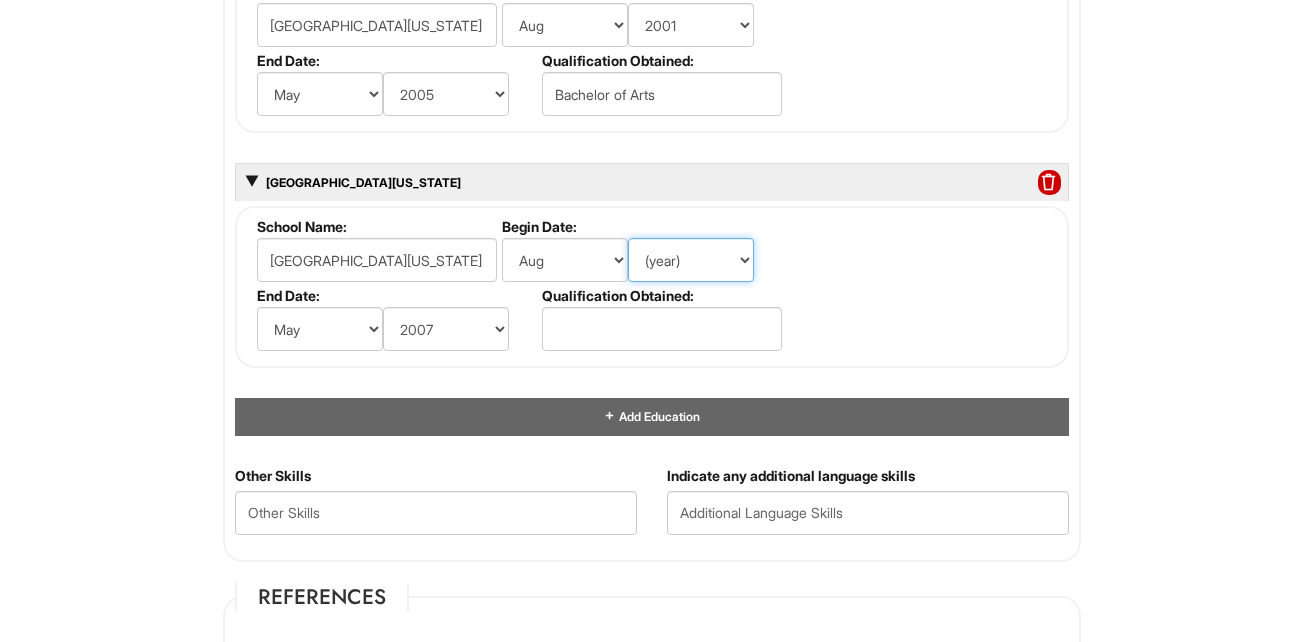 click on "(year) 2029 2028 2027 2026 2025 2024 2023 2022 2021 2020 2019 2018 2017 2016 2015 2014 2013 2012 2011 2010 2009 2008 2007 2006 2005 2004 2003 2002 2001 2000 1999 1998 1997 1996 1995 1994 1993 1992 1991 1990 1989 1988 1987 1986 1985 1984 1983 1982 1981 1980 1979 1978 1977 1976 1975 1974 1973 1972 1971 1970 1969 1968 1967 1966 1965 1964 1963 1962 1961 1960 1959 1958 1957 1956 1955 1954 1953 1952 1951 1950 1949 1948 1947 1946  --  2030 2031 2032 2033 2034 2035 2036 2037 2038 2039 2040 2041 2042 2043 2044 2045 2046 2047 2048 2049 2050 2051 2052 2053 2054 2055 2056 2057 2058 2059 2060 2061 2062 2063 2064" at bounding box center (691, 260) 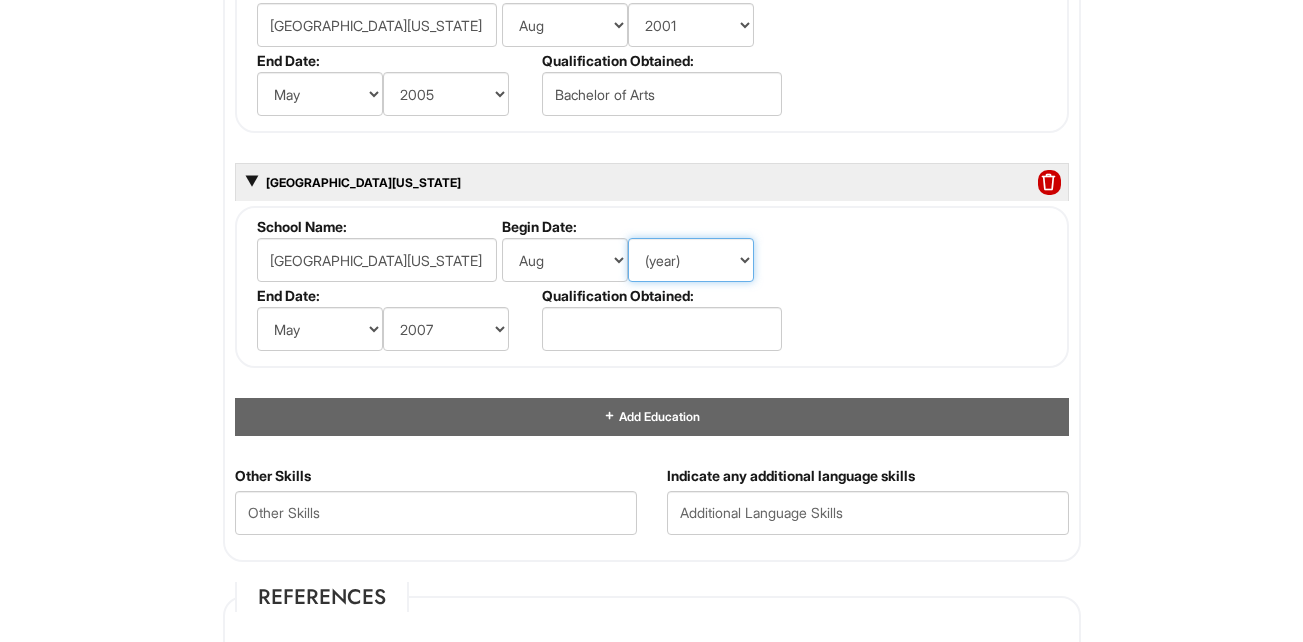 select on "2005" 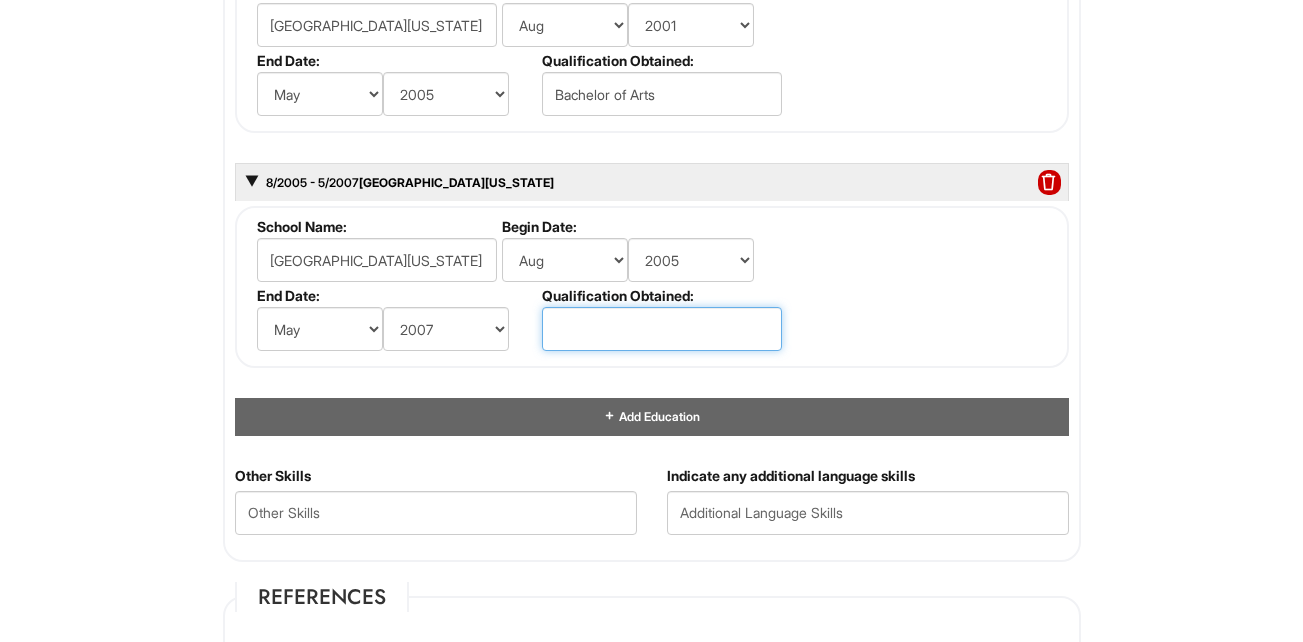 click at bounding box center (662, 329) 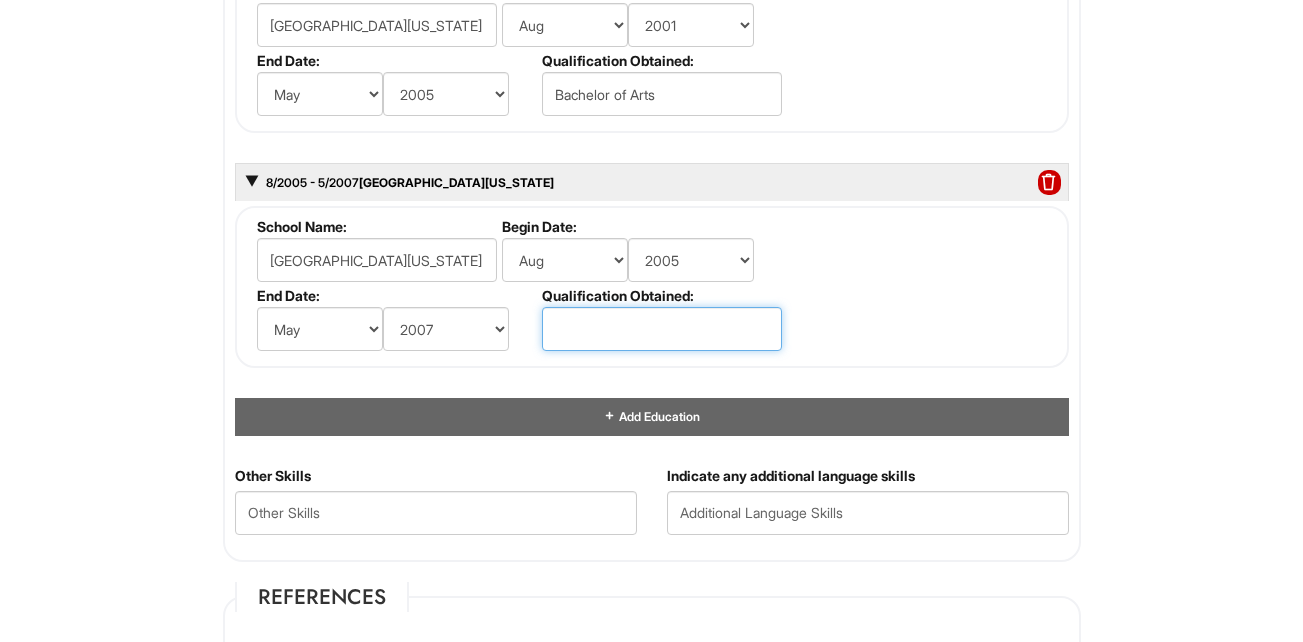 type on "Master of Science" 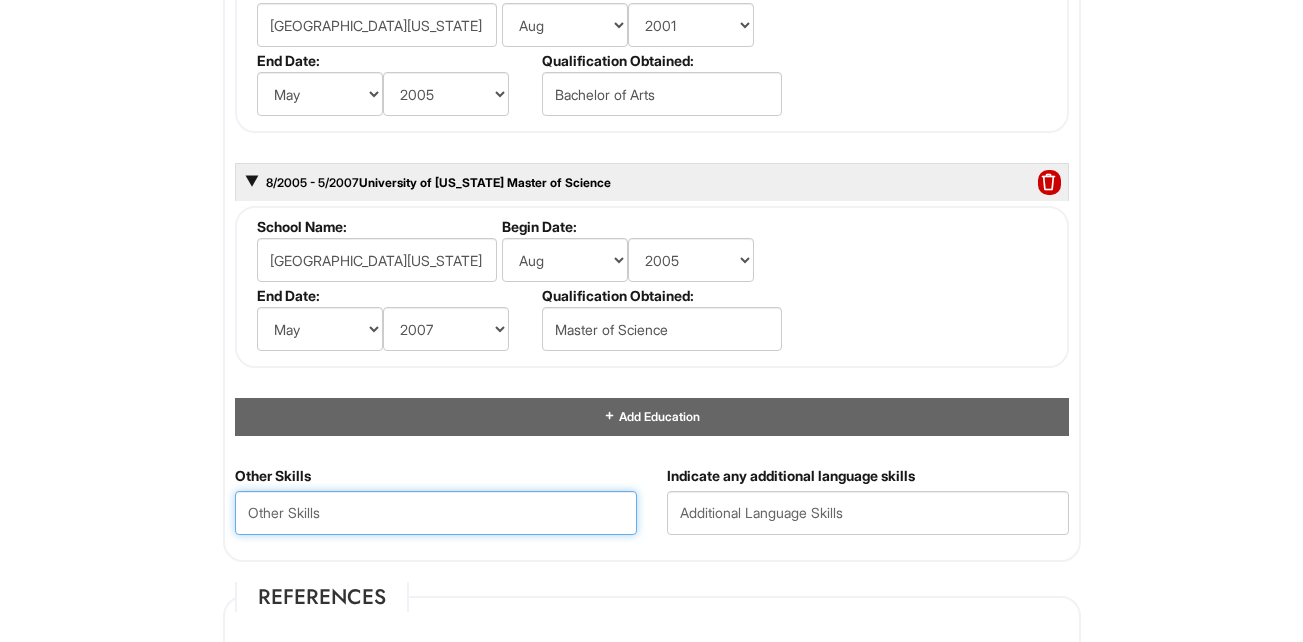 click at bounding box center (436, 513) 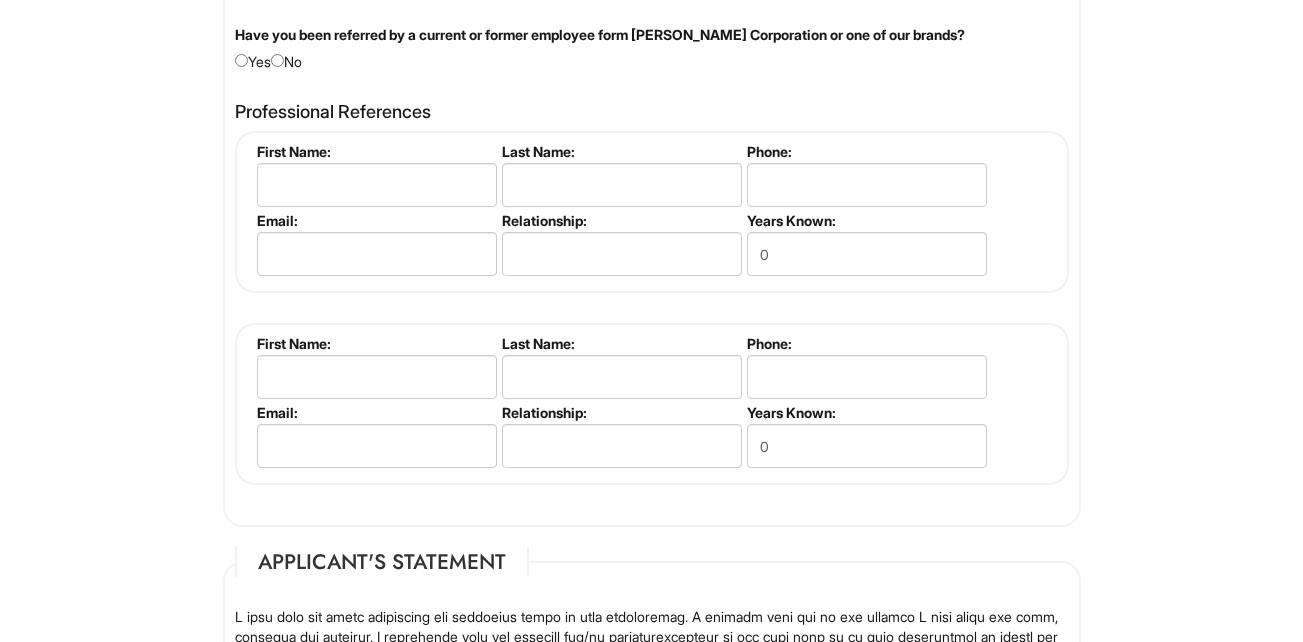 scroll, scrollTop: 2668, scrollLeft: 0, axis: vertical 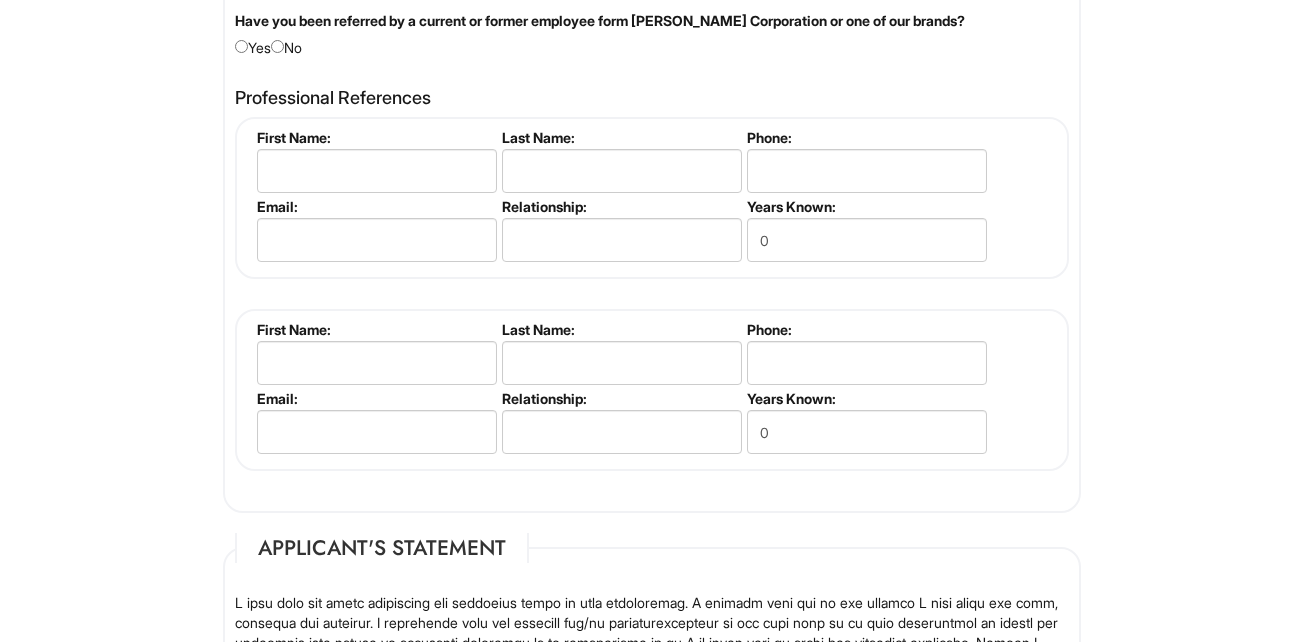 click on "Have you been referred by a current or former employee form [PERSON_NAME] Corporation or one of our brands?    Yes   No" at bounding box center [652, 34] 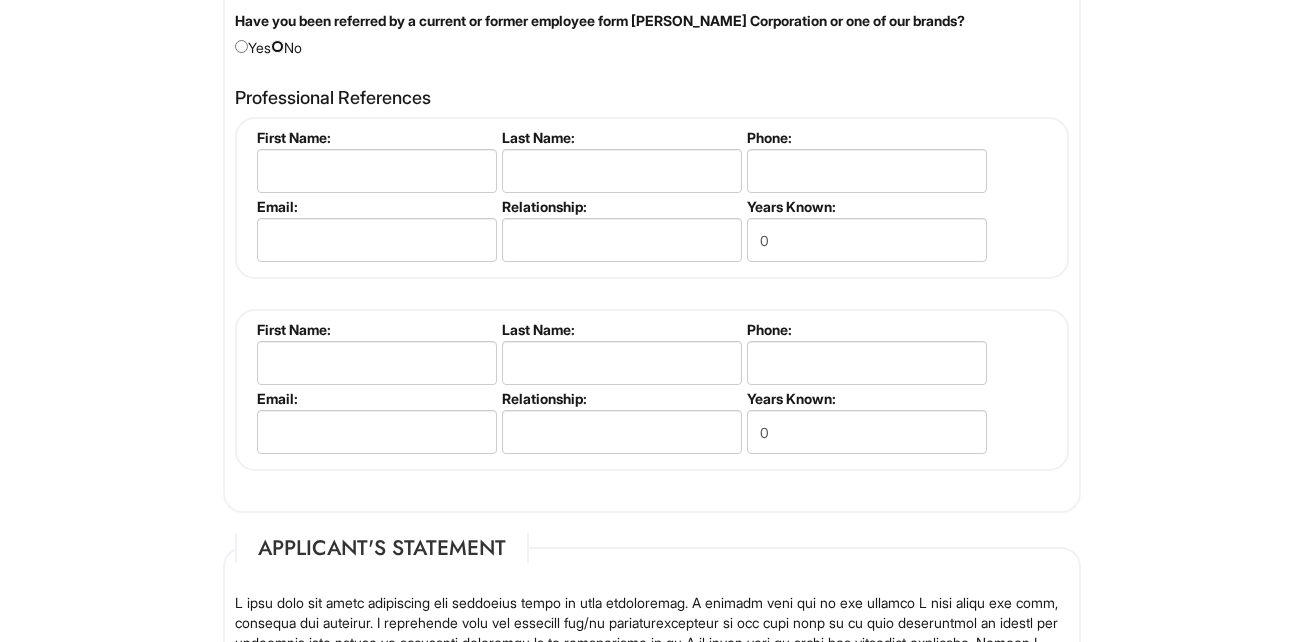 click at bounding box center (277, 46) 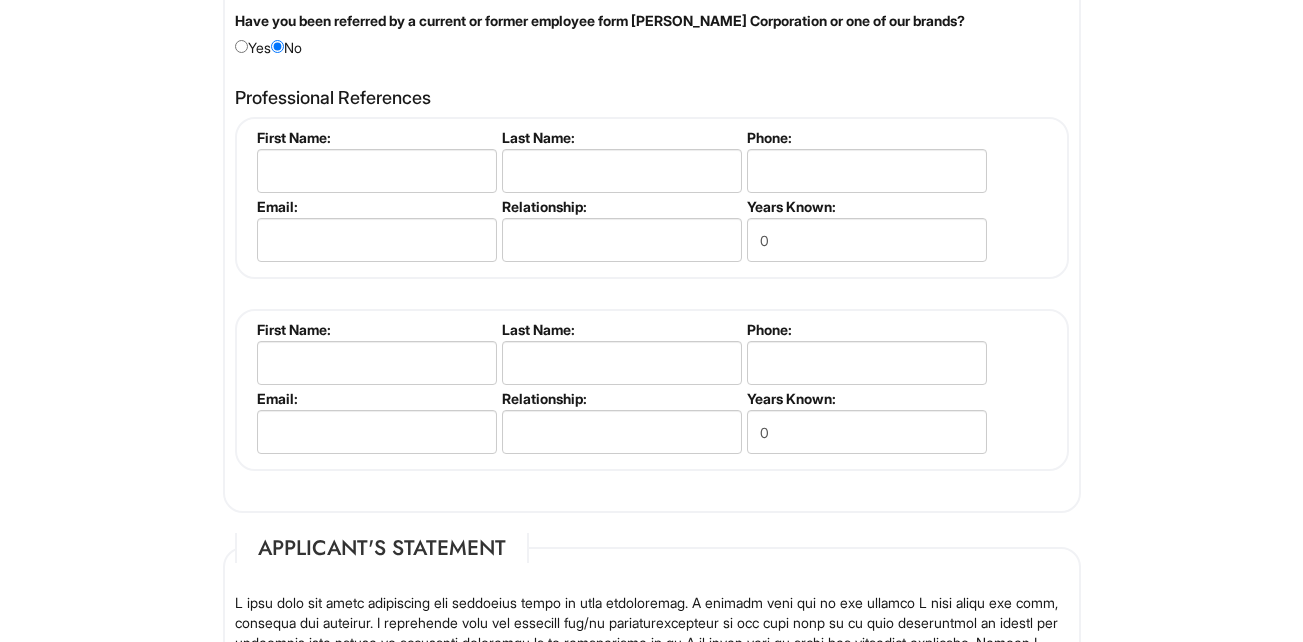 click on "First Name:" at bounding box center [374, 163] 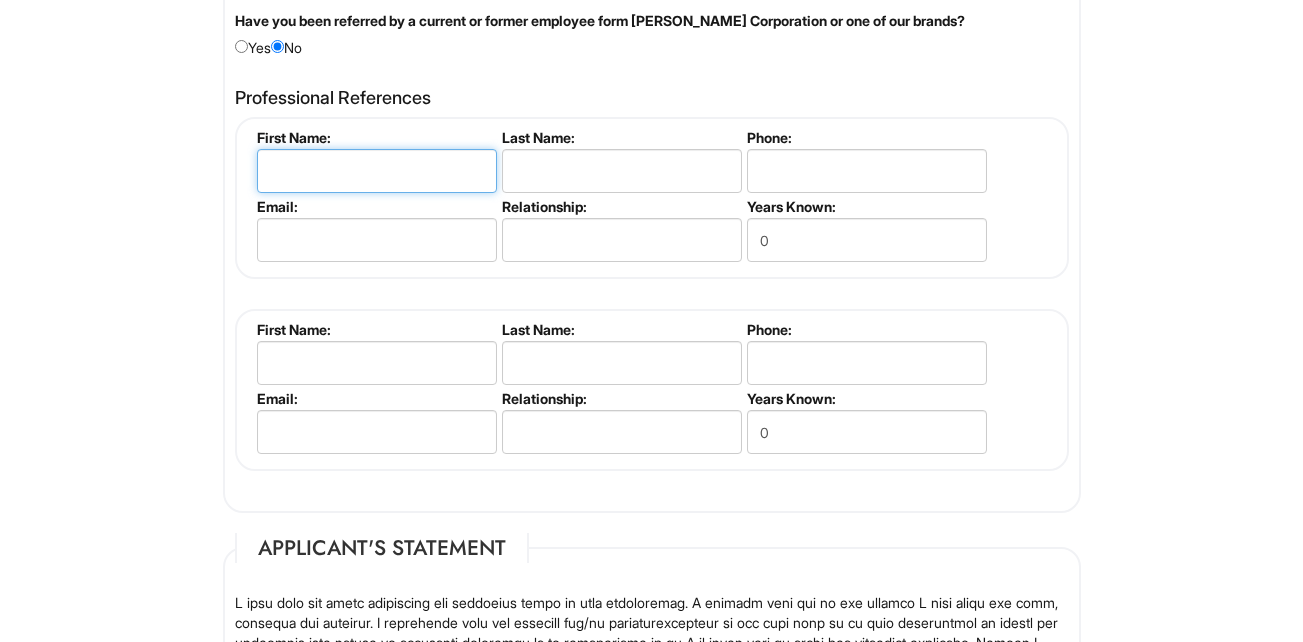 click at bounding box center (377, 171) 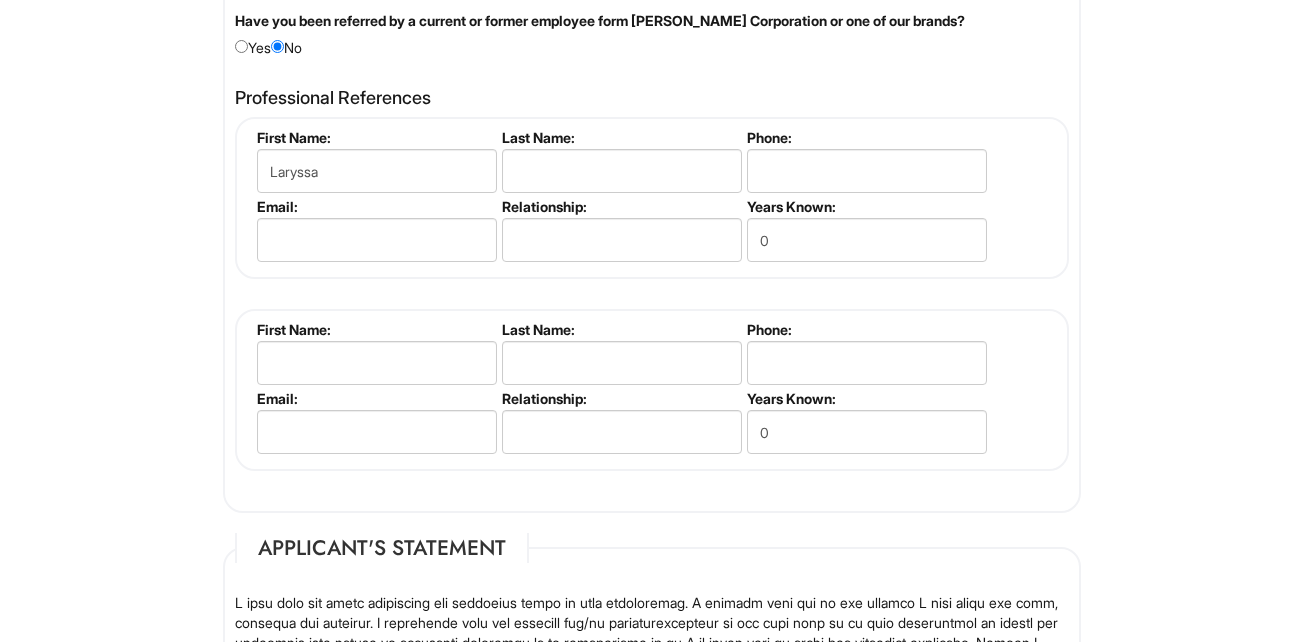 type on "[PERSON_NAME]" 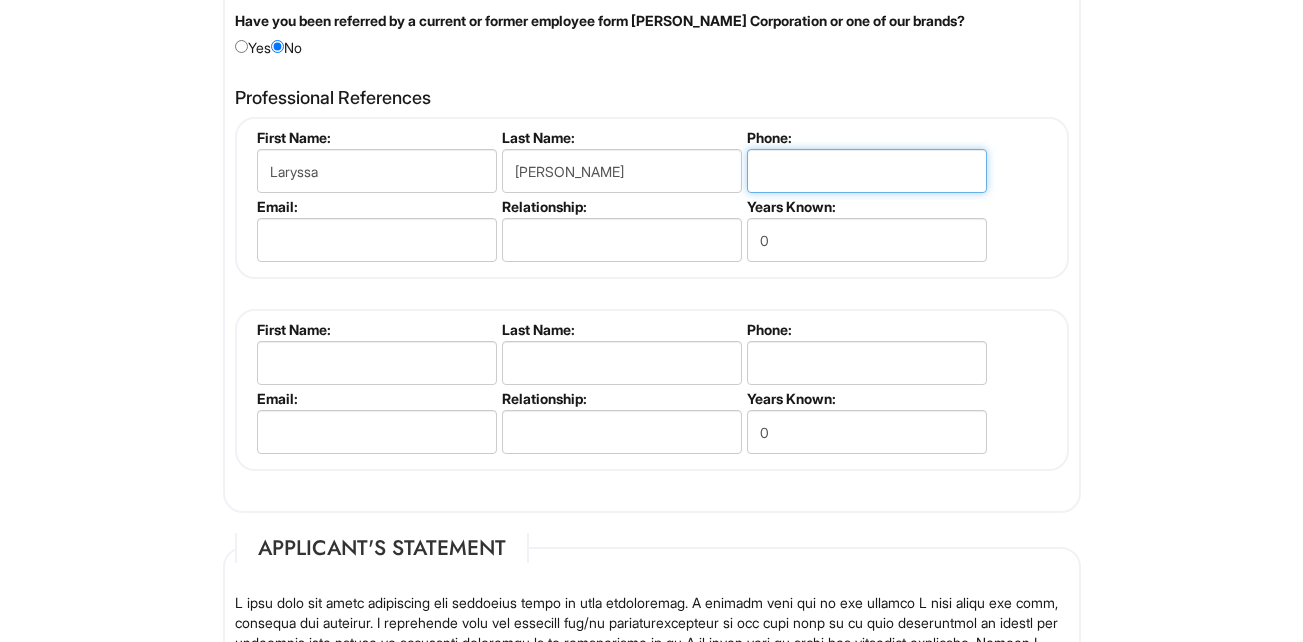 type on "7739926260" 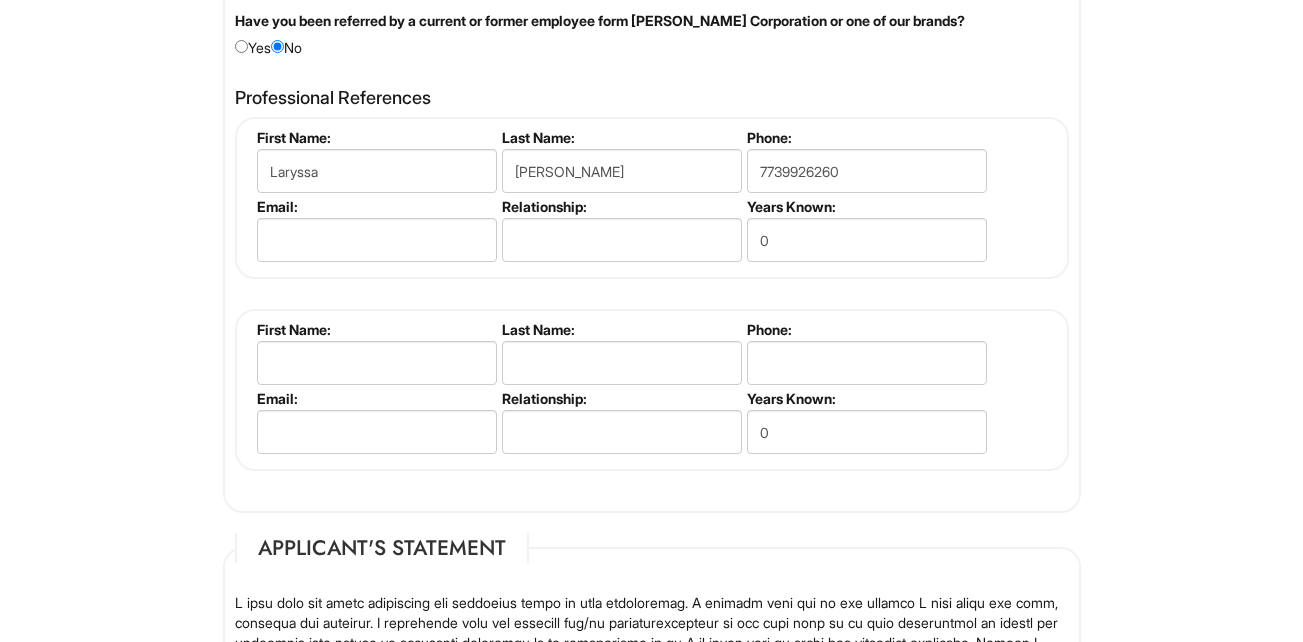 type on "[PERSON_NAME][EMAIL_ADDRESS][PERSON_NAME][DOMAIN_NAME]" 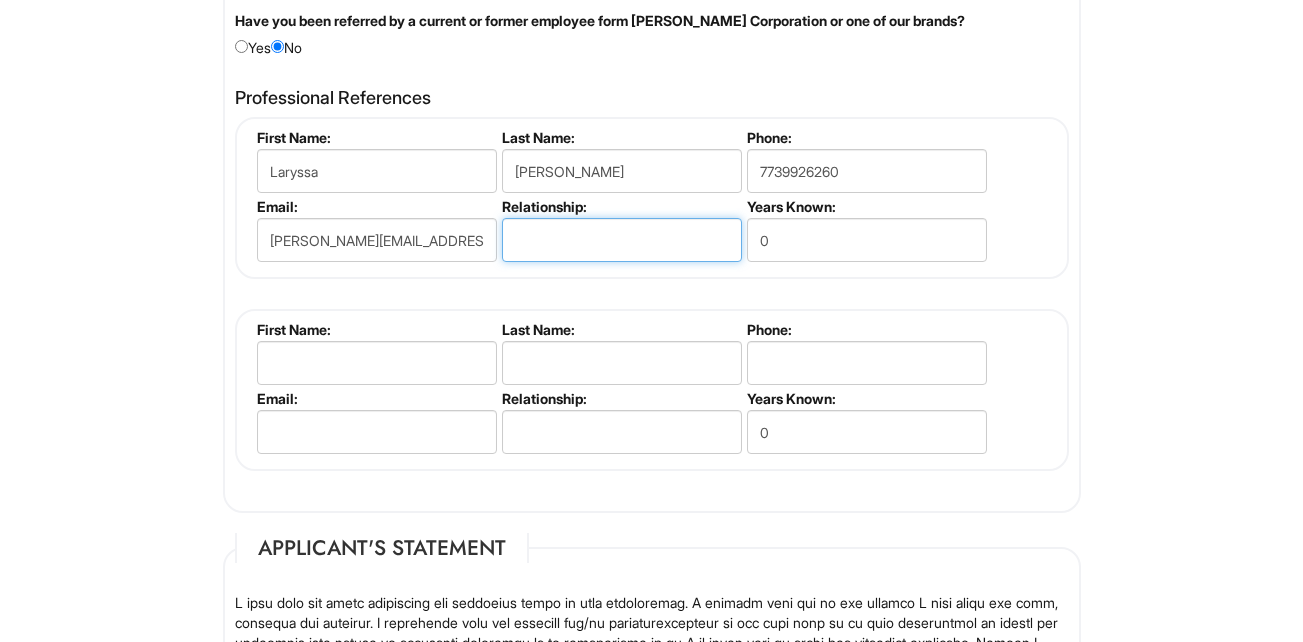 click at bounding box center (622, 240) 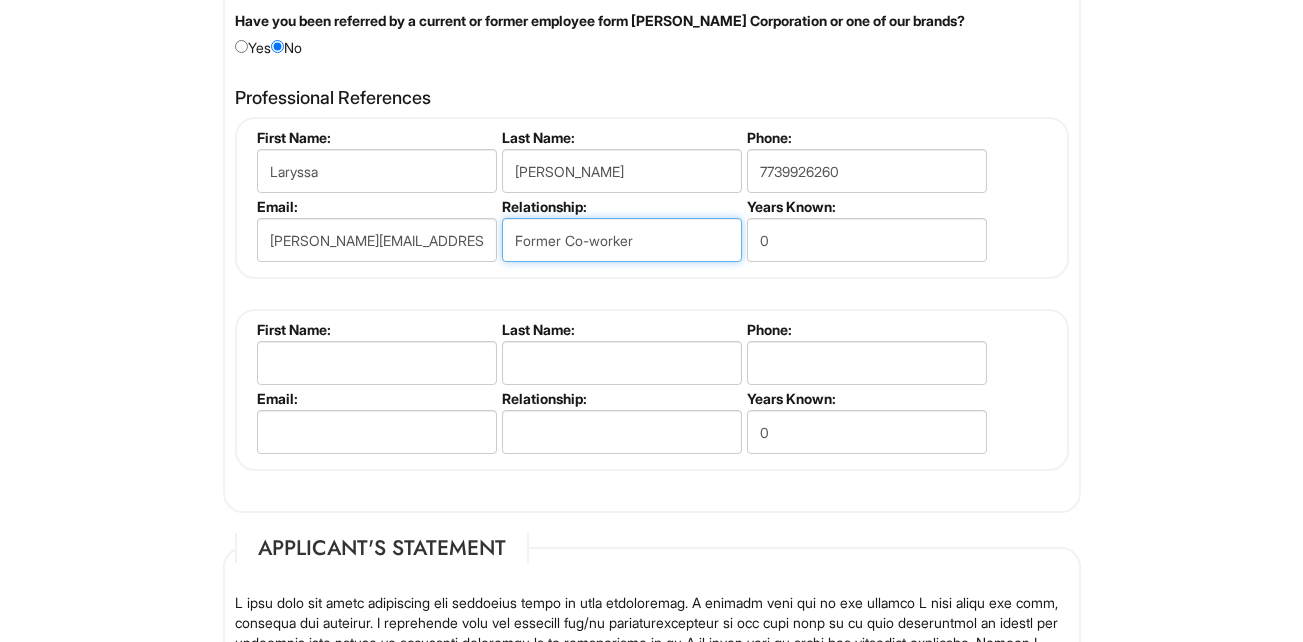 type on "Former Co-worker" 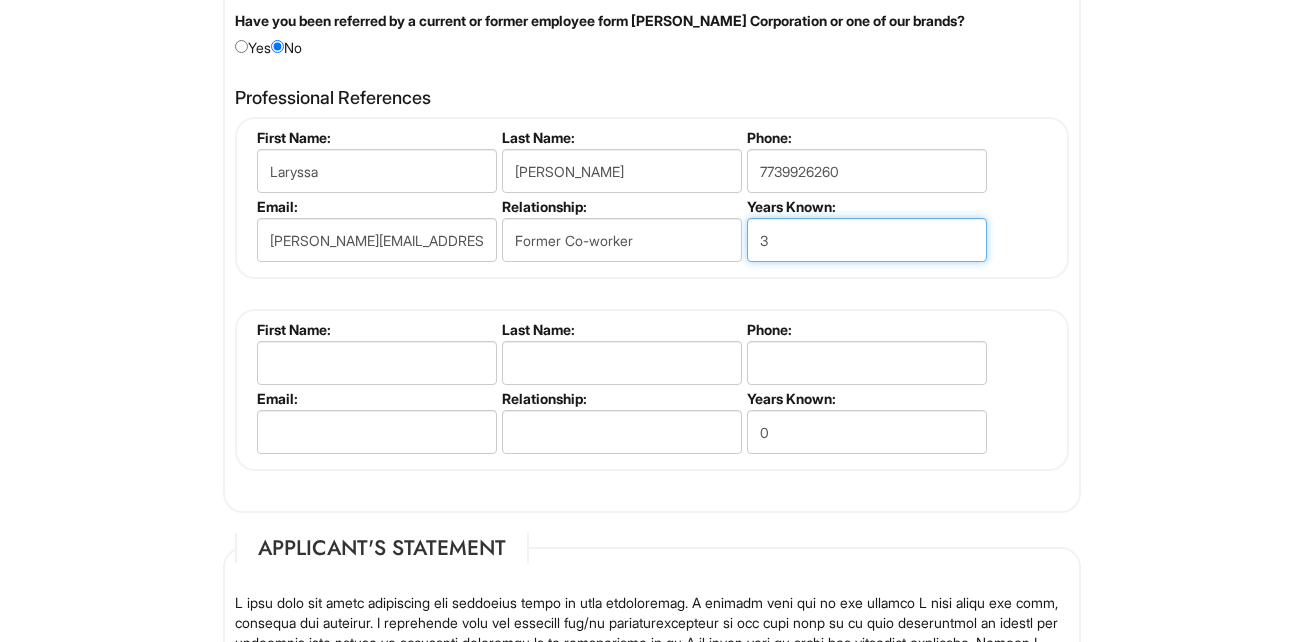 type on "3" 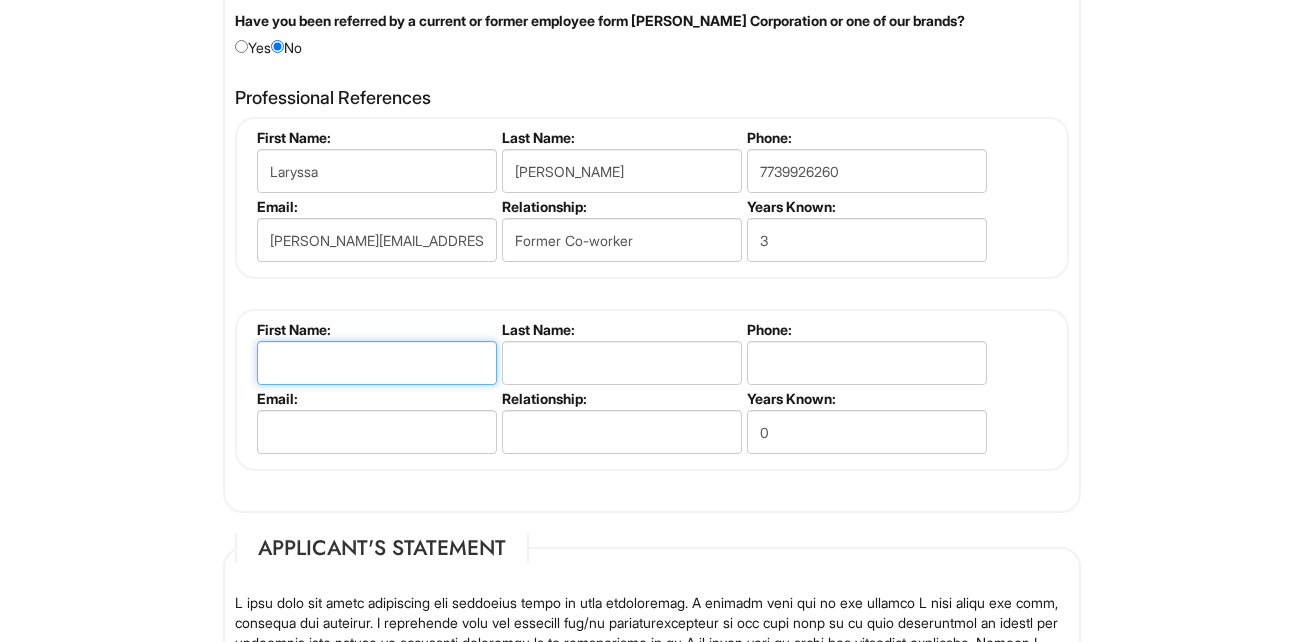 click at bounding box center (377, 363) 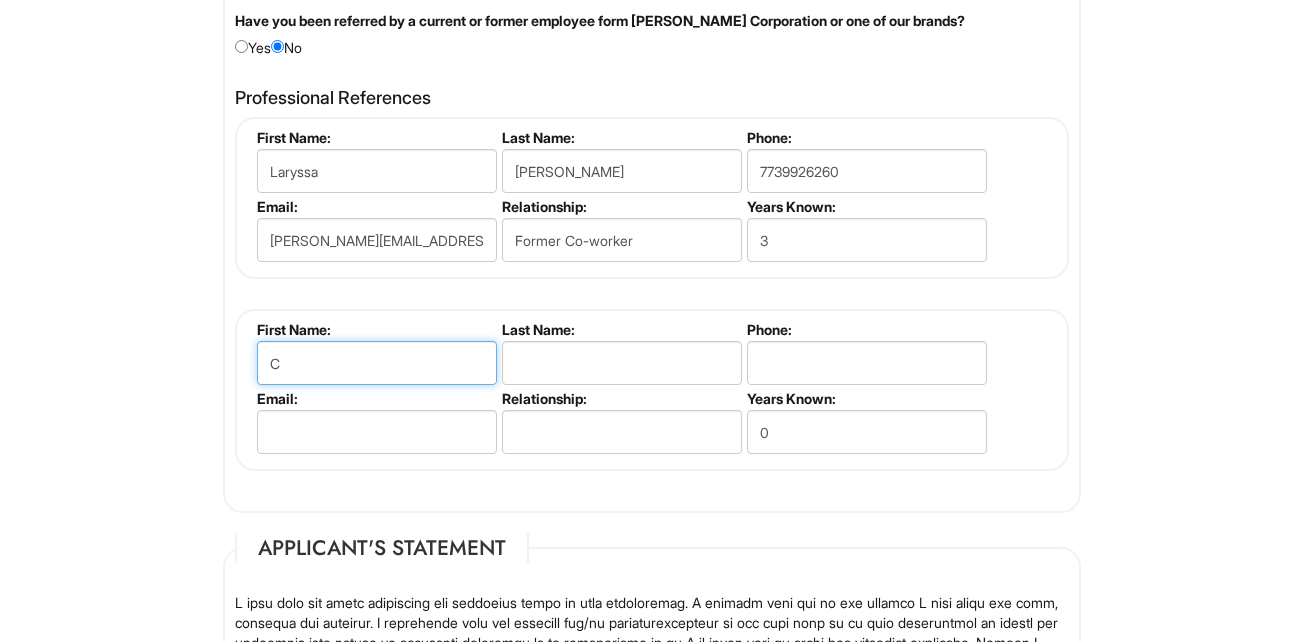 click on "C" at bounding box center (377, 363) 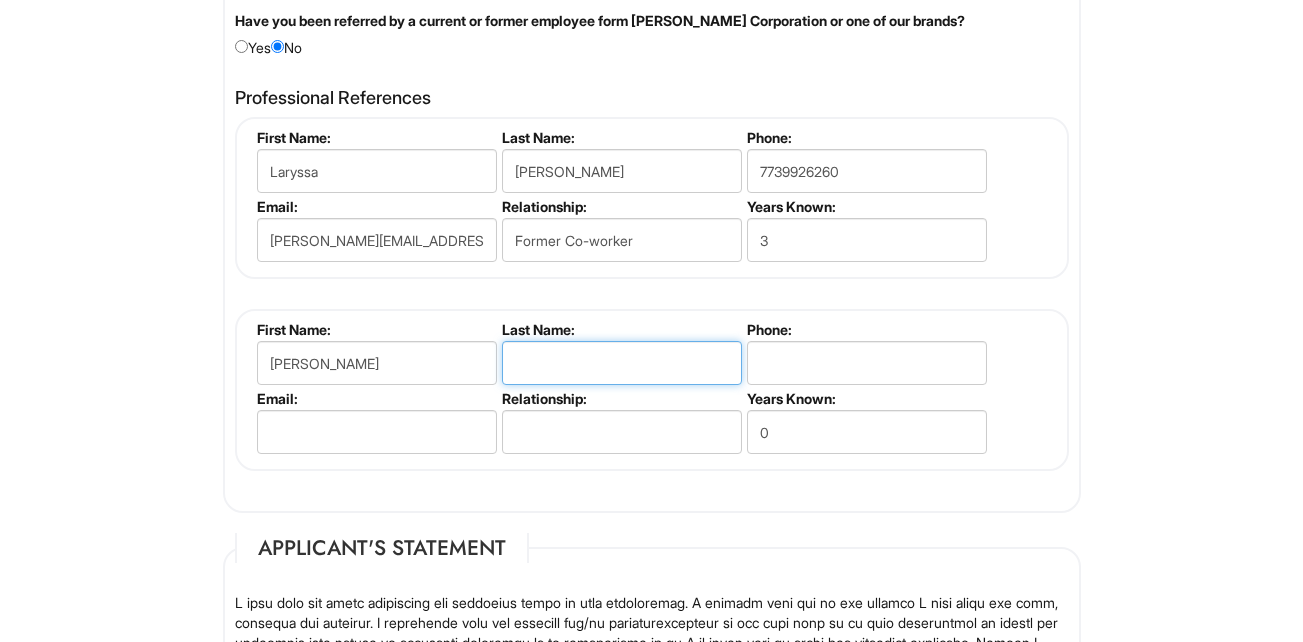 type on "Travia" 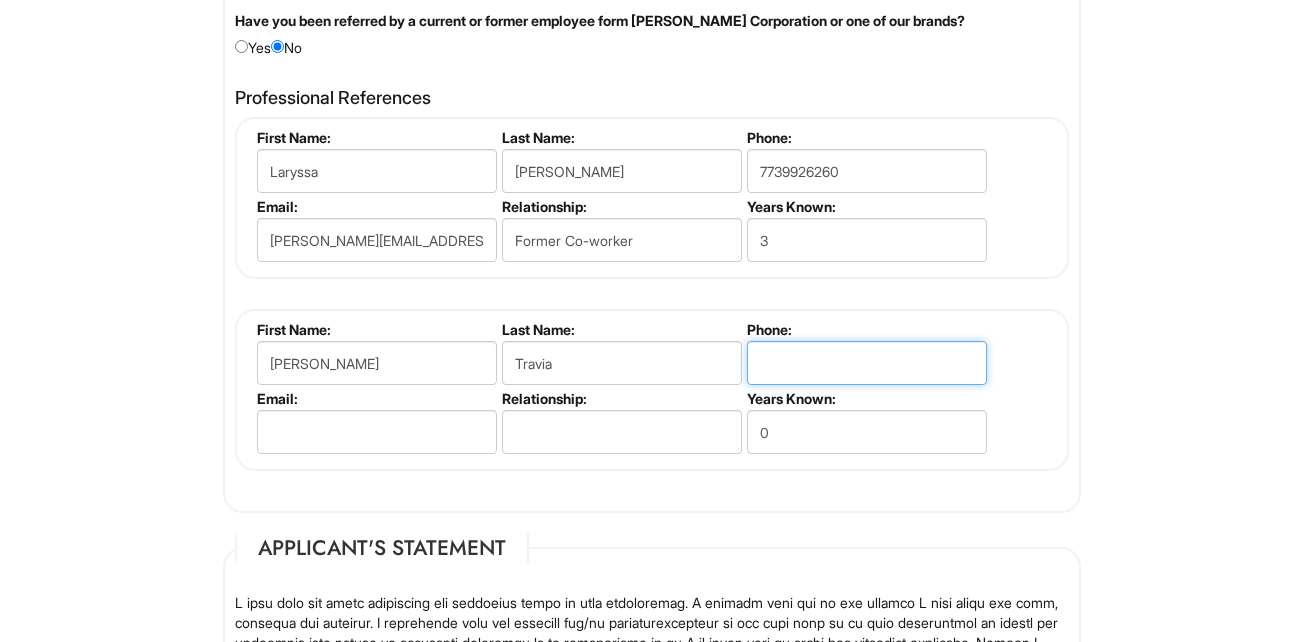type on "6097314416" 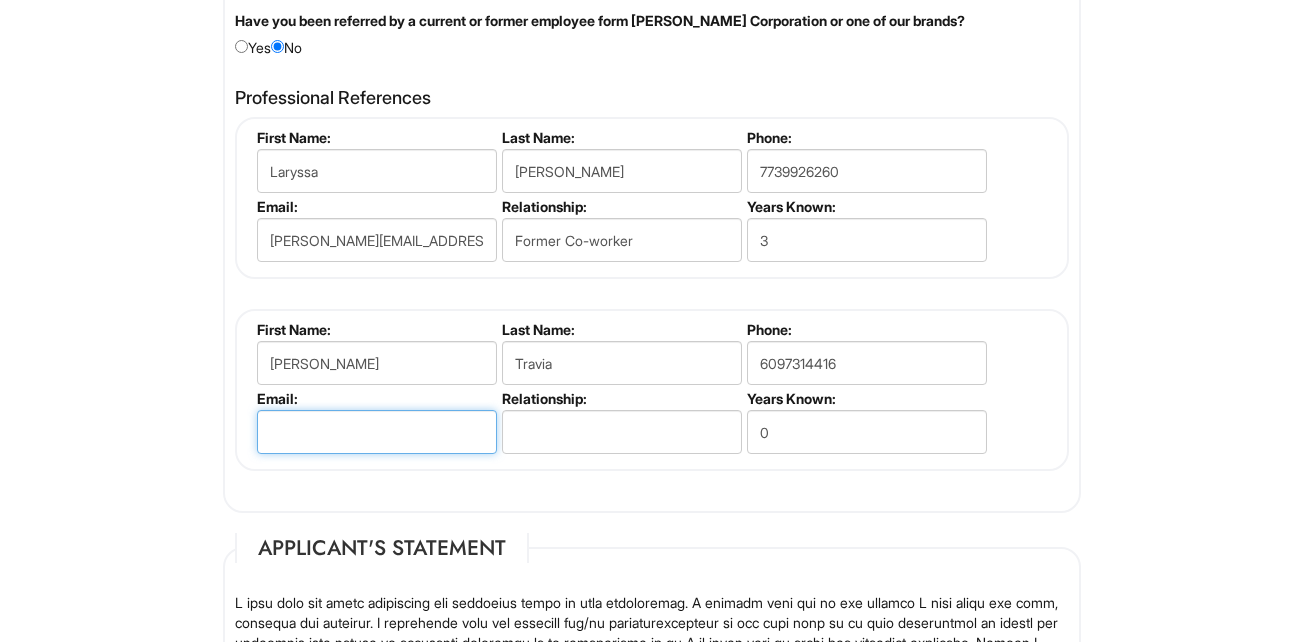 type on "[PERSON_NAME][EMAIL_ADDRESS][DOMAIN_NAME]" 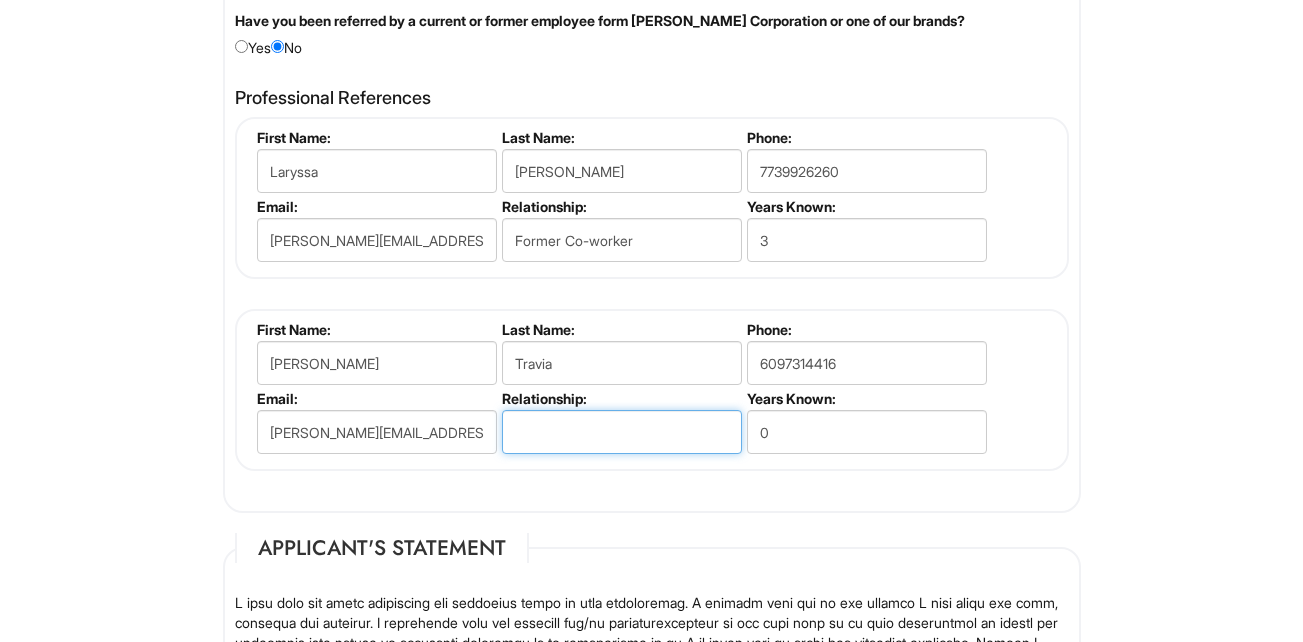 click at bounding box center [622, 432] 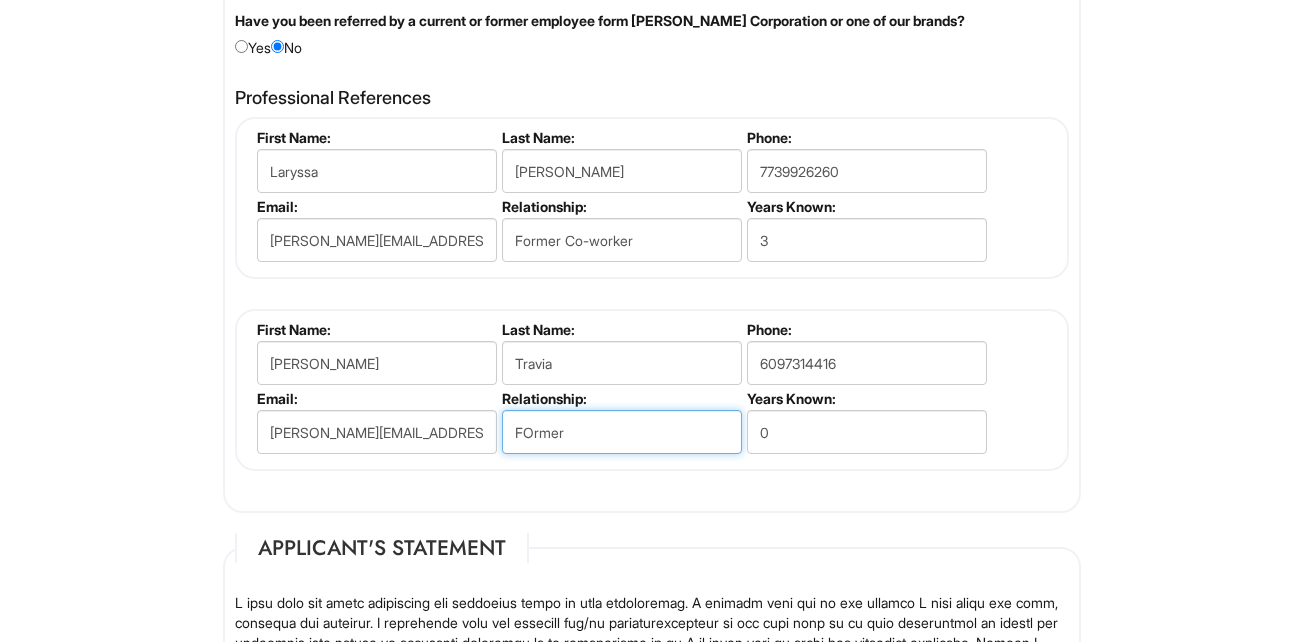 type on "Former Colleague" 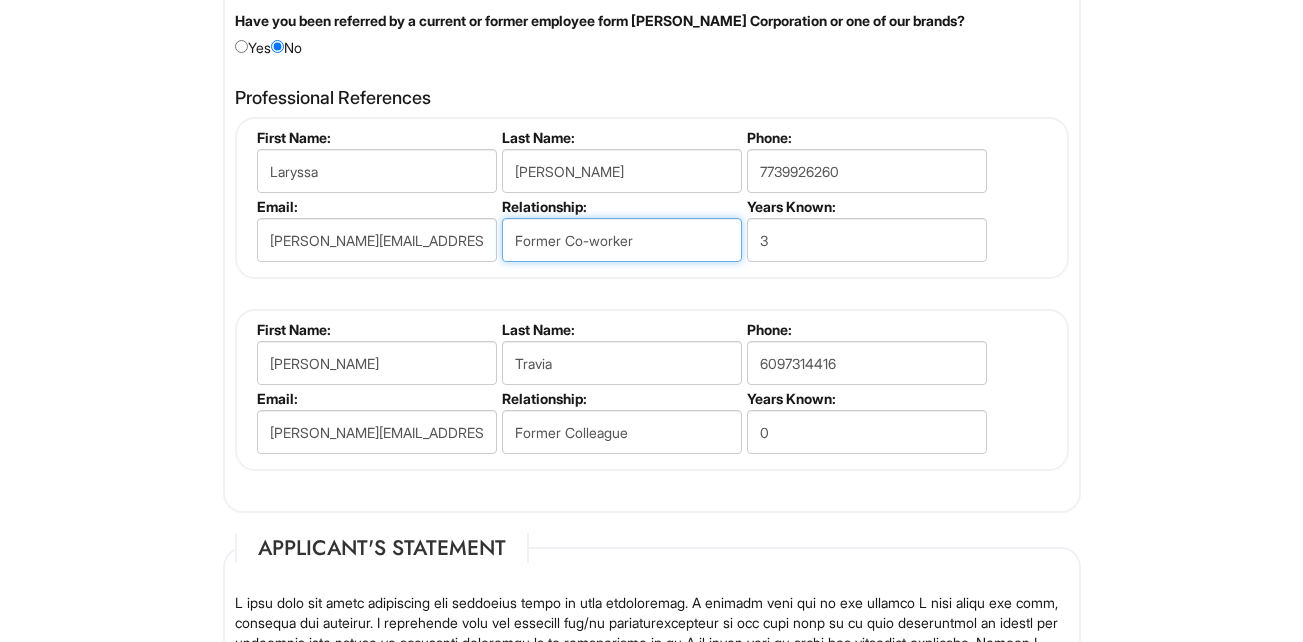 drag, startPoint x: 659, startPoint y: 228, endPoint x: 586, endPoint y: 257, distance: 78.54935 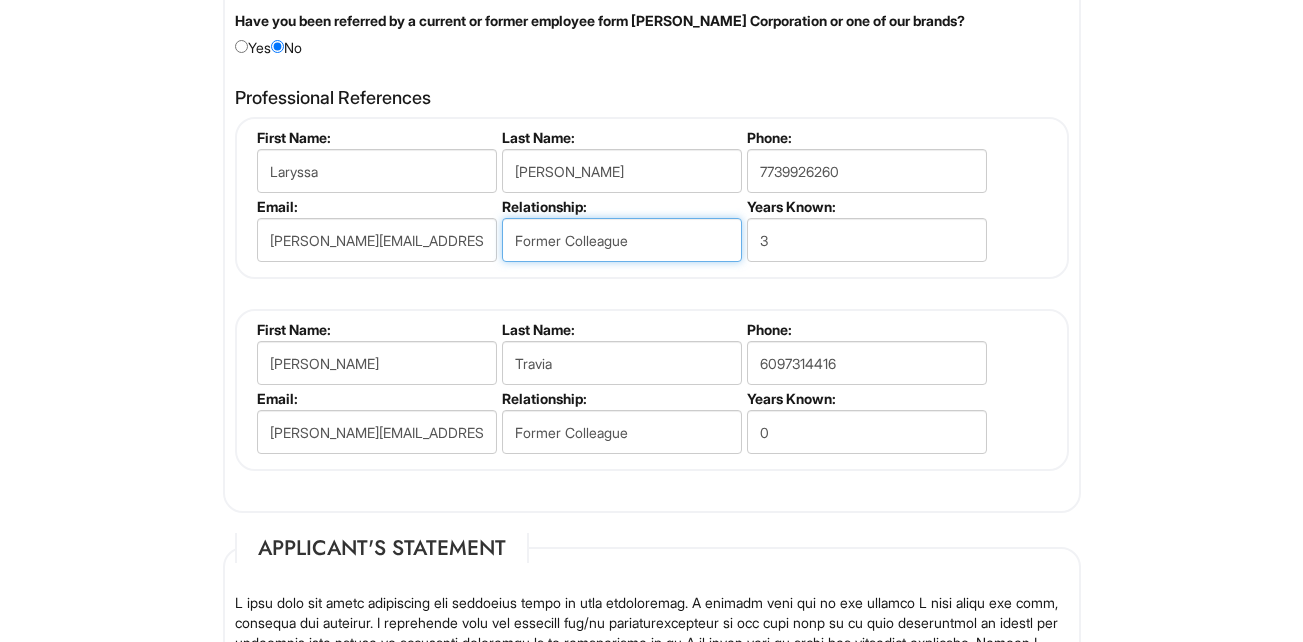 type on "Former Colleague" 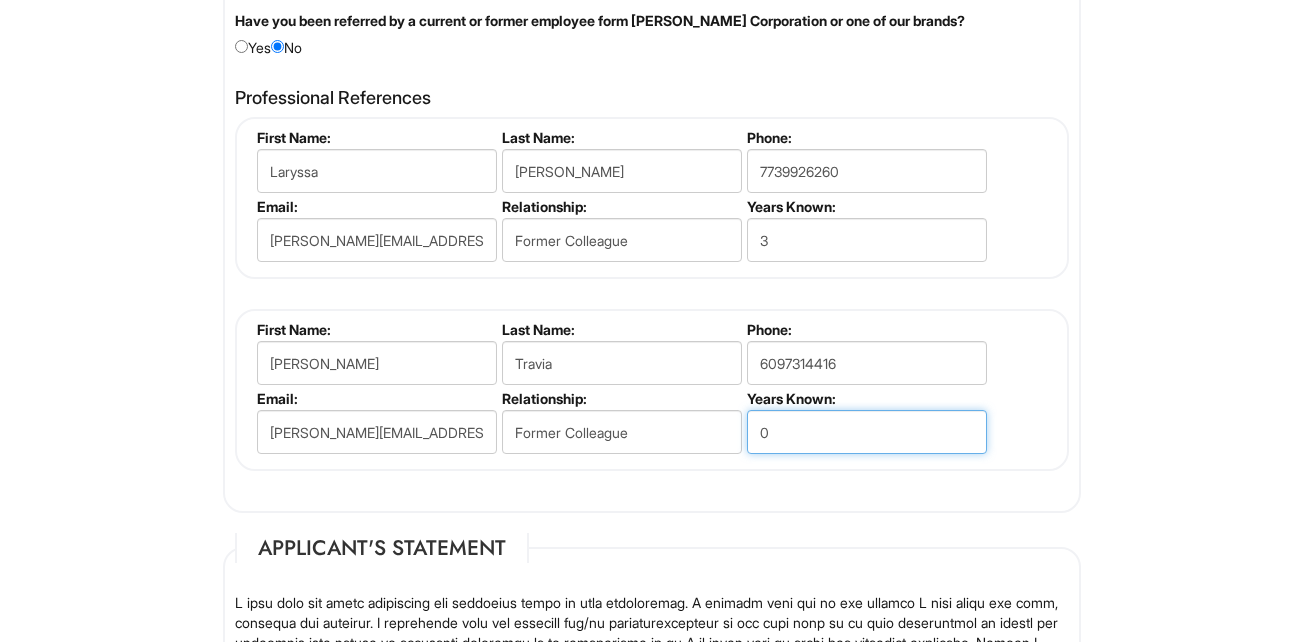 type on "3" 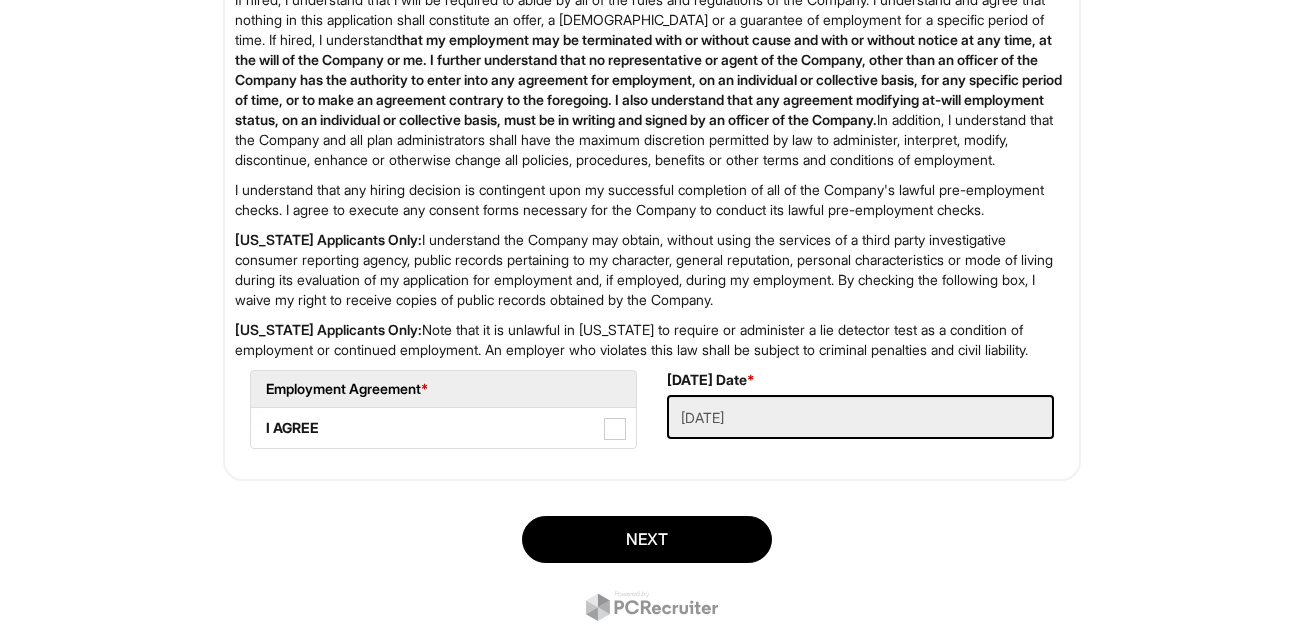 scroll, scrollTop: 3580, scrollLeft: 0, axis: vertical 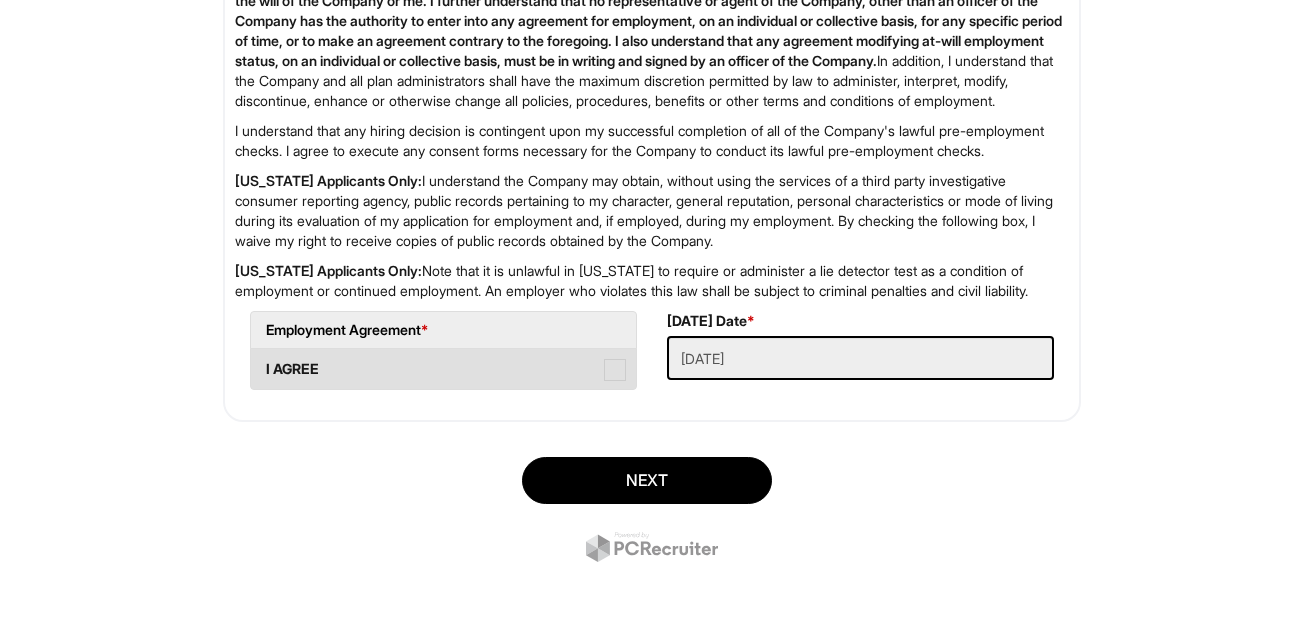 type on "2" 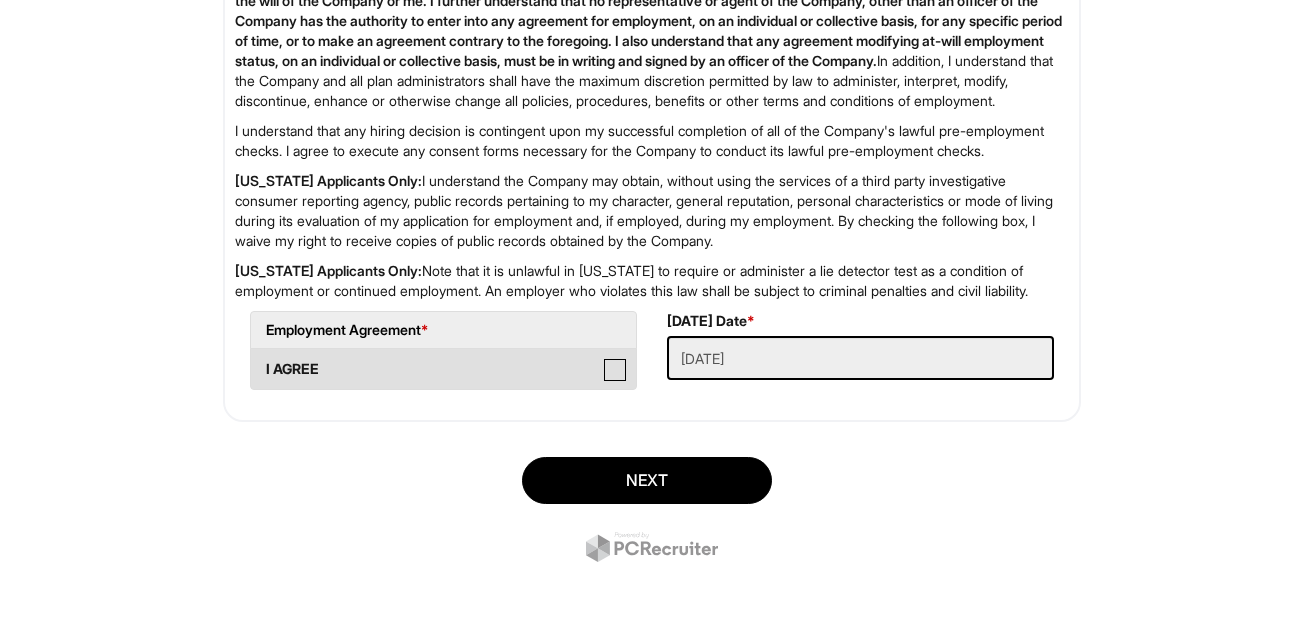 click on "I AGREE" at bounding box center [257, 359] 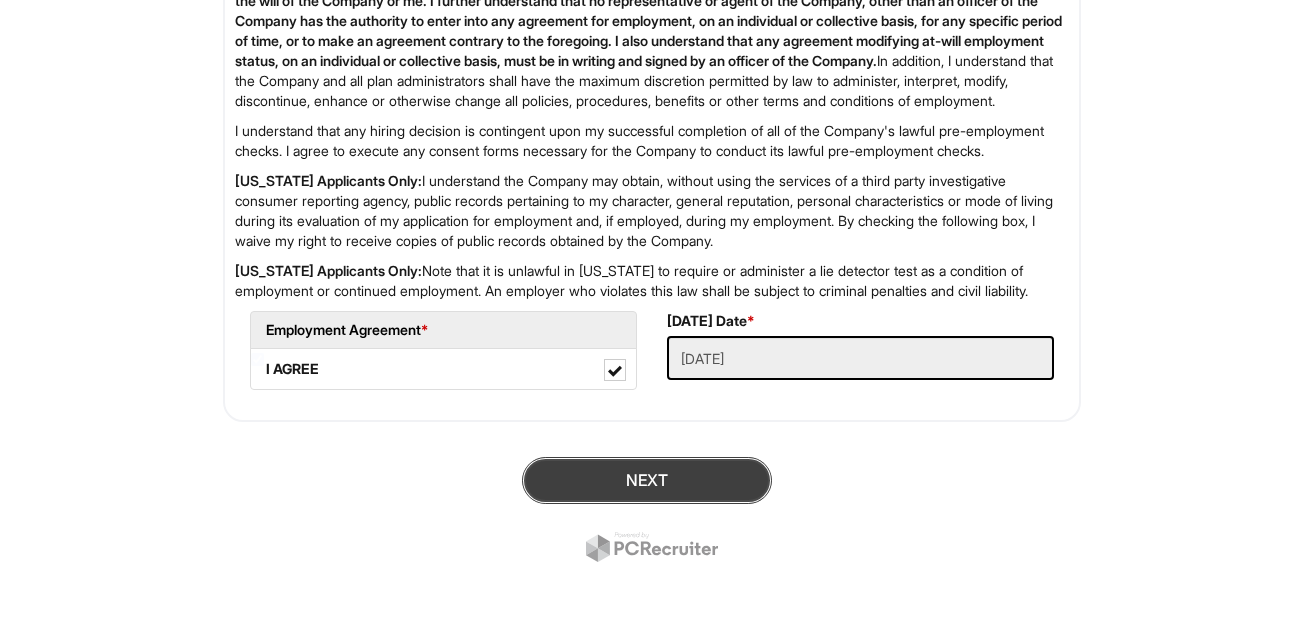 click on "Next" at bounding box center (647, 480) 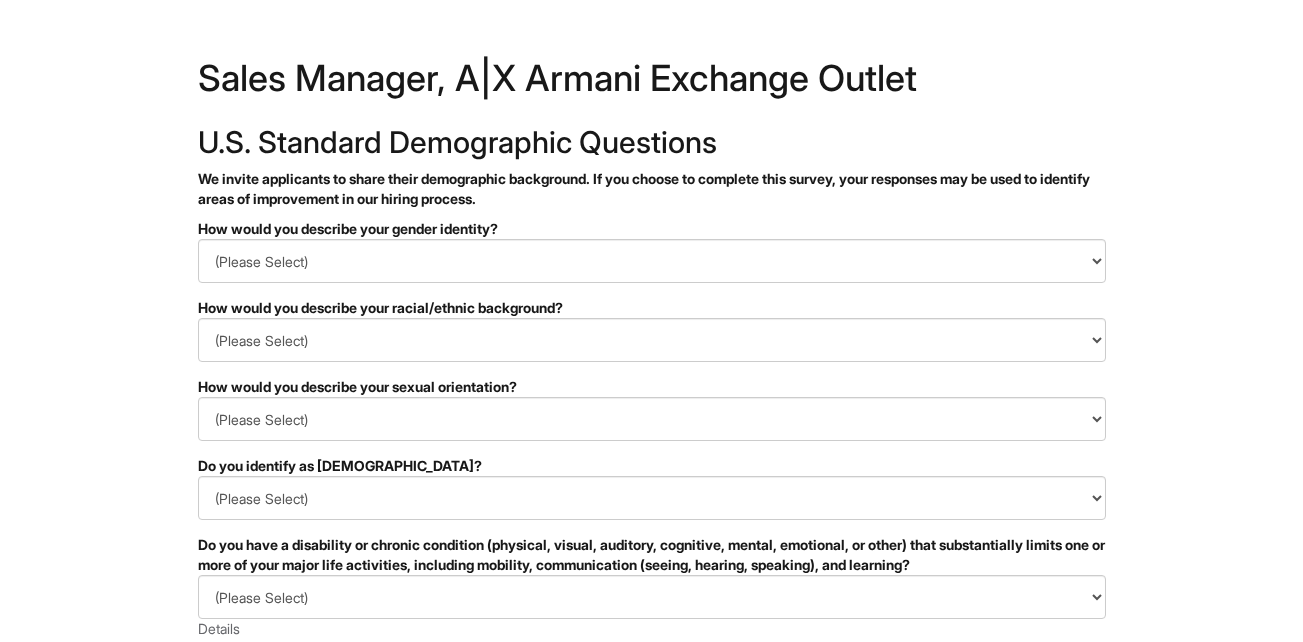 scroll, scrollTop: 0, scrollLeft: 0, axis: both 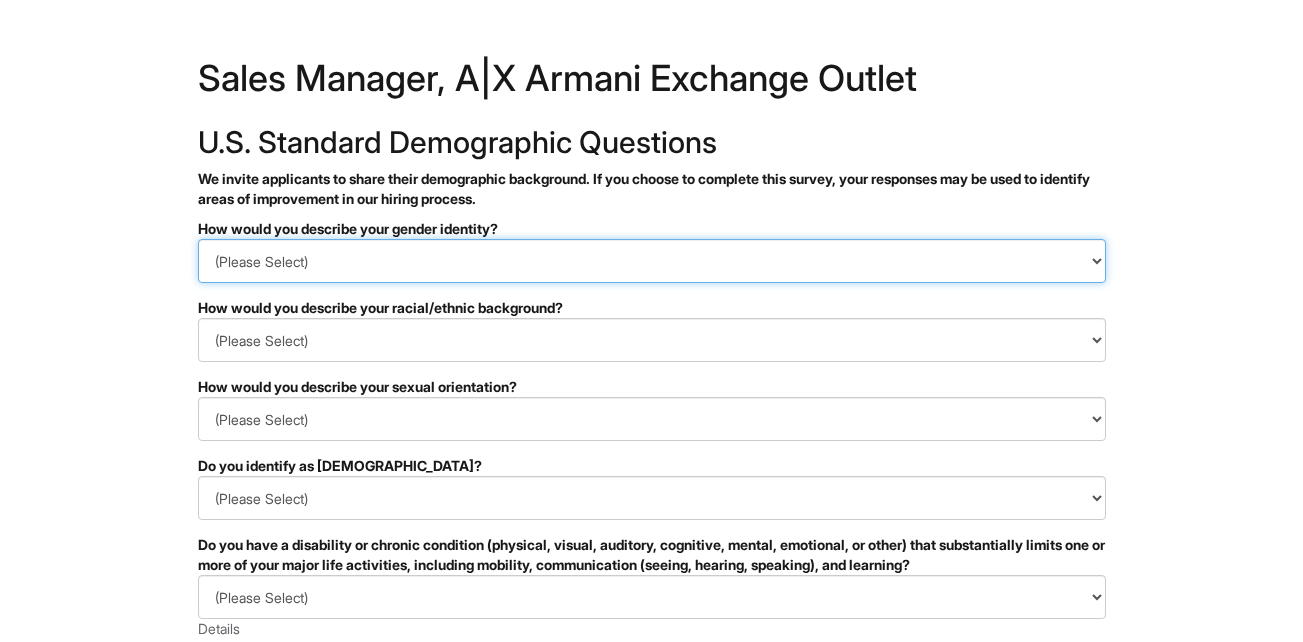 click on "(Please Select) Man Woman [DEMOGRAPHIC_DATA] I prefer to self-describe I don't wish to answer" at bounding box center [652, 261] 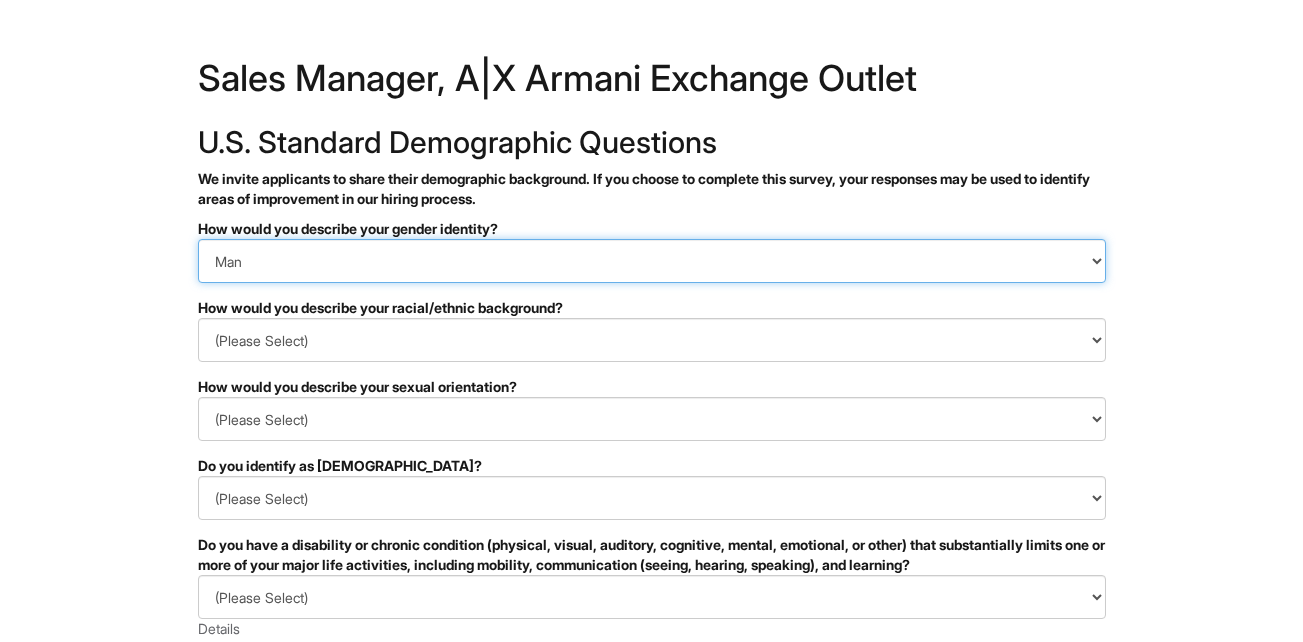 click on "(Please Select) Man Woman Non-binary I prefer to self-describe I don't wish to answer" at bounding box center (652, 261) 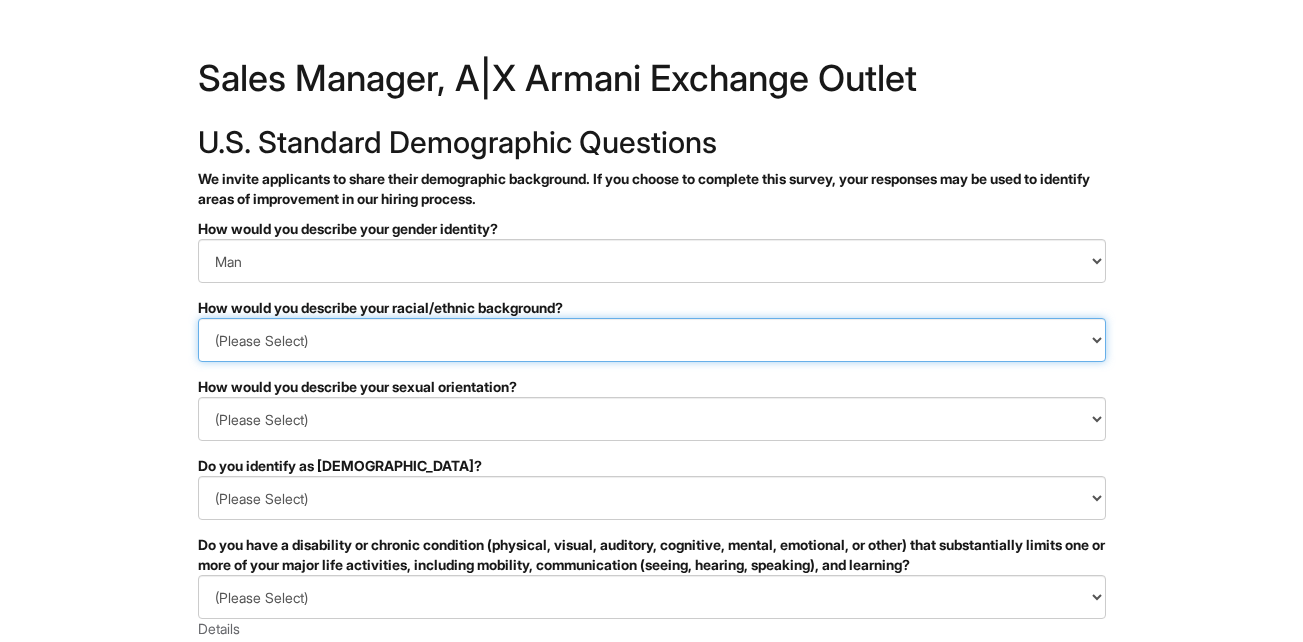 click on "(Please Select) Black or of African descent    East Asian    Hispanic, Latinx or of Spanish Origin    Indigenous, American Indian or Alaska Native    Middle Eastern or North African    Native Hawaiian or Pacific Islander    South Asian    Southeast Asian    White or European    I prefer to self-describe    I don't wish to answer" at bounding box center [652, 340] 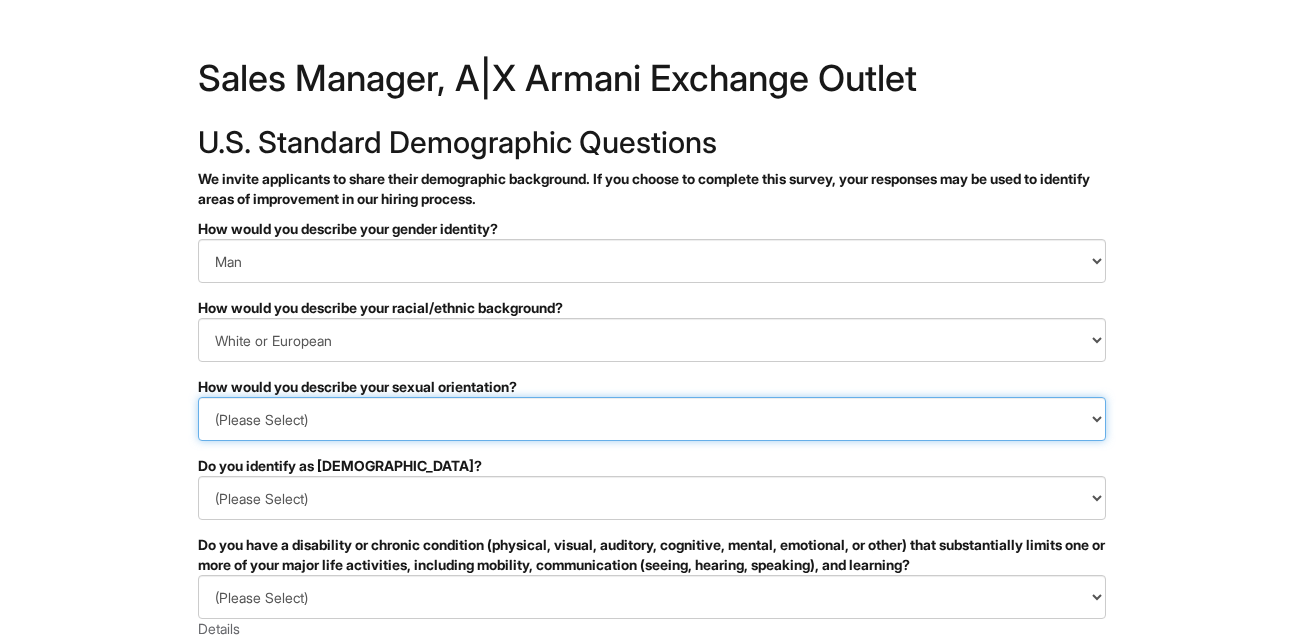click on "(Please Select) Asexual Bisexual and/or pansexual Gay Heterosexual Lesbian Queer I prefer to self-describe I don't wish to answer" at bounding box center [652, 419] 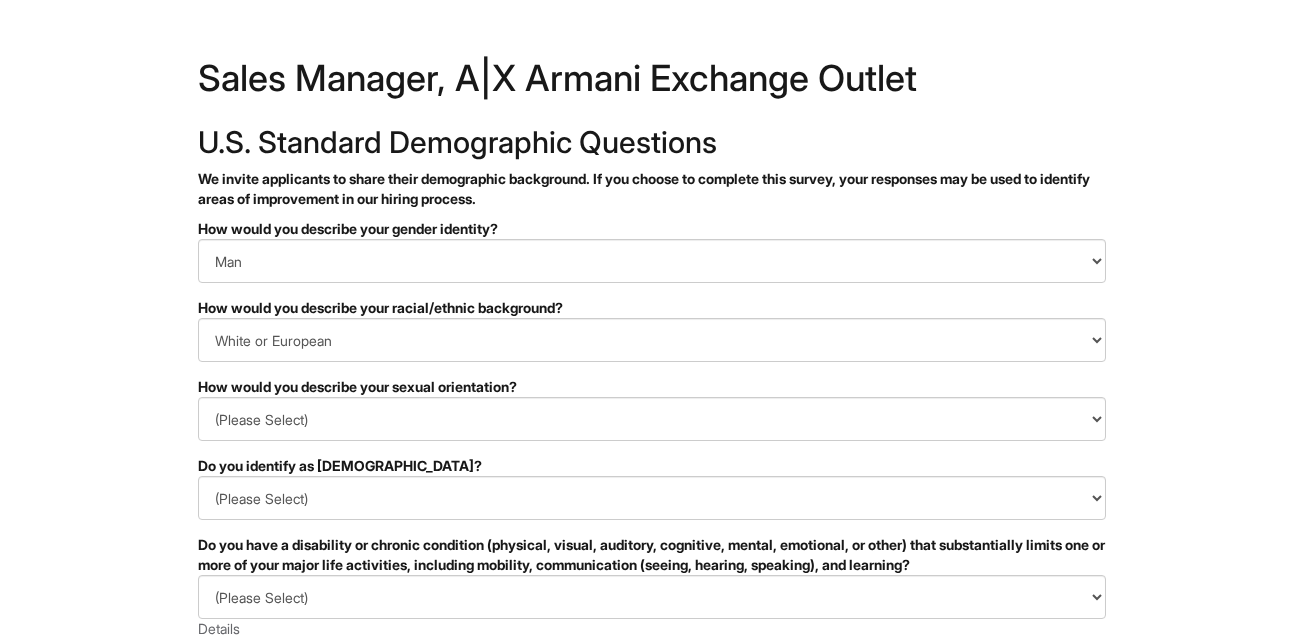 click on "PLEASE COMPLETE ALL REQUIRED FIELDS How would you describe your gender identity? (Please Select) Man Woman Non-binary I prefer to self-describe I don't wish to answer How would you describe your racial/ethnic background? (Please Select) Black or of African descent    East Asian    Hispanic, Latinx or of Spanish Origin    Indigenous, American Indian or Alaska Native    Middle Eastern or North African    Native Hawaiian or Pacific Islander    South Asian    Southeast Asian    White or European    I prefer to self-describe    I don't wish to answer How would you describe your sexual orientation? (Please Select) Asexual Bisexual and/or pansexual Gay Heterosexual Lesbian Queer I prefer to self-describe I don't wish to answer Do you identify as transgender? (Please Select) Yes No I prefer to self-describe I don't wish to answer (Please Select) YES, I HAVE A DISABILITY (or previously had a disability) NO, I DON'T HAVE A DISABILITY I DON'T WISH TO ANSWER Details (Please Select) I AM NOT A PROTECTED VETERAN Details" at bounding box center (652, 647) 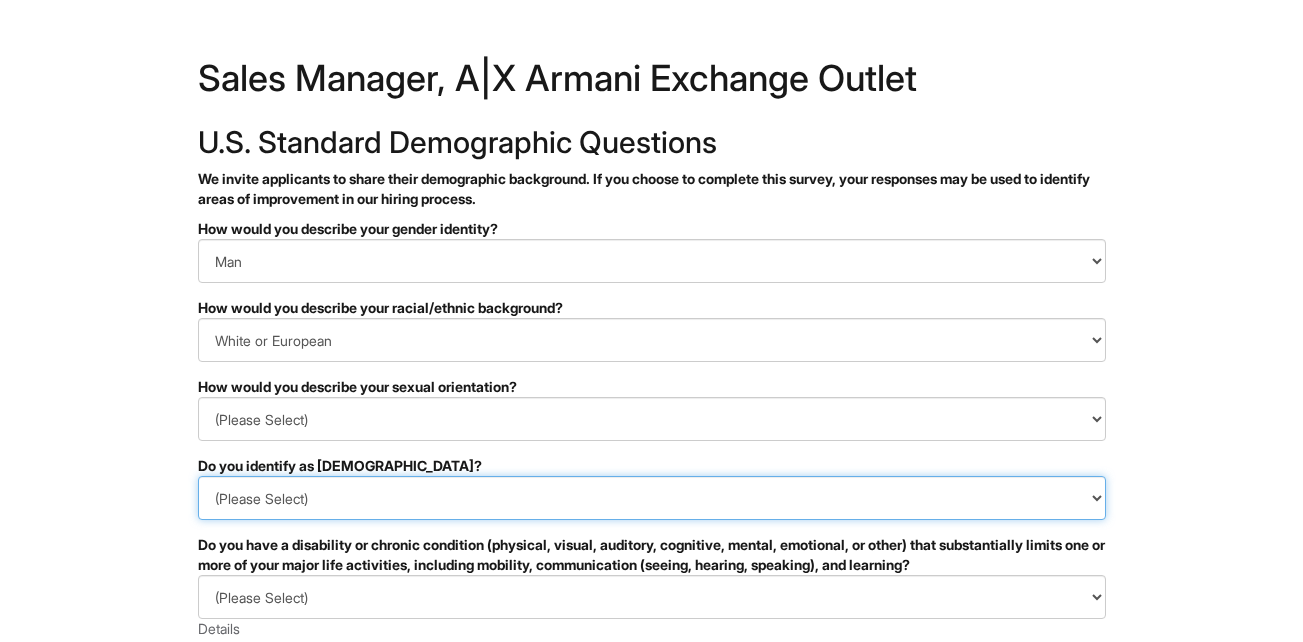 click on "(Please Select) Yes No I prefer to self-describe I don't wish to answer" at bounding box center (652, 498) 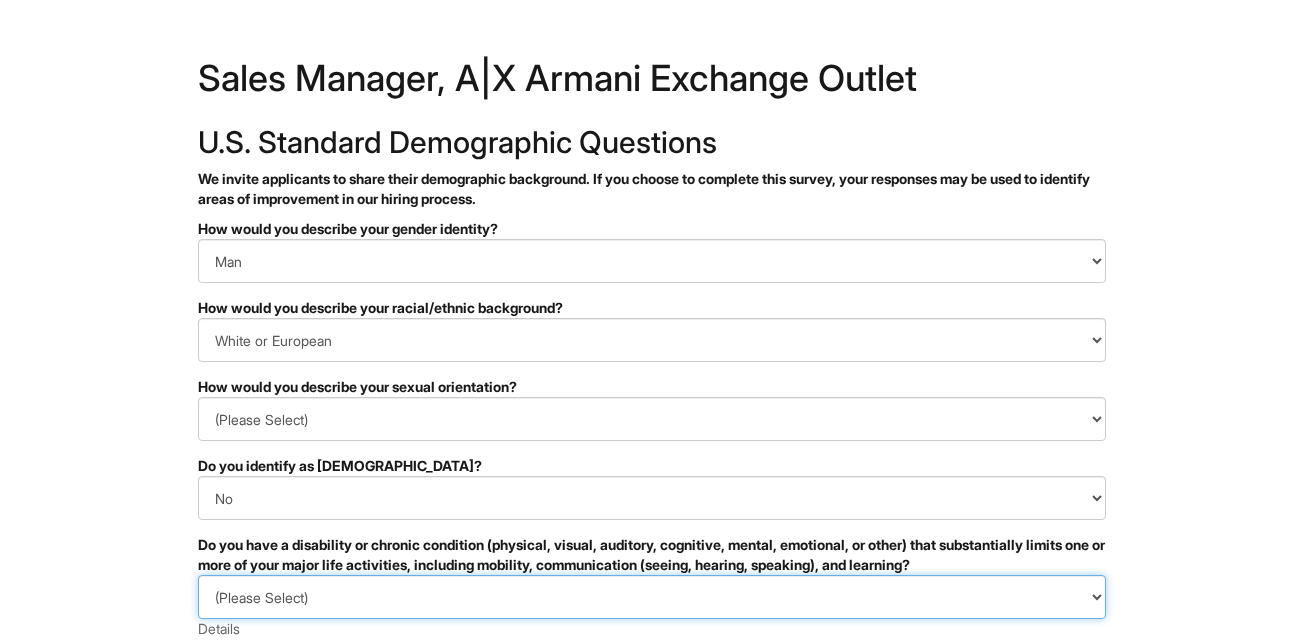 click on "(Please Select) YES, I HAVE A DISABILITY (or previously had a disability) NO, I DON'T HAVE A DISABILITY I DON'T WISH TO ANSWER" at bounding box center [652, 597] 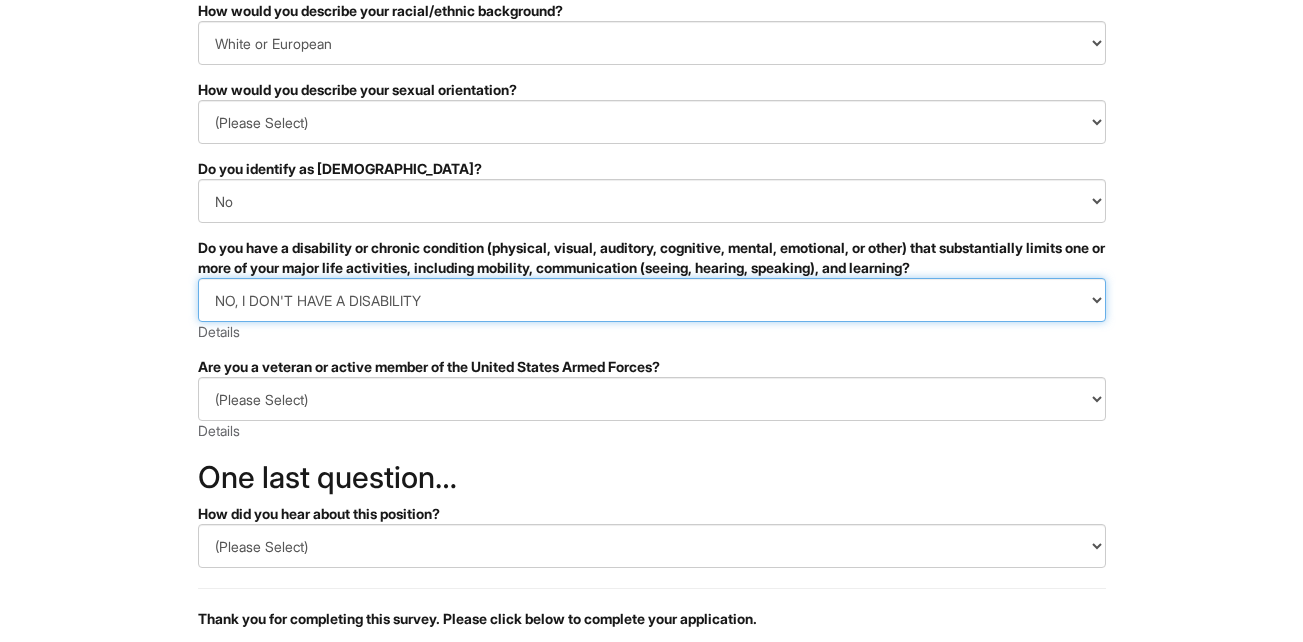 scroll, scrollTop: 395, scrollLeft: 0, axis: vertical 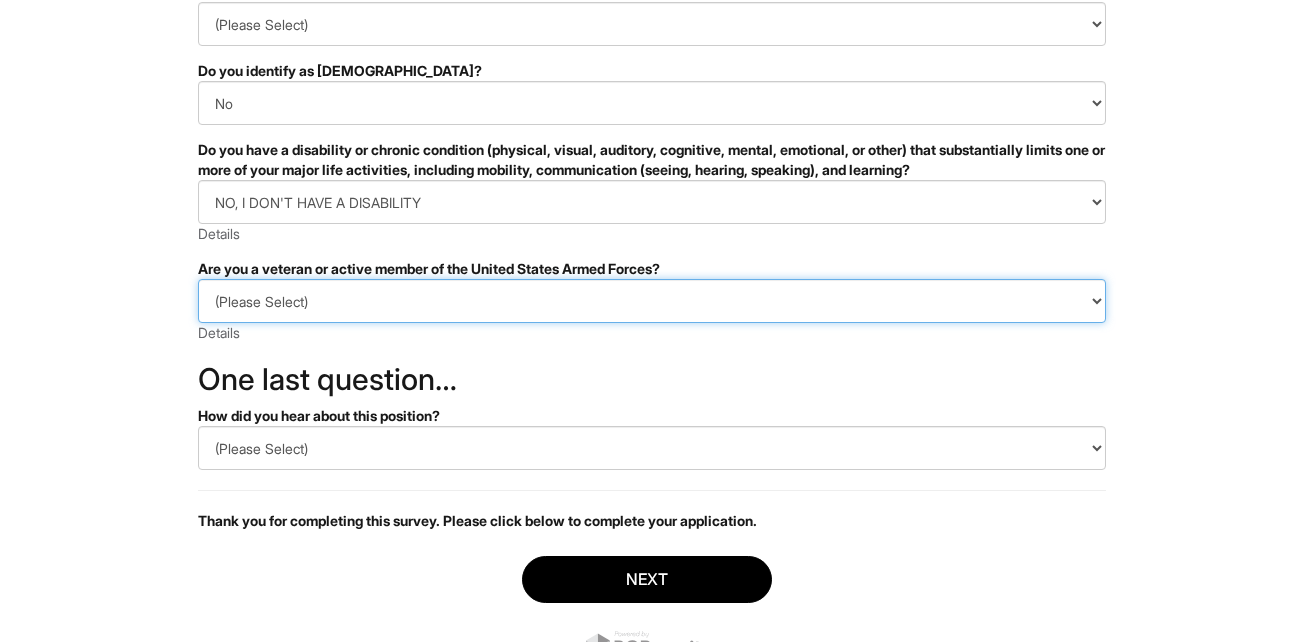 click on "(Please Select) I IDENTIFY AS ONE OR MORE OF THE CLASSIFICATIONS OF PROTECTED VETERANS LISTED I AM NOT A PROTECTED VETERAN I PREFER NOT TO ANSWER" at bounding box center (652, 301) 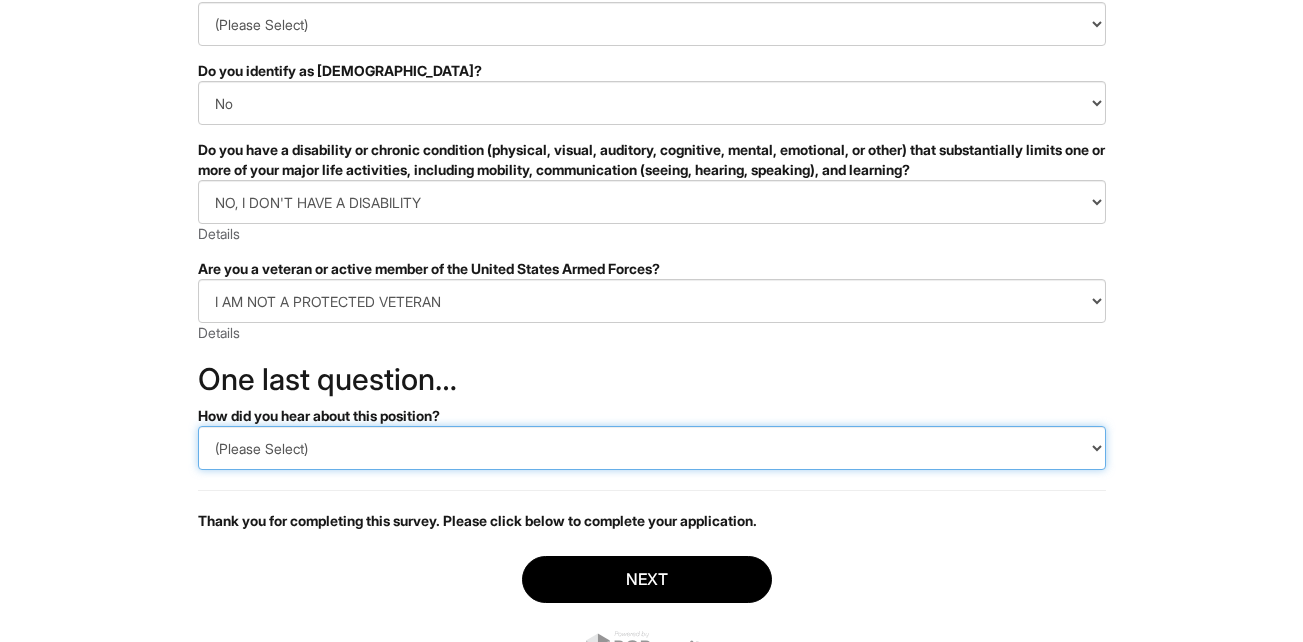 click on "(Please Select) CareerBuilder Indeed LinkedIn Monster Referral Other" at bounding box center [652, 448] 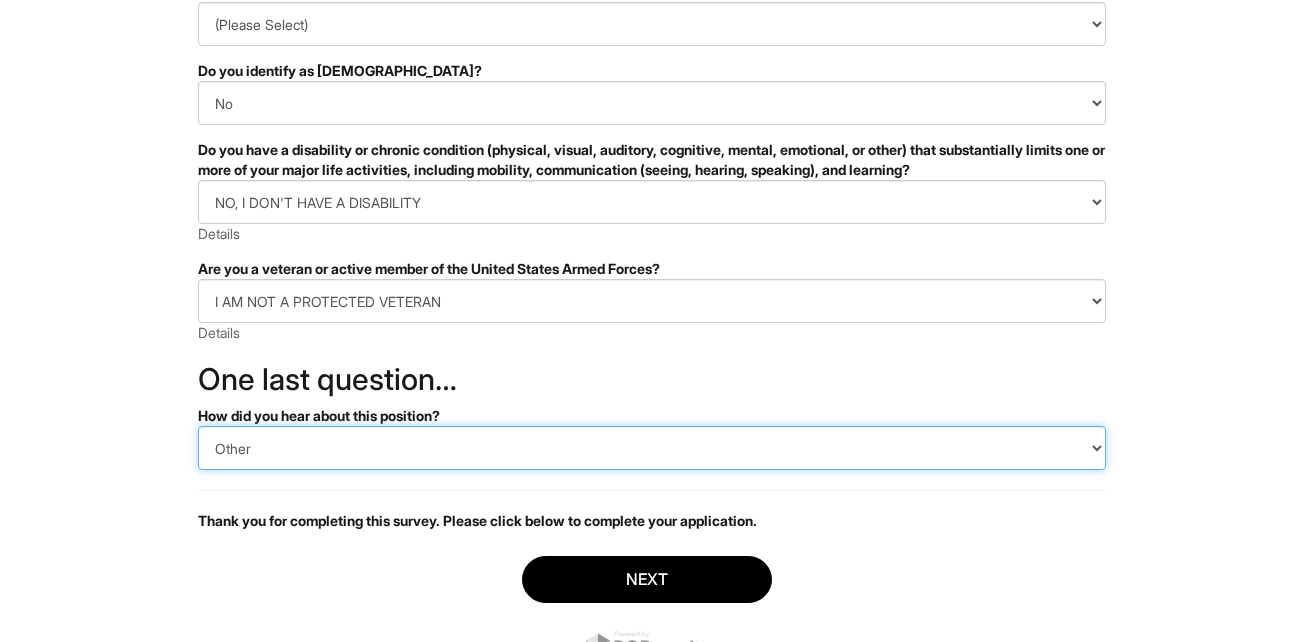 click on "(Please Select) CareerBuilder Indeed LinkedIn Monster Referral Other" at bounding box center [652, 448] 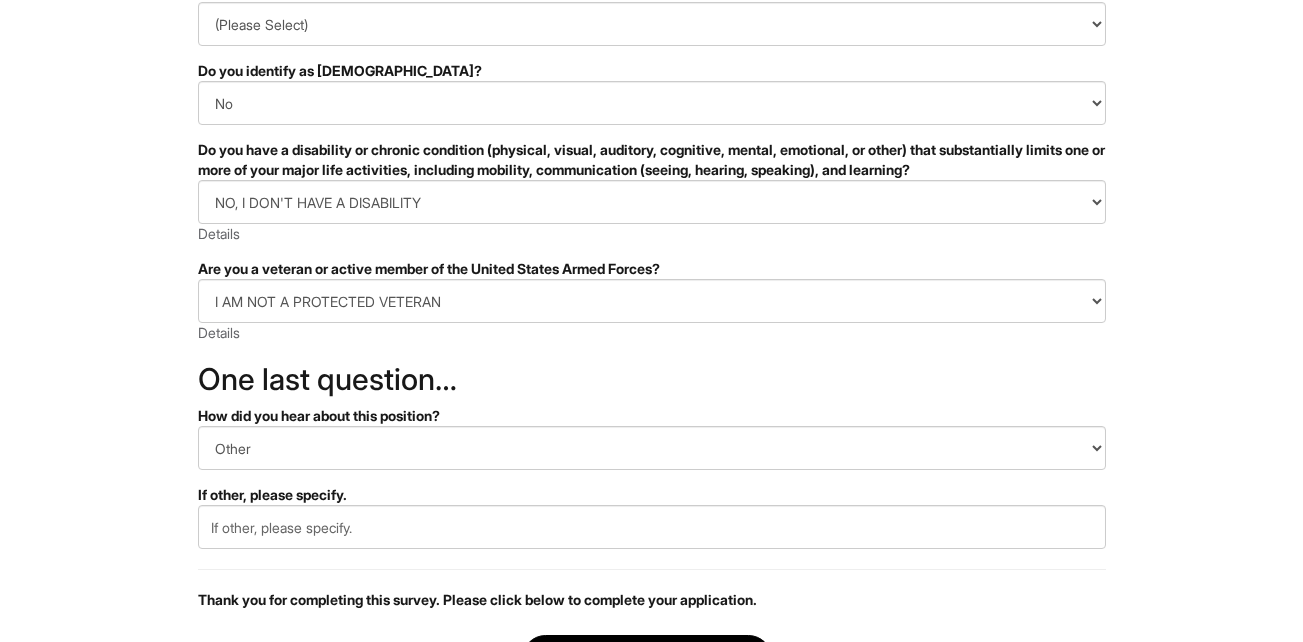 click on "PLEASE COMPLETE ALL REQUIRED FIELDS How would you describe your gender identity? (Please Select) Man Woman Non-binary I prefer to self-describe I don't wish to answer How would you describe your racial/ethnic background? (Please Select) Black or of African descent    East Asian    Hispanic, Latinx or of Spanish Origin    Indigenous, American Indian or Alaska Native    Middle Eastern or North African    Native Hawaiian or Pacific Islander    South Asian    Southeast Asian    White or European    I prefer to self-describe    I don't wish to answer How would you describe your sexual orientation? (Please Select) Asexual Bisexual and/or pansexual Gay Heterosexual Lesbian Queer I prefer to self-describe I don't wish to answer Do you identify as transgender? (Please Select) Yes No I prefer to self-describe I don't wish to answer (Please Select) YES, I HAVE A DISABILITY (or previously had a disability) NO, I DON'T HAVE A DISABILITY I DON'T WISH TO ANSWER Details (Please Select) I AM NOT A PROTECTED VETERAN Details" at bounding box center [652, 292] 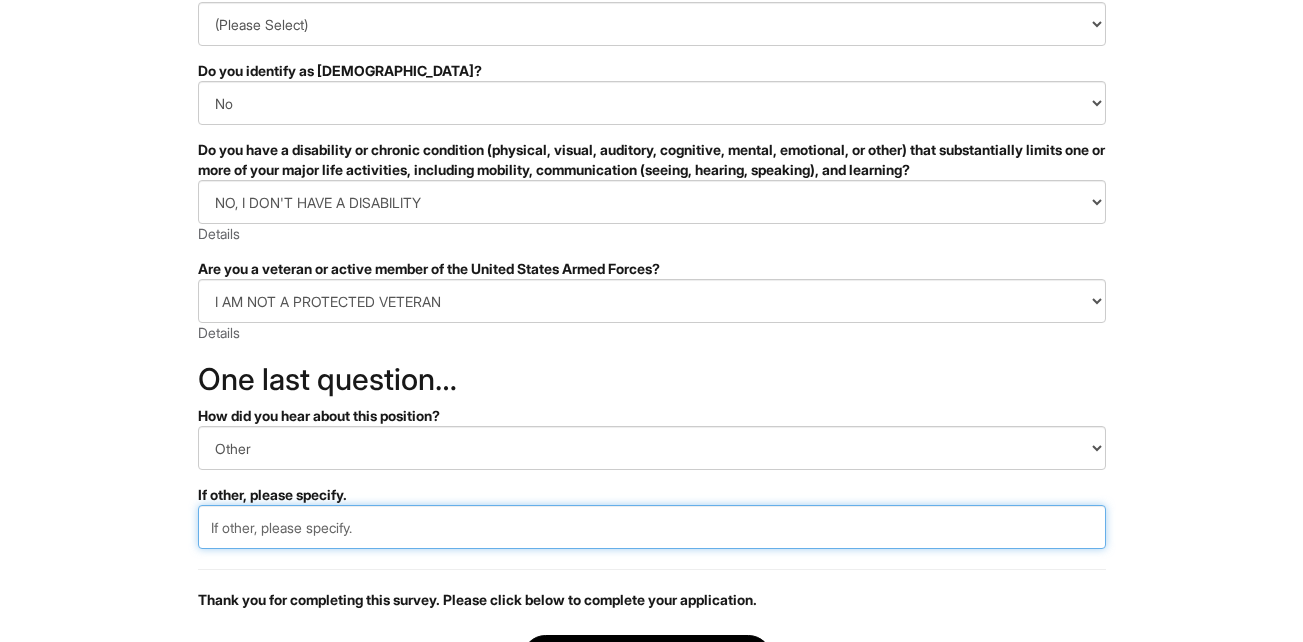 click at bounding box center [652, 527] 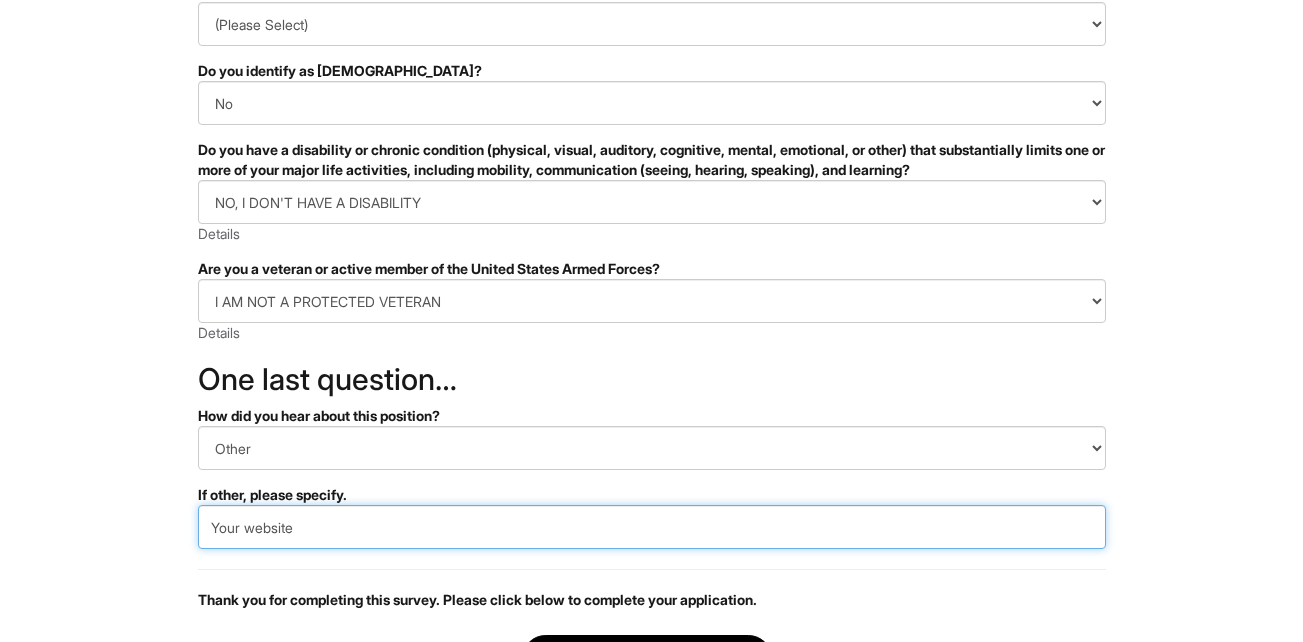 scroll, scrollTop: 563, scrollLeft: 0, axis: vertical 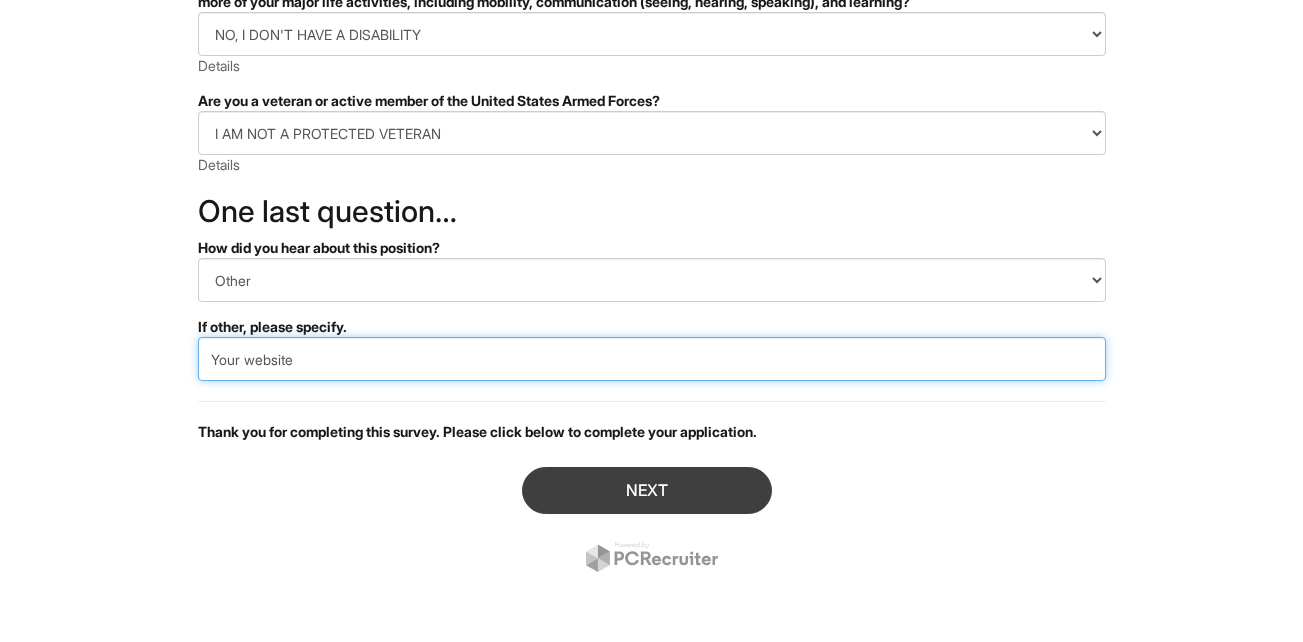 type on "Your website" 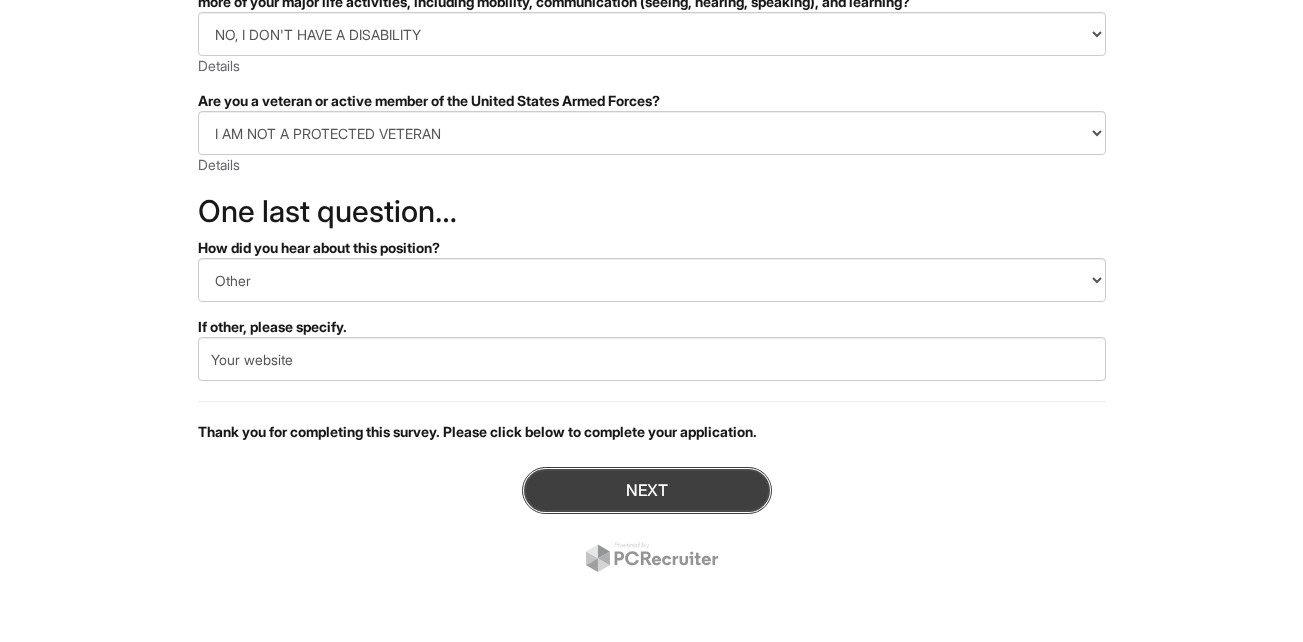 click on "Next" at bounding box center (647, 490) 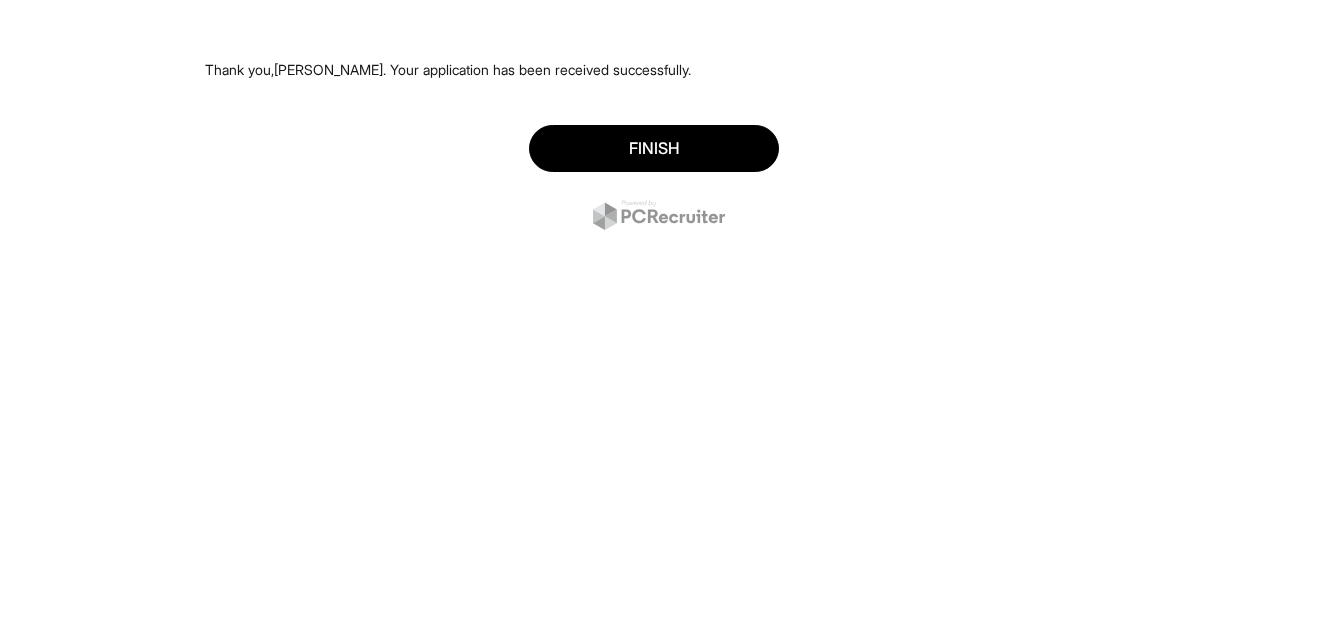 scroll, scrollTop: 0, scrollLeft: 0, axis: both 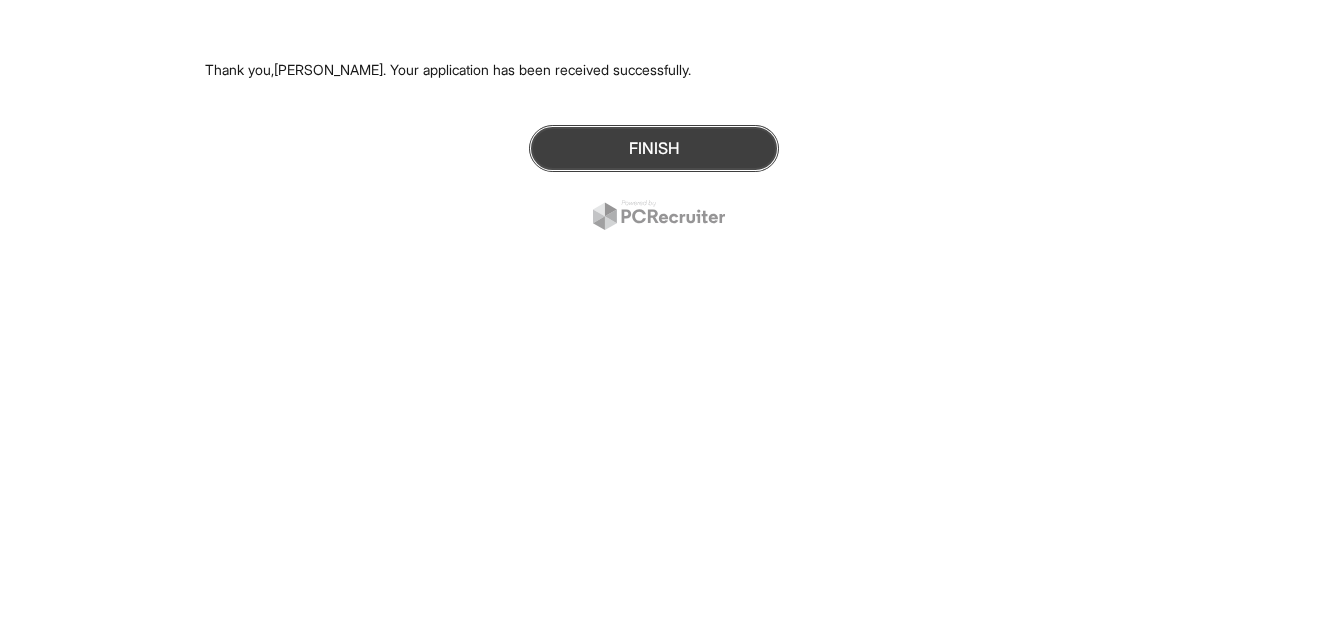 click on "Finish" at bounding box center (654, 148) 